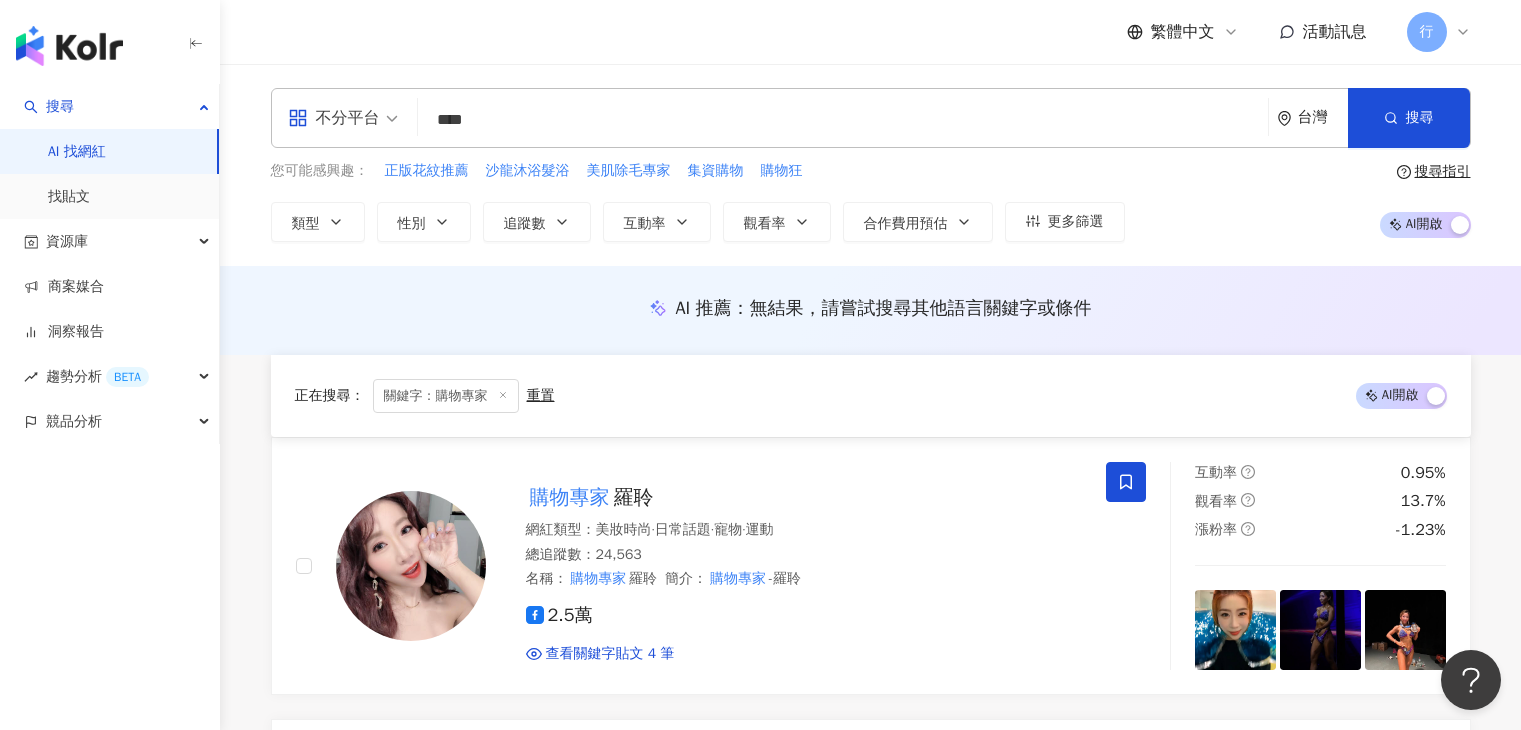 scroll, scrollTop: 3617, scrollLeft: 0, axis: vertical 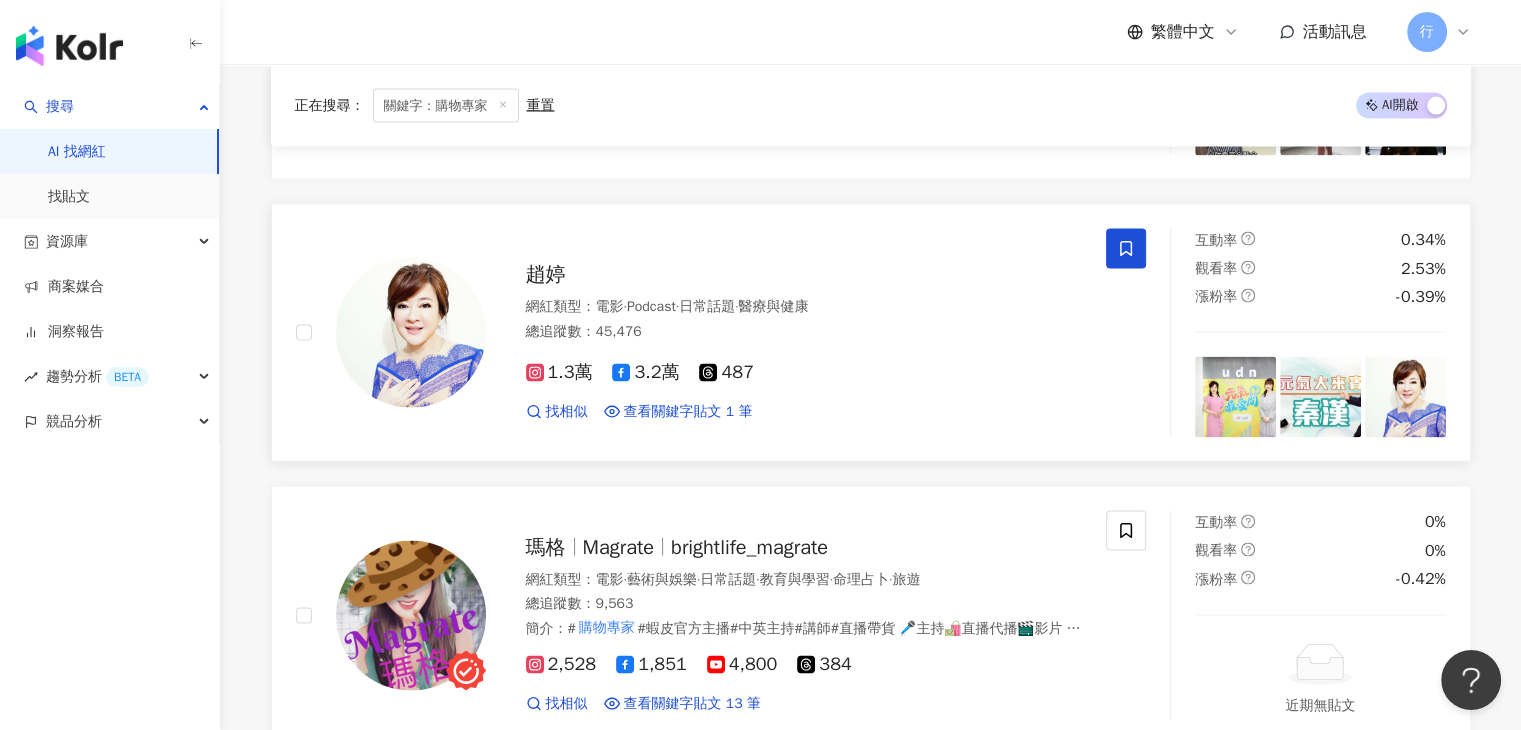 click at bounding box center [1126, 249] 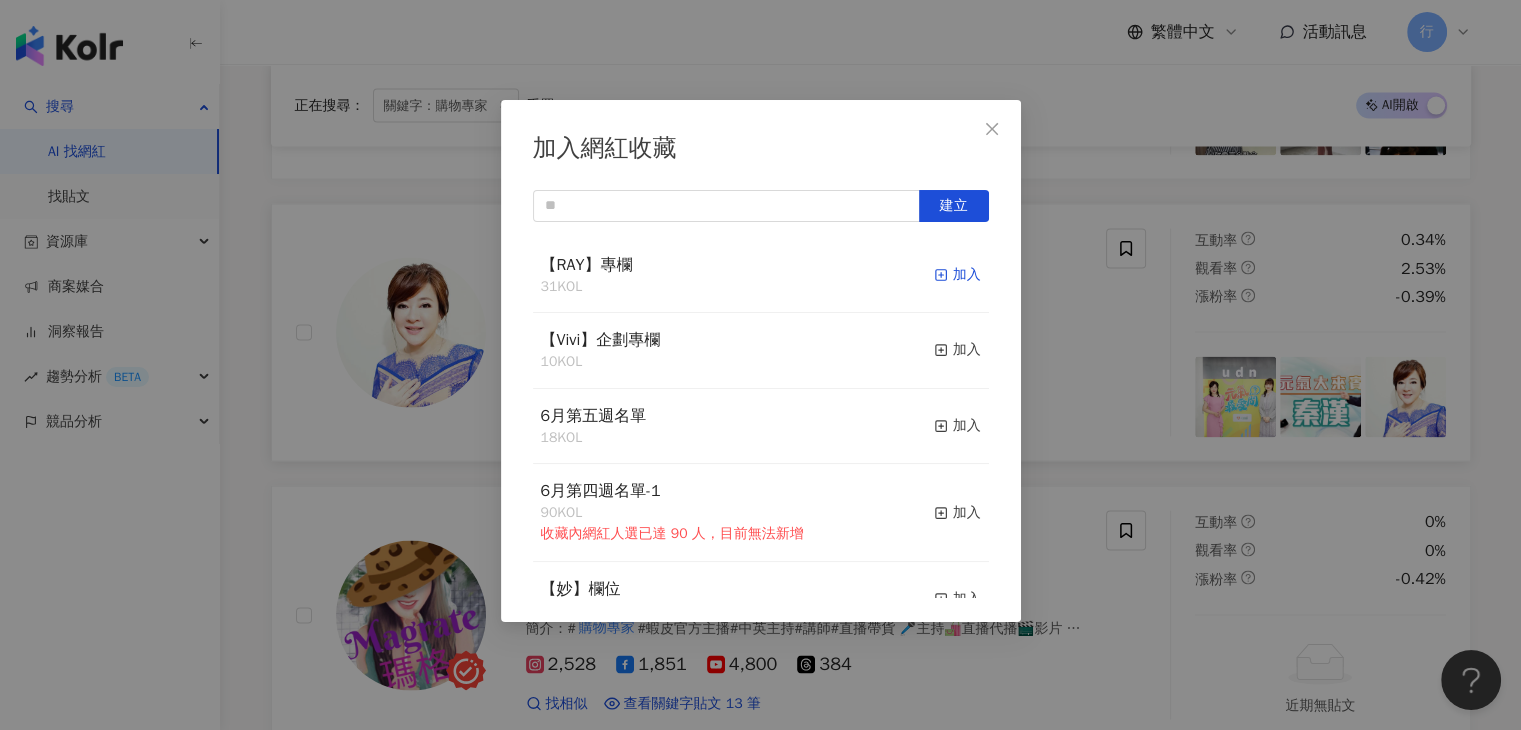 click on "加入" at bounding box center (957, 275) 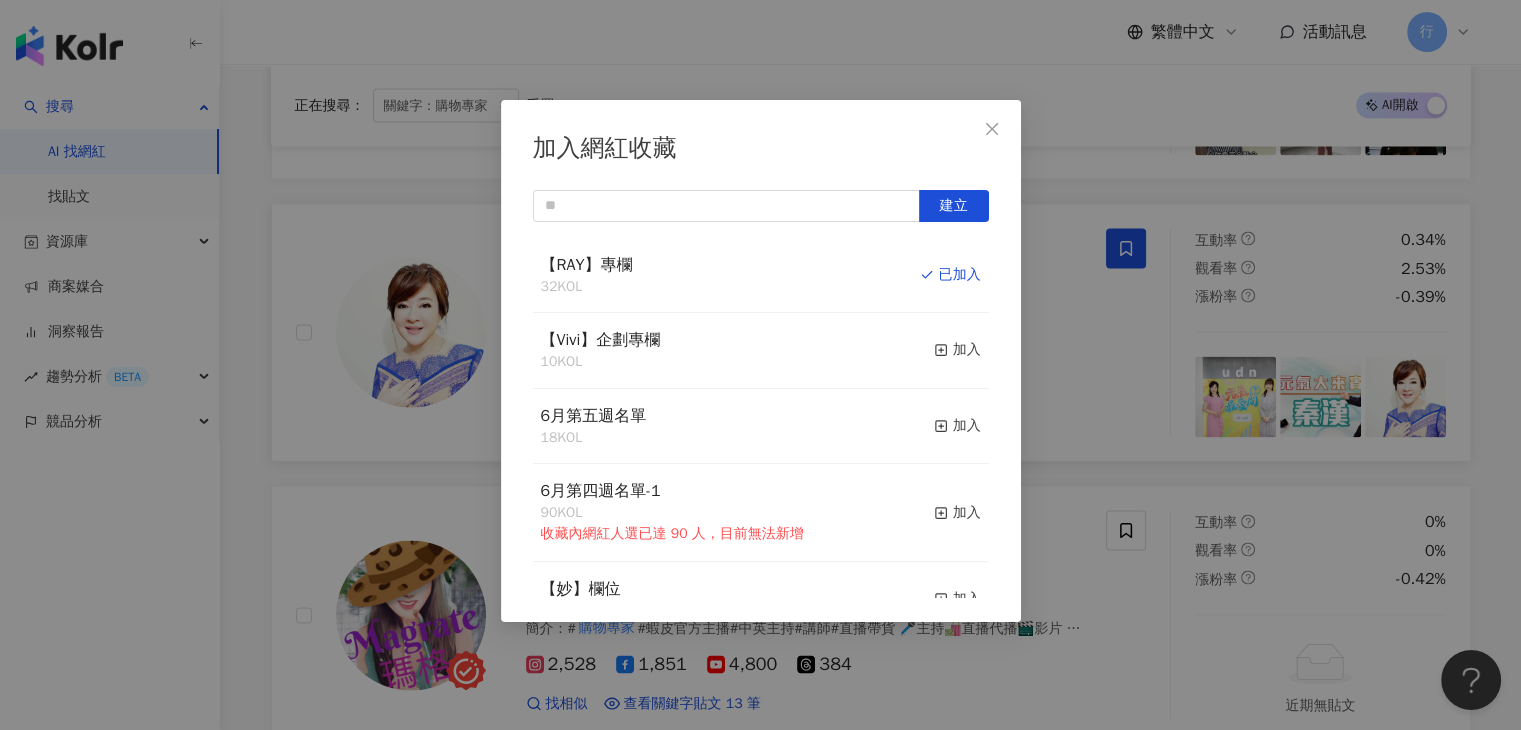 click on "加入網紅收藏 建立 【RAY】專欄 32  KOL 已加入 【Vivi】企劃專欄 10  KOL 加入 6月第五週名單 18  KOL 加入 6月第四週名單-1 90  KOL 收藏內網紅人選已達 90 人，目前無法新增 加入 【妙】欄位 53  KOL 加入 6月第三週名單-2 37  KOL 加入 6月第三週名單-1 90  KOL 收藏內網紅人選已達 90 人，目前無法新增 加入 【Irene】專欄 31  KOL 加入 6月第二周名單-1 90  KOL 收藏內網紅人選已達 90 人，目前無法新增 加入 6月第二週名單-2 84  KOL 加入" at bounding box center [760, 365] 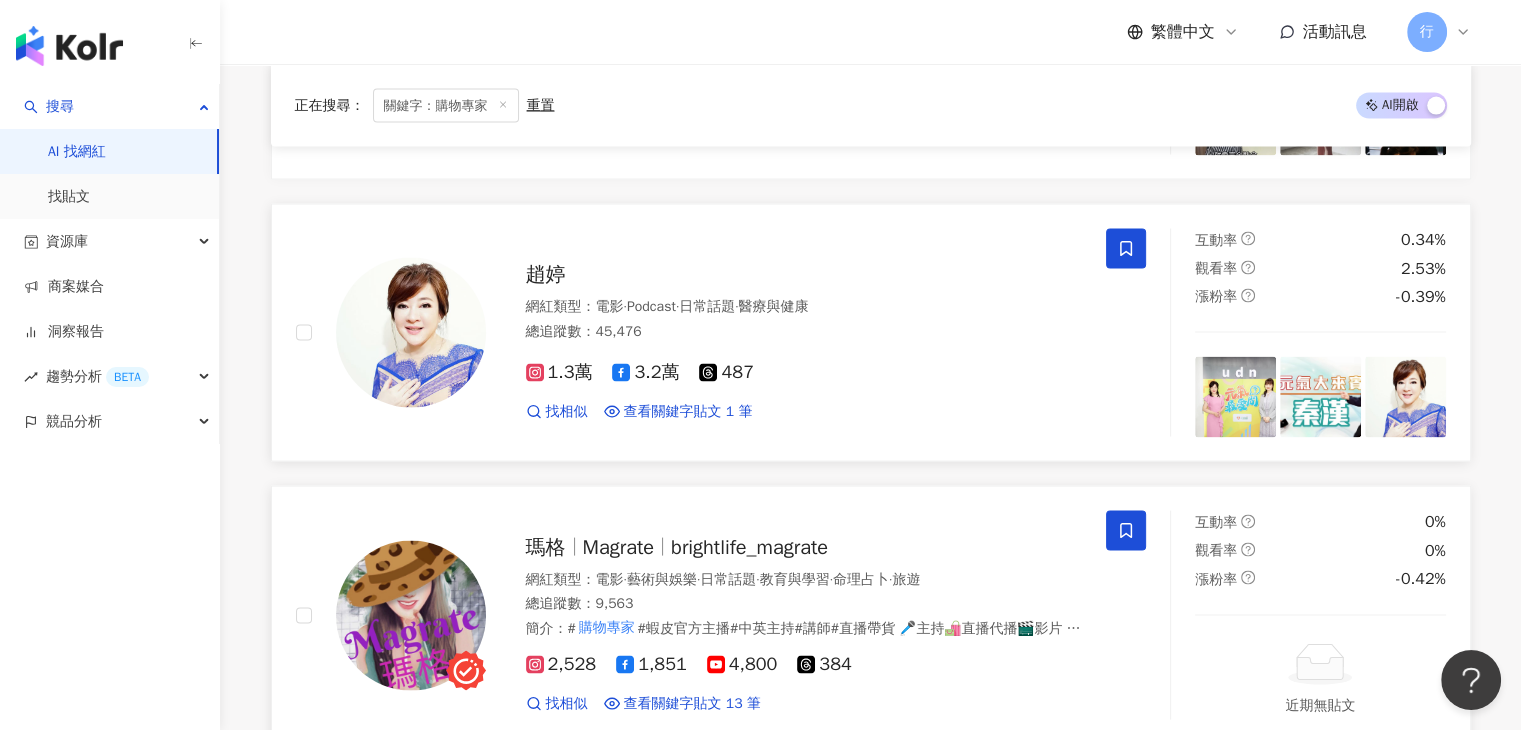 click 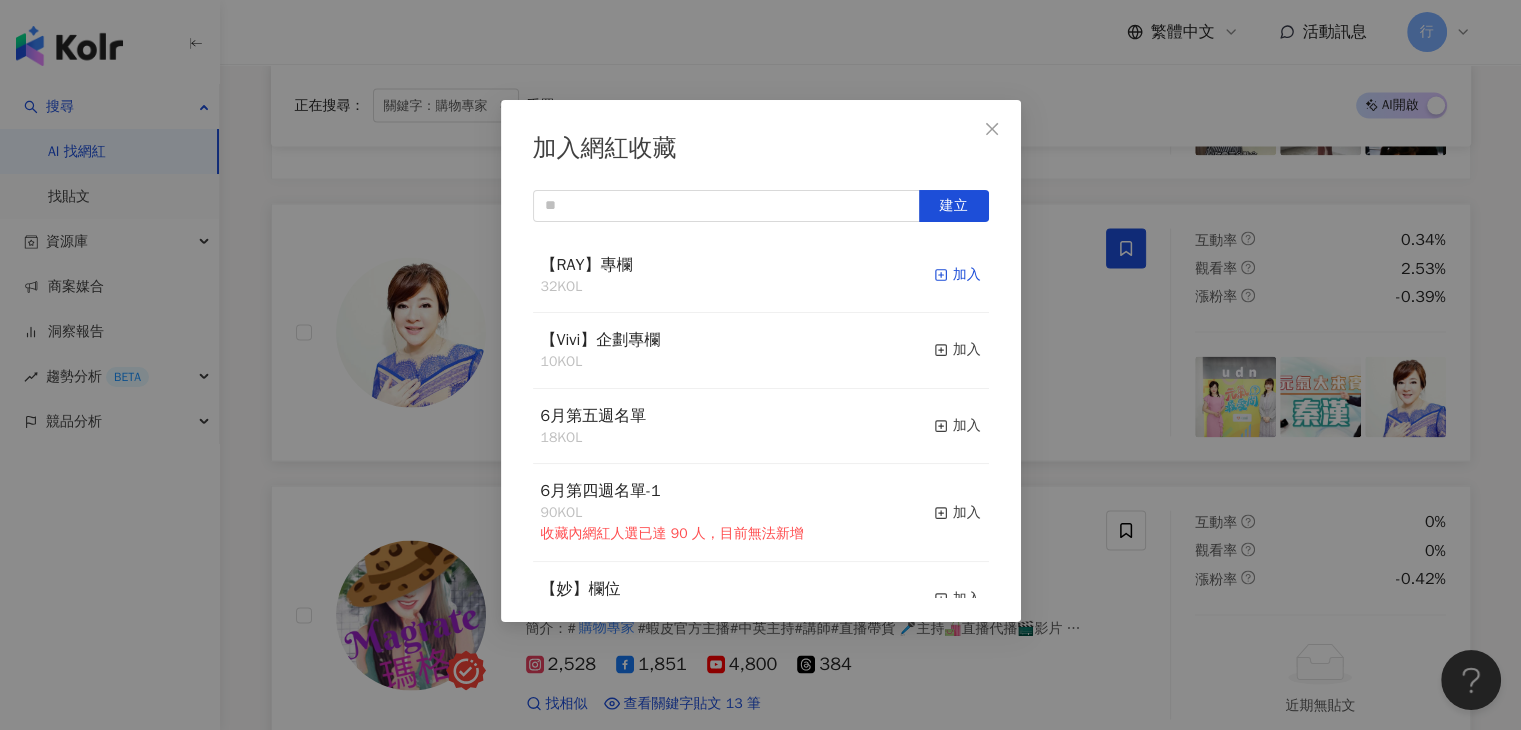 click on "加入" at bounding box center (957, 275) 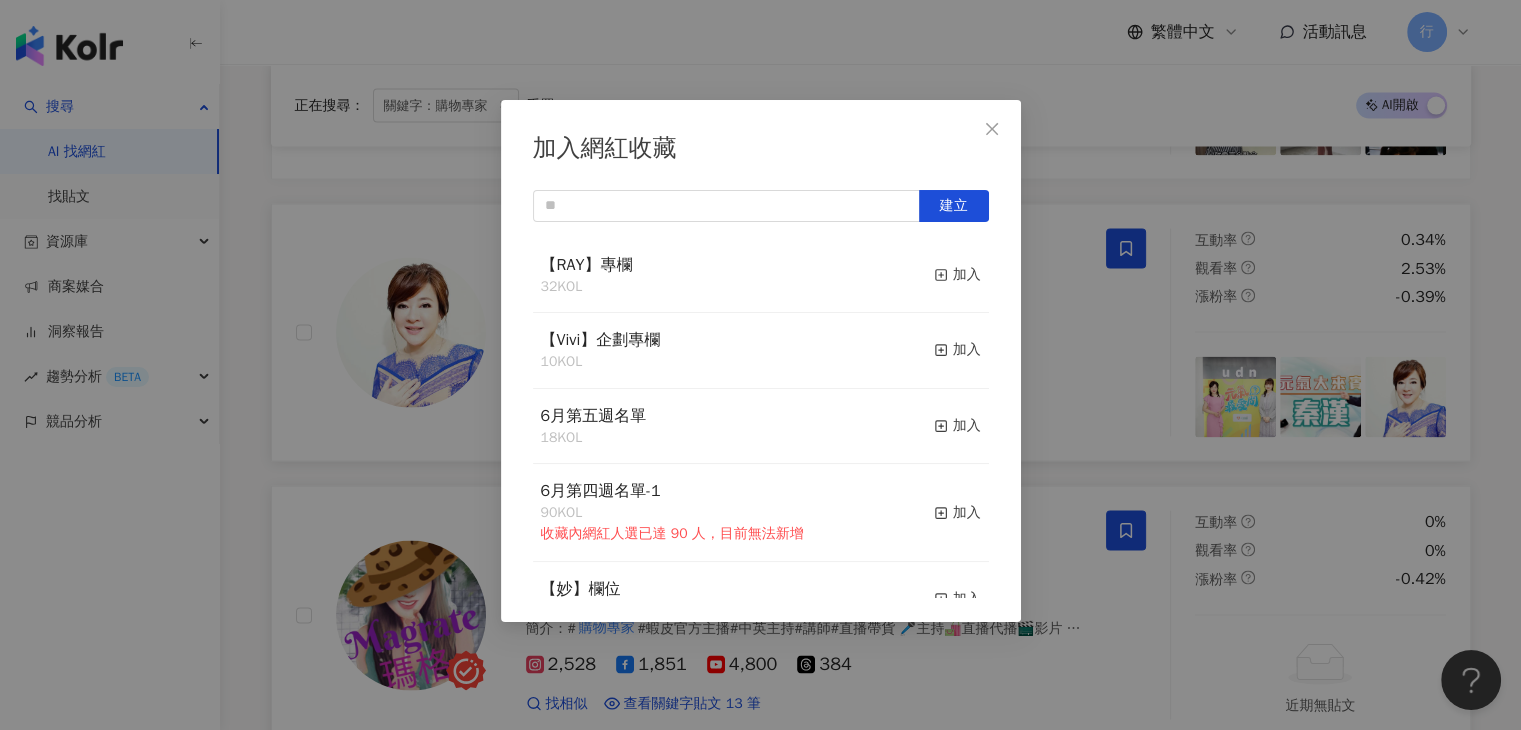 click on "加入網紅收藏 建立 【RAY】專欄 32  KOL 加入 【Vivi】企劃專欄 10  KOL 加入 6月第五週名單 18  KOL 加入 6月第四週名單-1 90  KOL 收藏內網紅人選已達 90 人，目前無法新增 加入 【妙】欄位 53  KOL 加入 6月第三週名單-2 37  KOL 加入 6月第三週名單-1 90  KOL 收藏內網紅人選已達 90 人，目前無法新增 加入 【Irene】專欄 31  KOL 加入 6月第二周名單-1 90  KOL 收藏內網紅人選已達 90 人，目前無法新增 加入 6月第二週名單-2 84  KOL 加入" at bounding box center (760, 365) 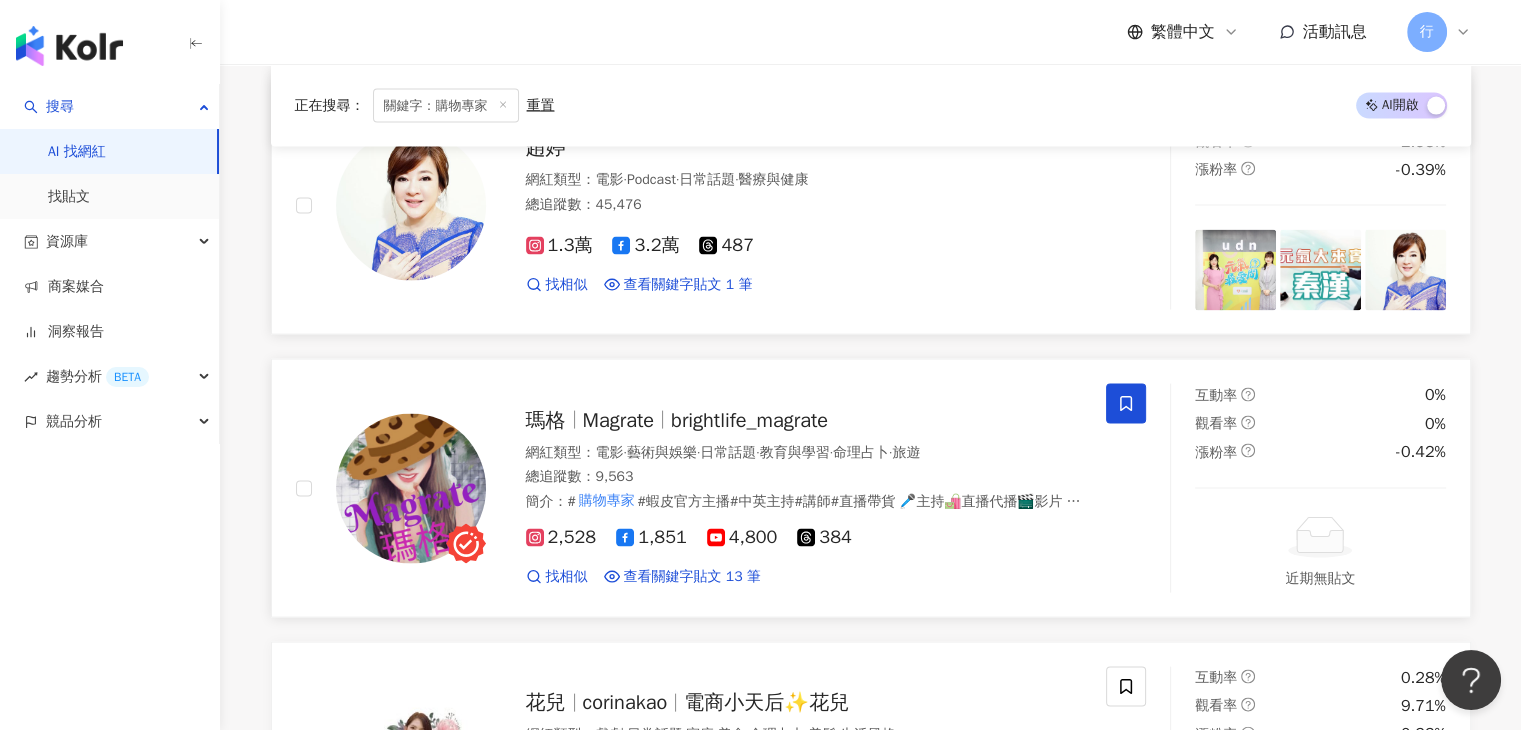 scroll, scrollTop: 4217, scrollLeft: 0, axis: vertical 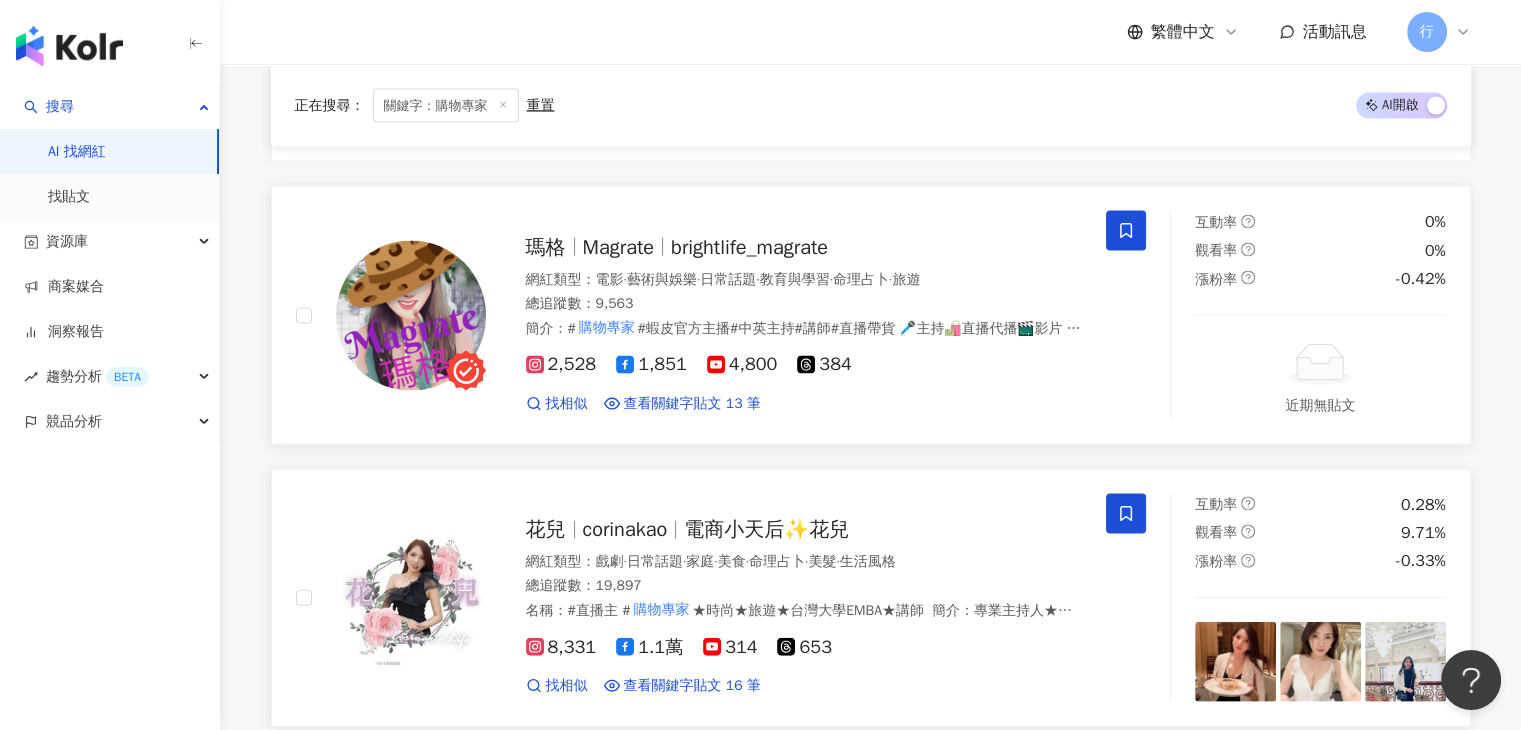 click 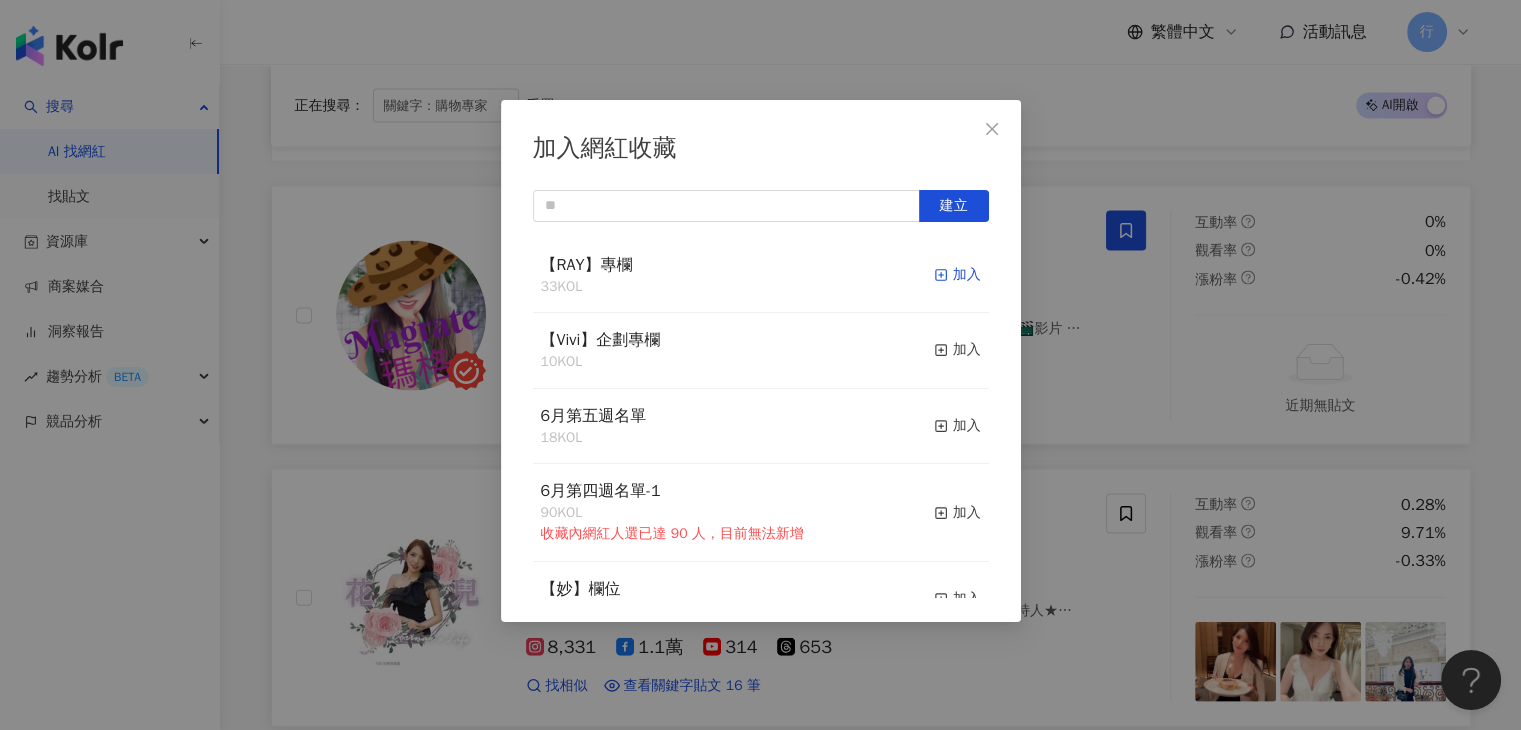 click on "加入" at bounding box center [957, 275] 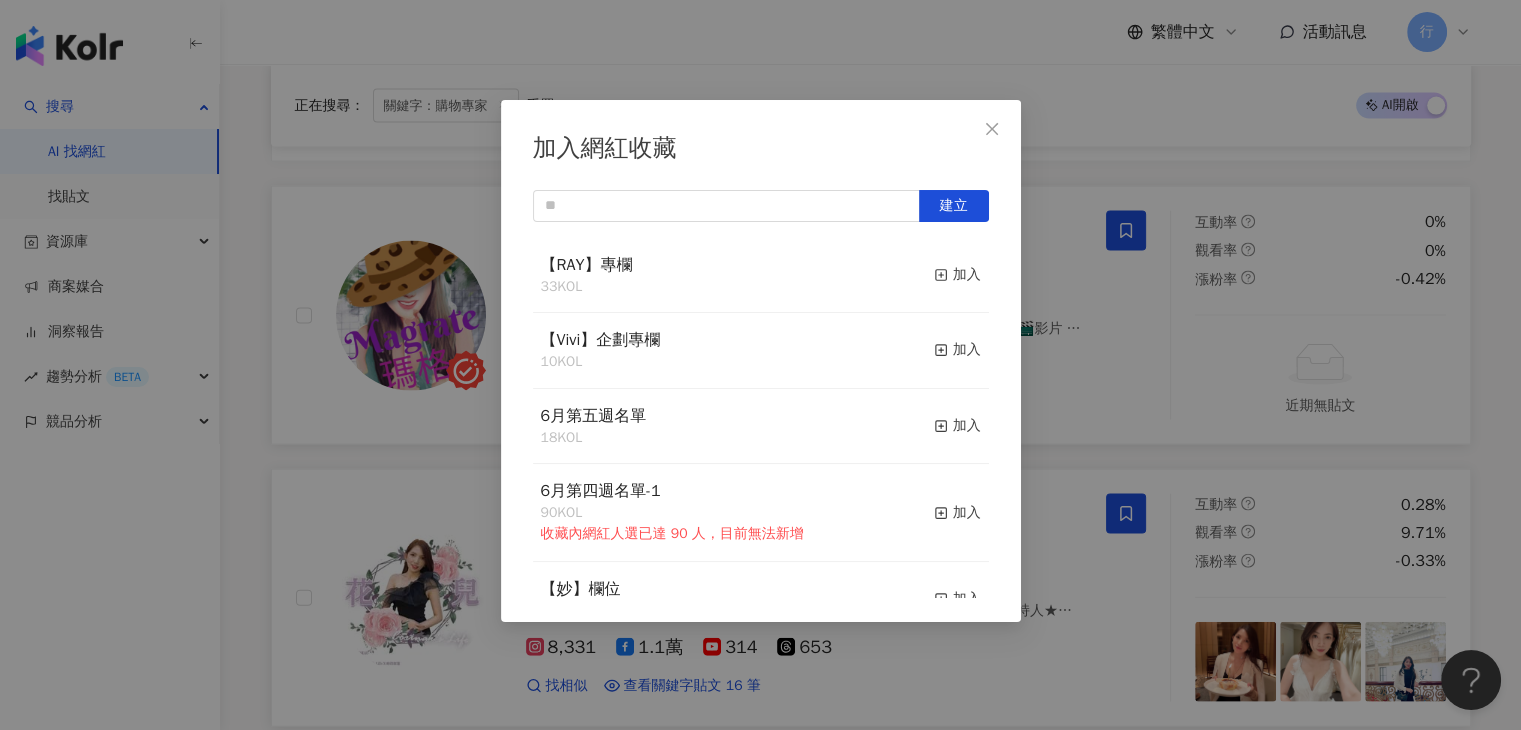 click on "加入網紅收藏 建立 【RAY】專欄 33  KOL 加入 【Vivi】企劃專欄 10  KOL 加入 6月第五週名單 18  KOL 加入 6月第四週名單-1 90  KOL 收藏內網紅人選已達 90 人，目前無法新增 加入 【妙】欄位 53  KOL 加入 6月第三週名單-2 37  KOL 加入 6月第三週名單-1 90  KOL 收藏內網紅人選已達 90 人，目前無法新增 加入 【Irene】專欄 31  KOL 加入 6月第二周名單-1 90  KOL 收藏內網紅人選已達 90 人，目前無法新增 加入 6月第二週名單-2 84  KOL 加入" at bounding box center (760, 365) 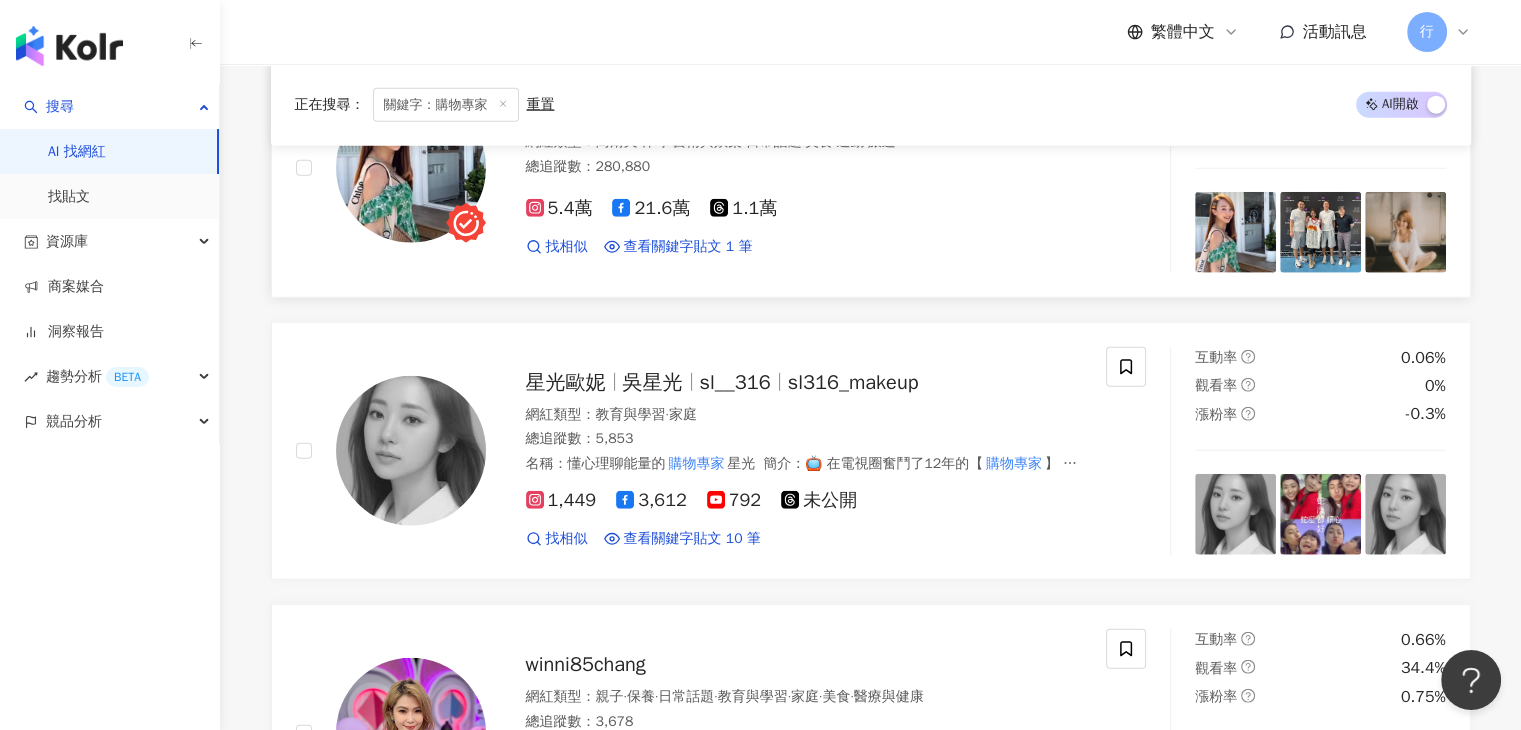 scroll, scrollTop: 5517, scrollLeft: 0, axis: vertical 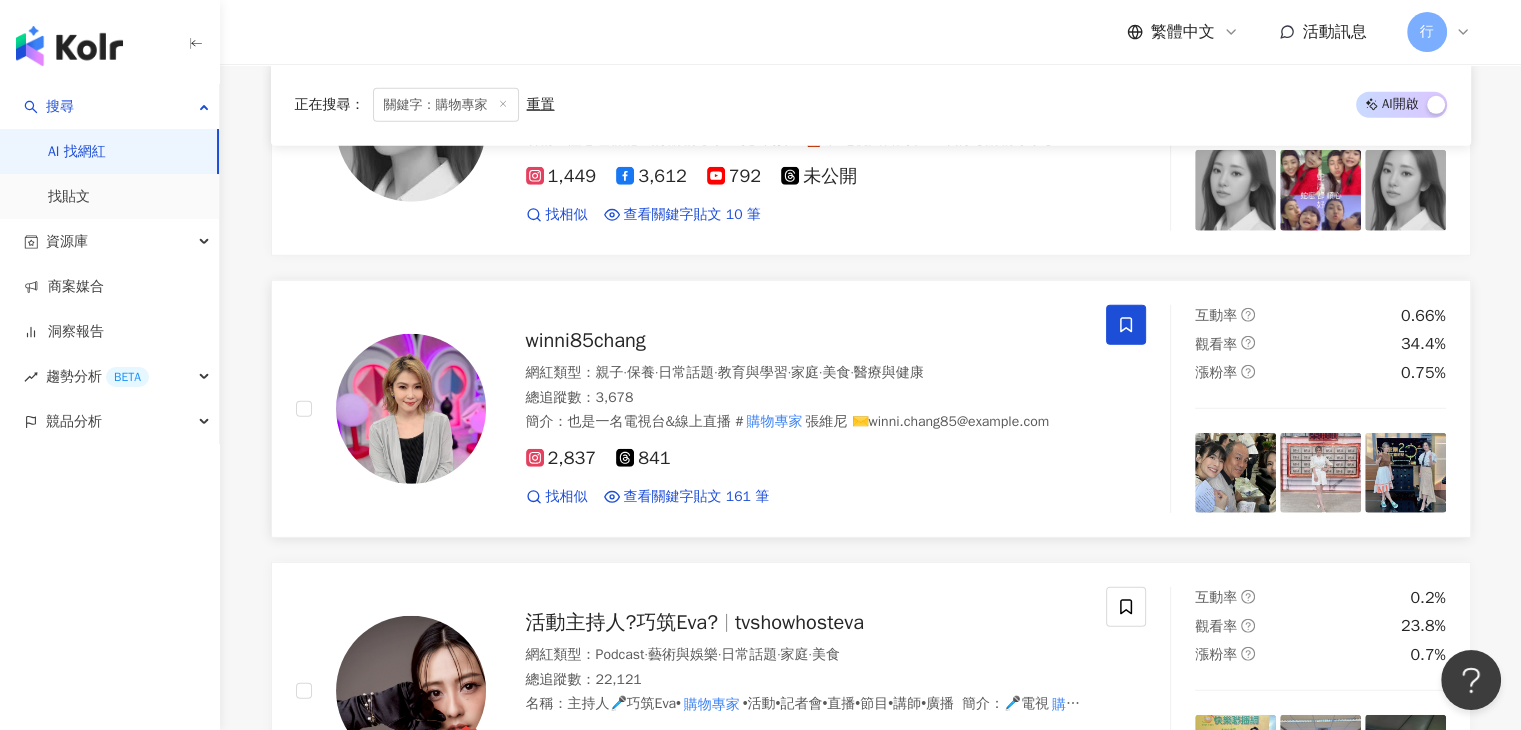 click 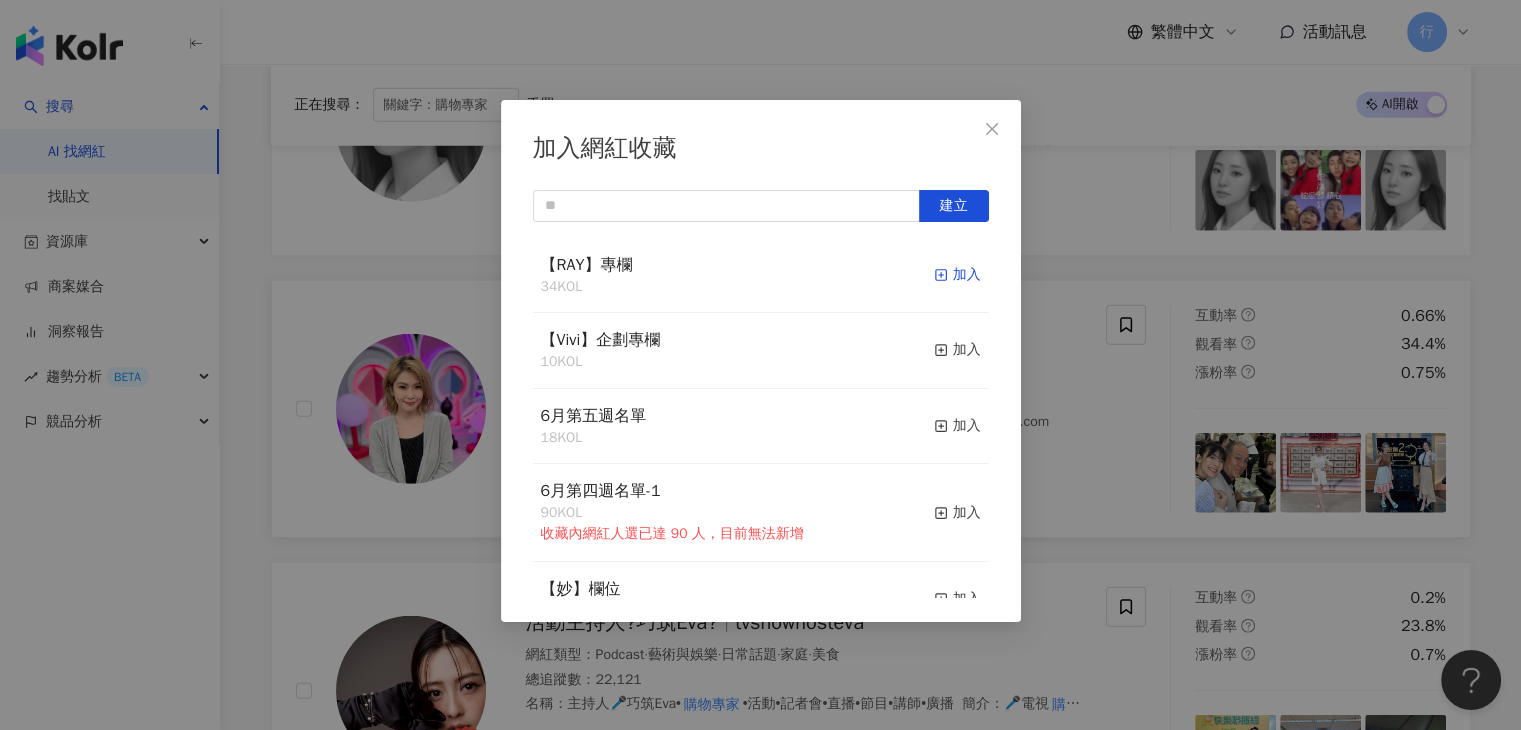 click on "加入" at bounding box center (957, 275) 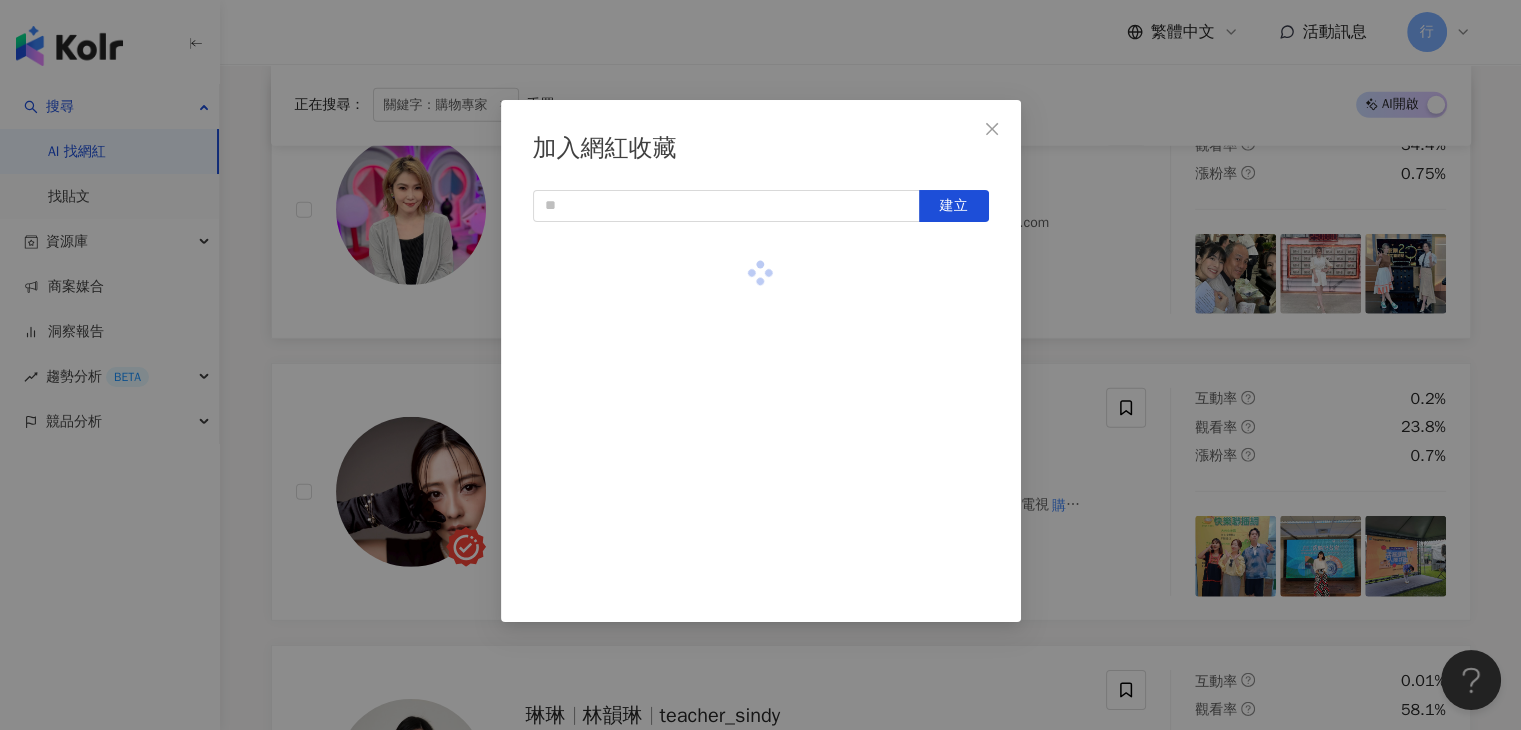 scroll, scrollTop: 6017, scrollLeft: 0, axis: vertical 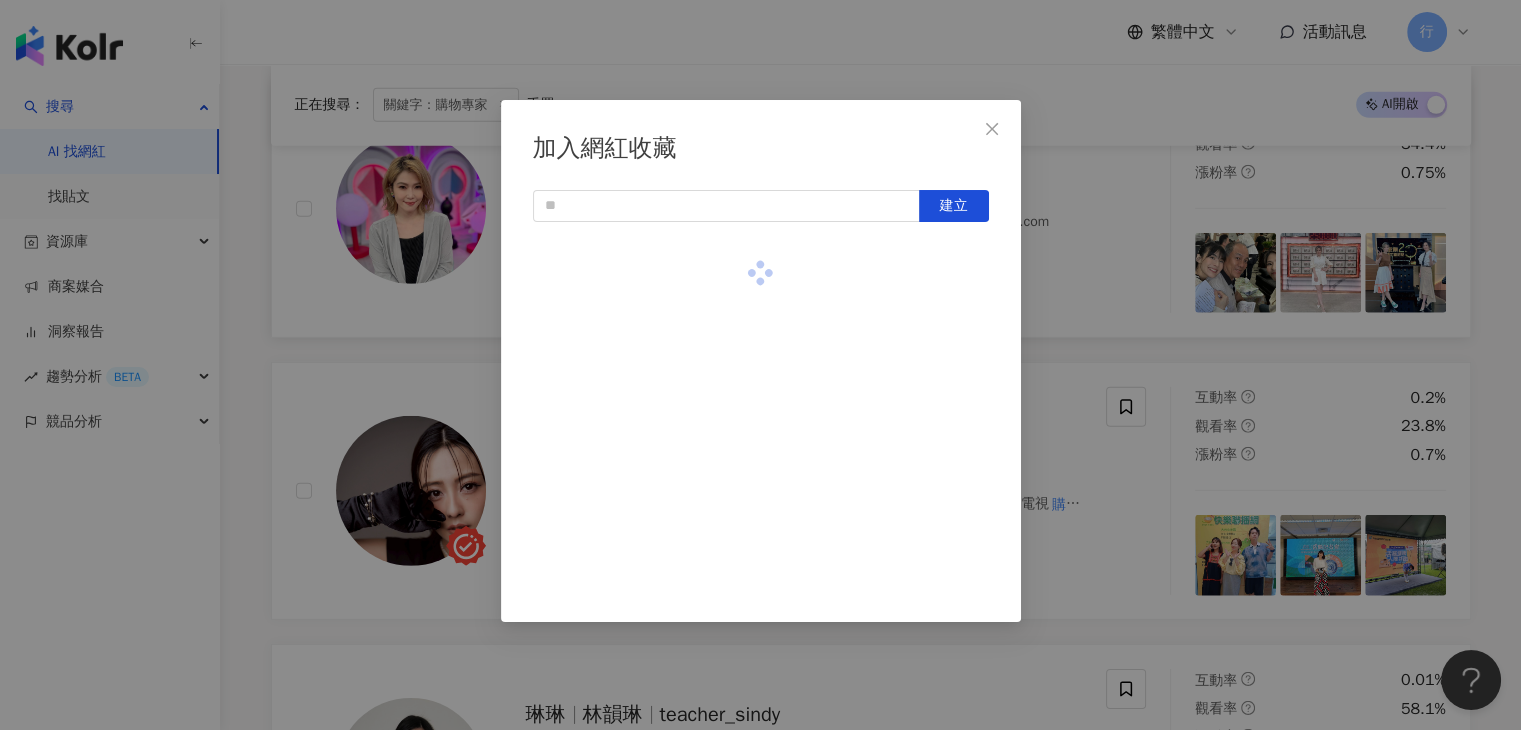 click on "加入網紅收藏 建立" at bounding box center (760, 365) 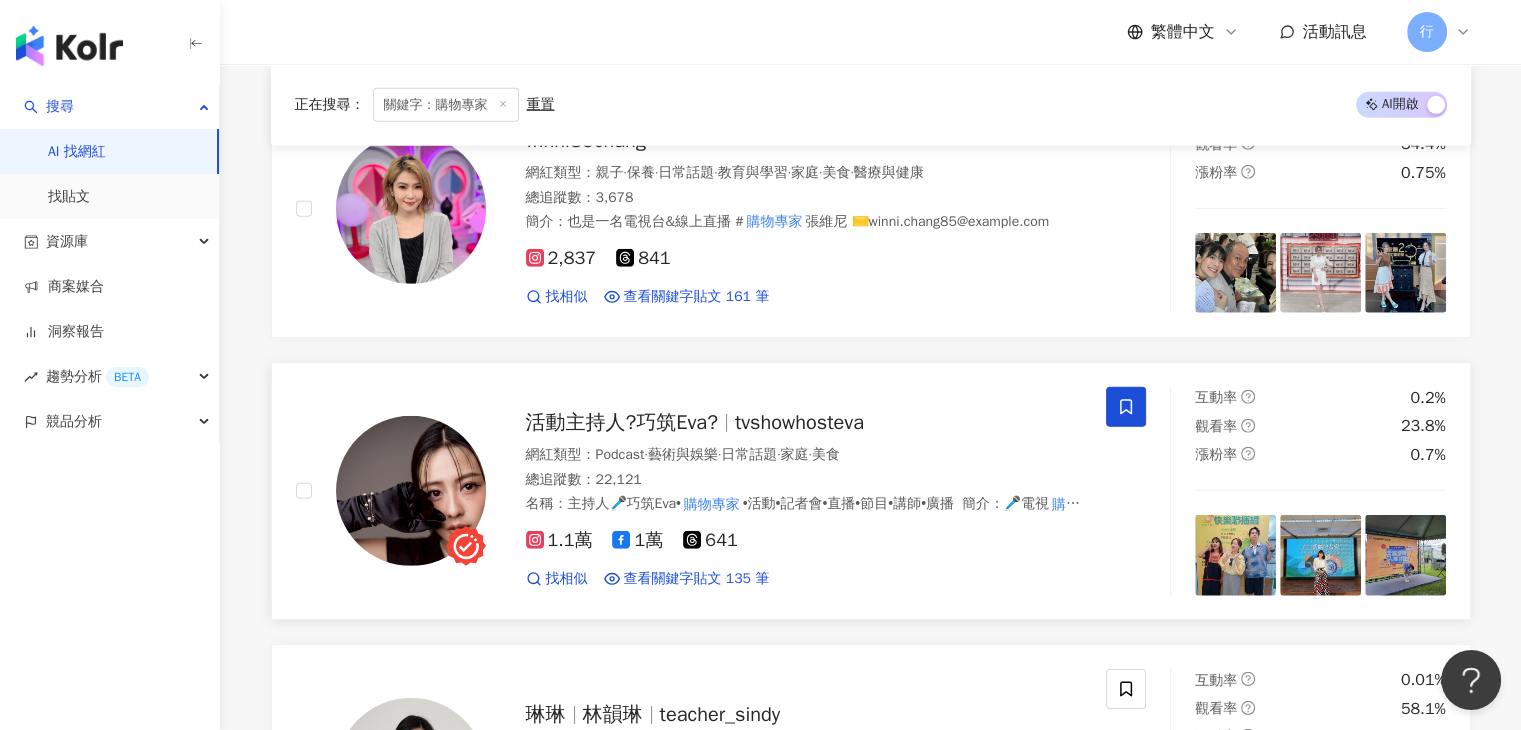click 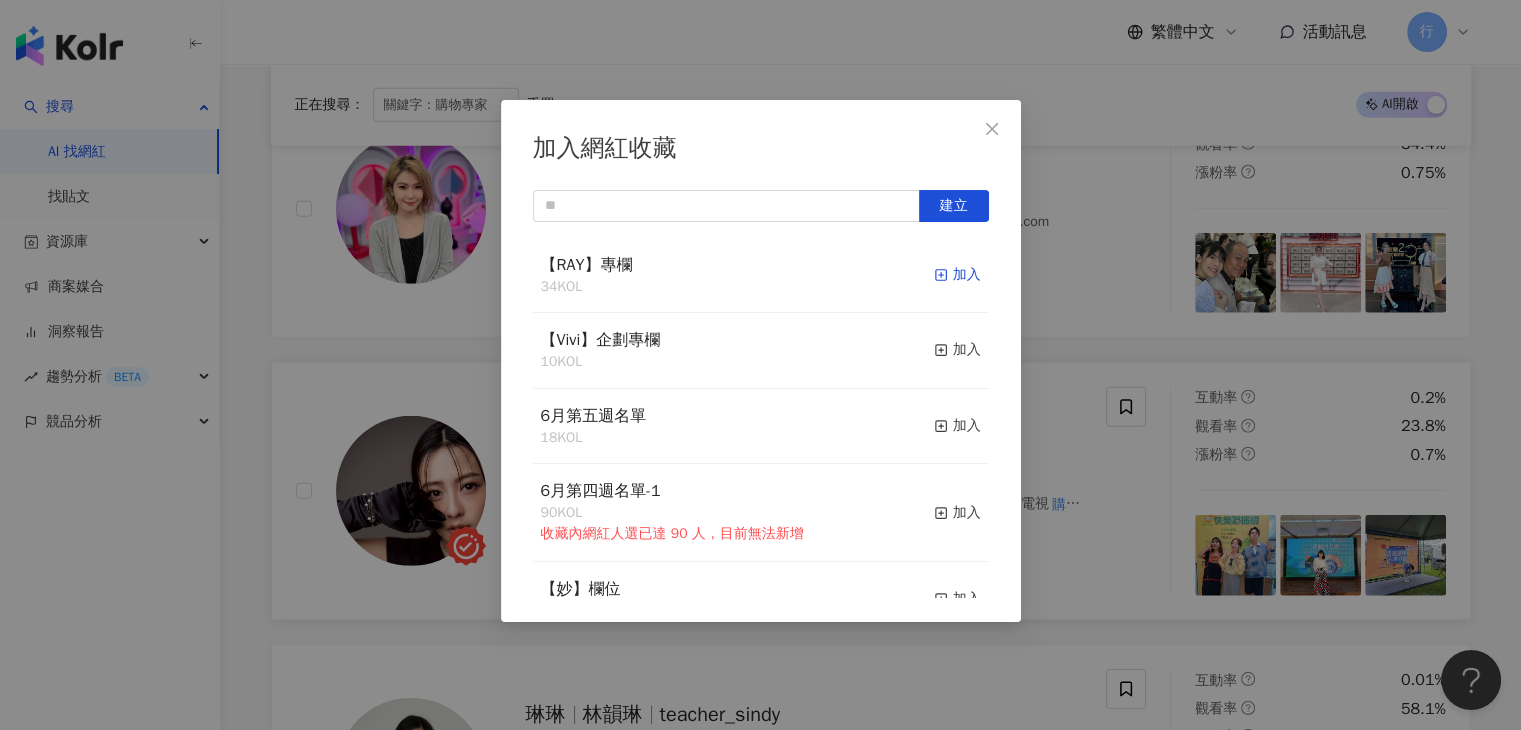 click on "加入" at bounding box center (957, 275) 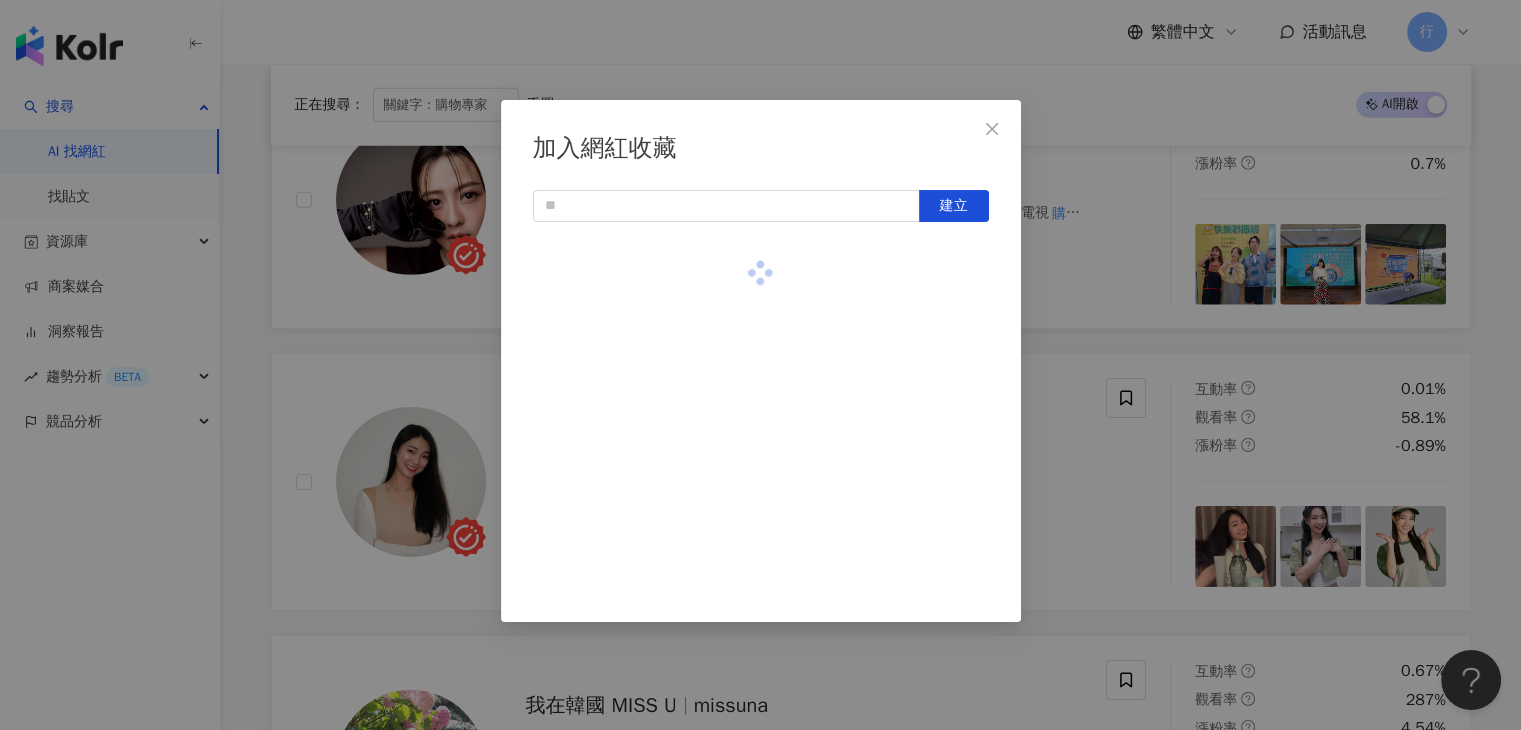 scroll, scrollTop: 6317, scrollLeft: 0, axis: vertical 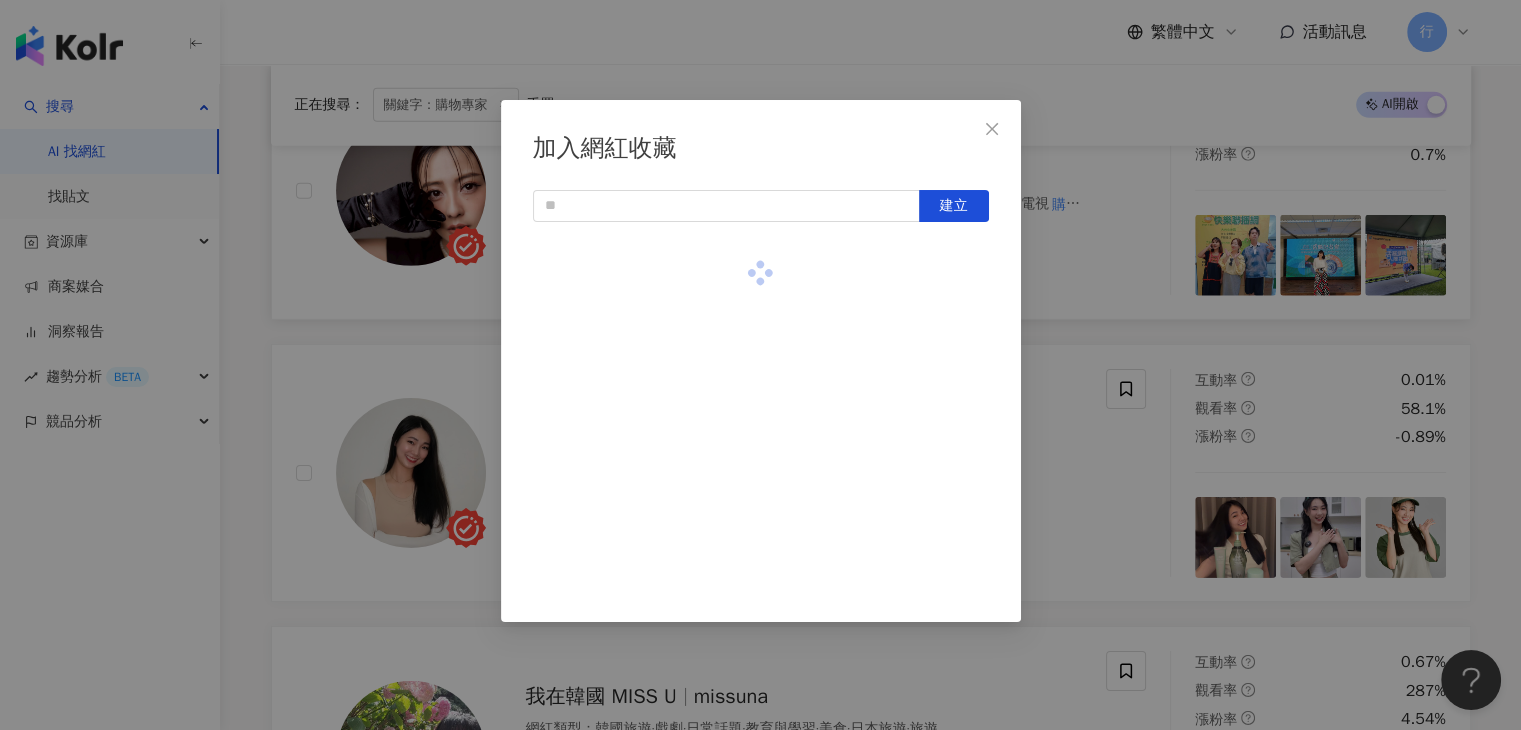 click on "加入網紅收藏 建立" at bounding box center [760, 365] 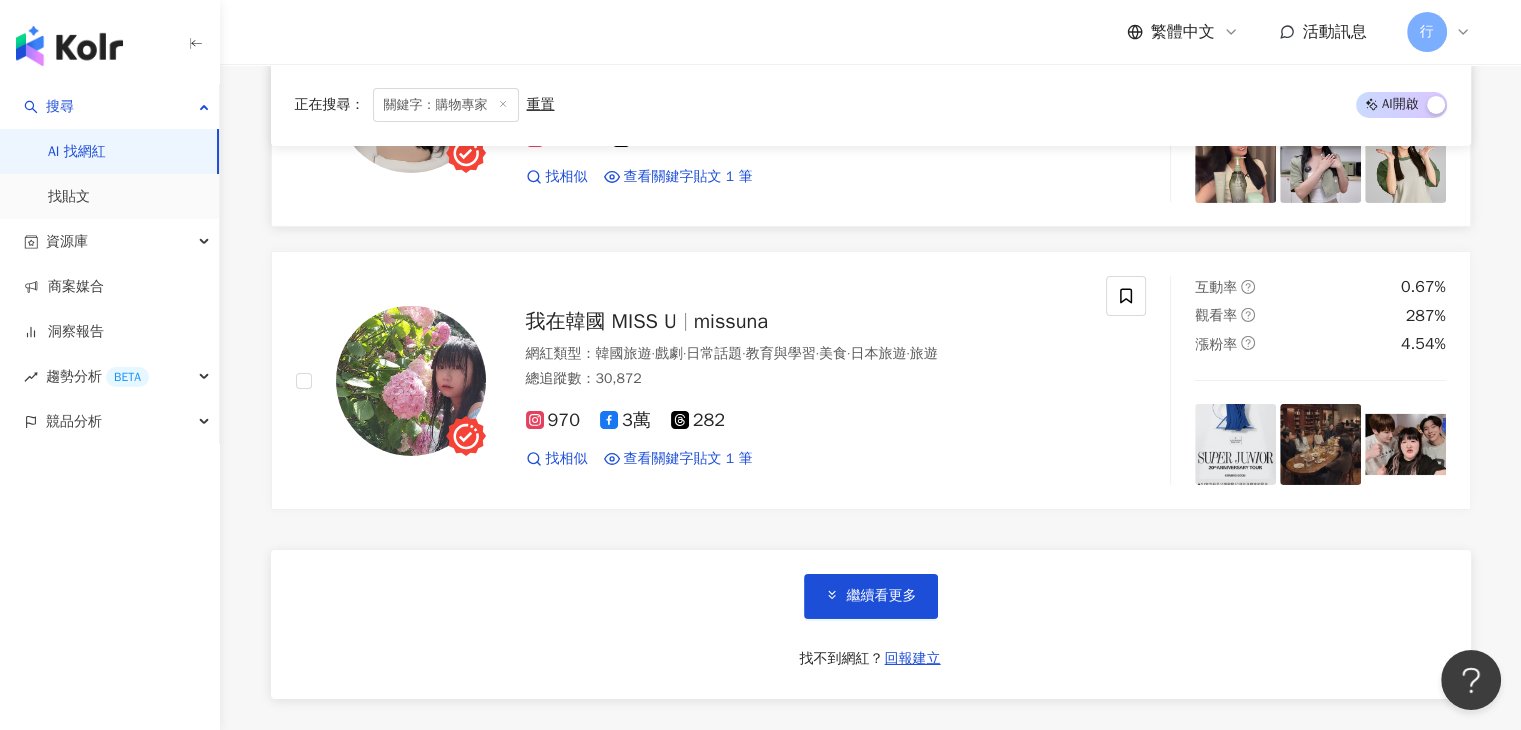 scroll, scrollTop: 6917, scrollLeft: 0, axis: vertical 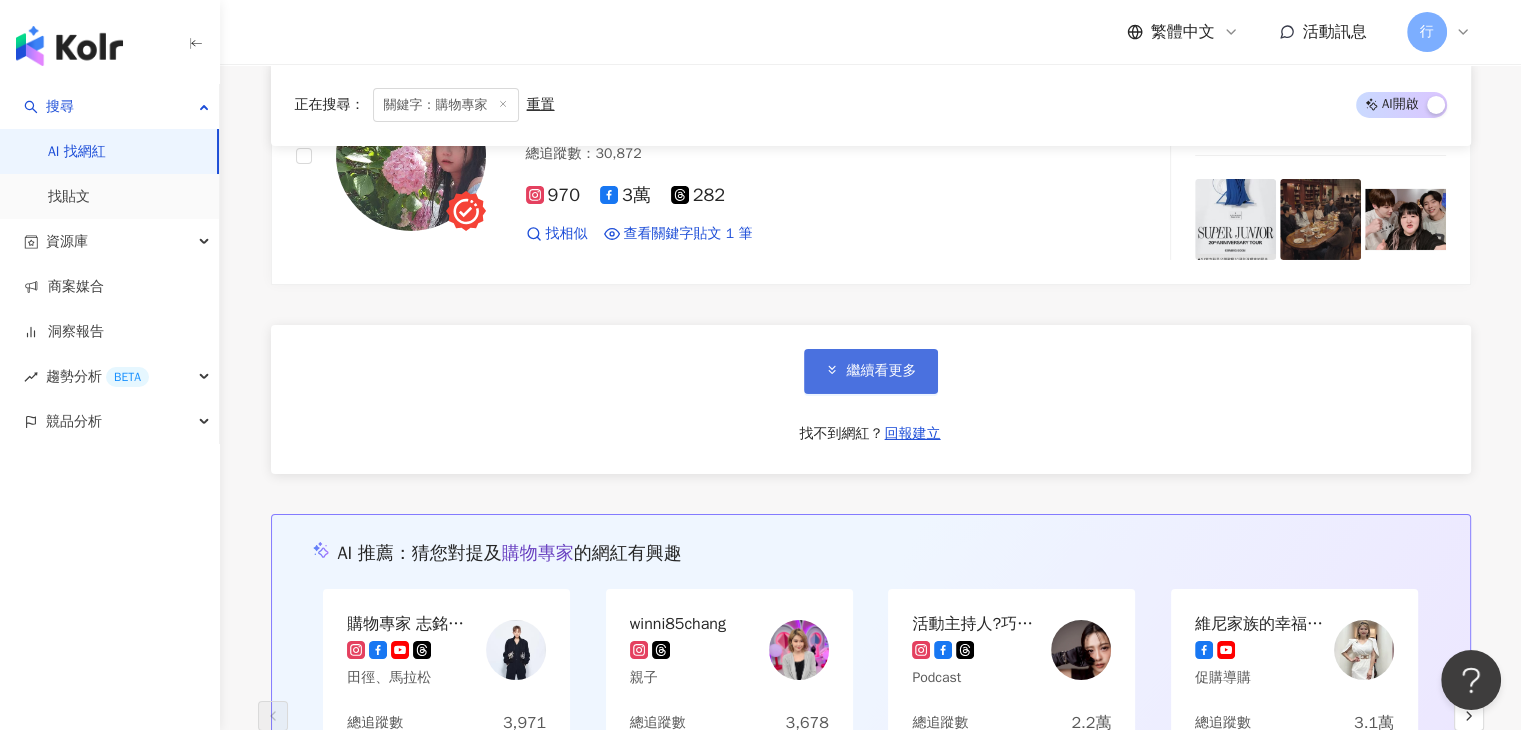 click on "繼續看更多" at bounding box center [882, 371] 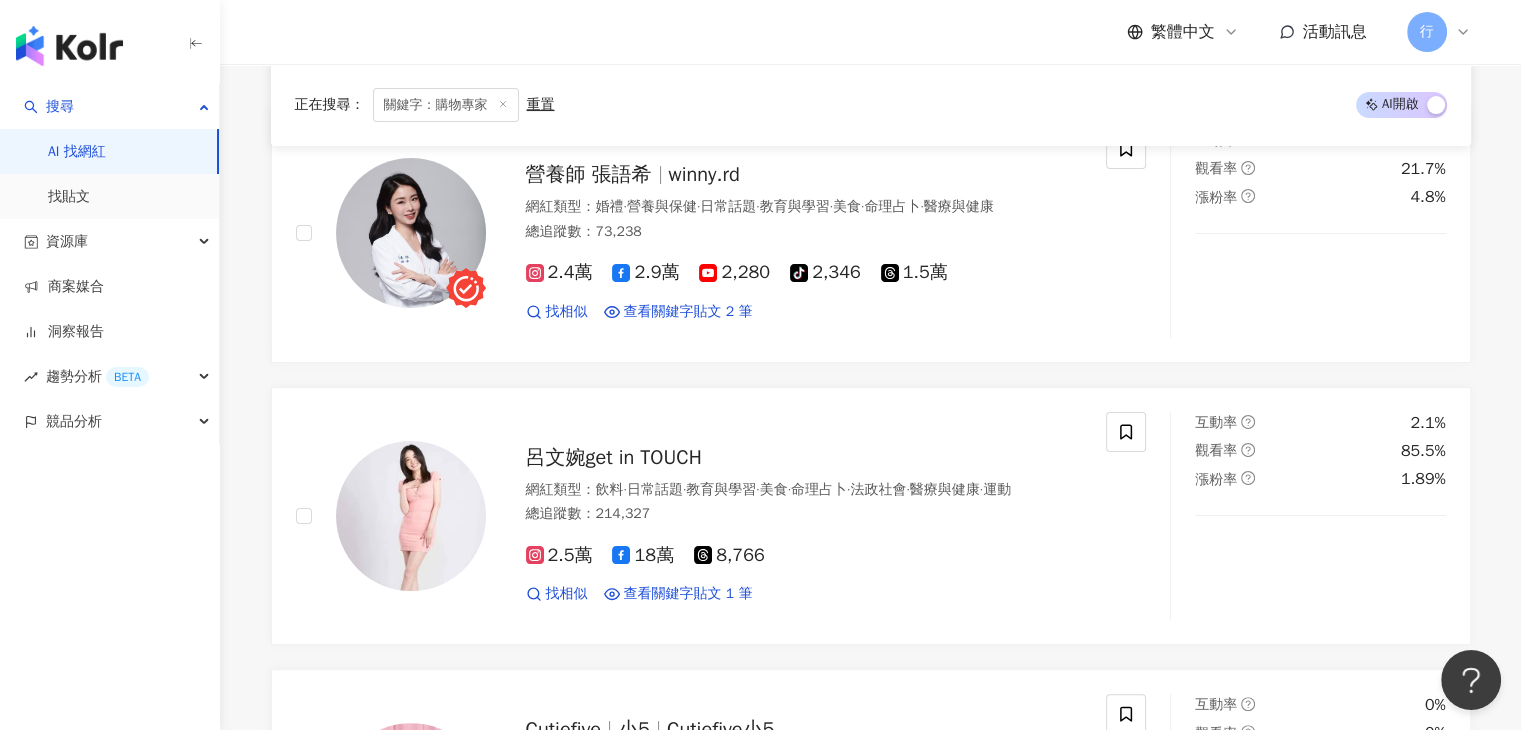 scroll, scrollTop: 8017, scrollLeft: 0, axis: vertical 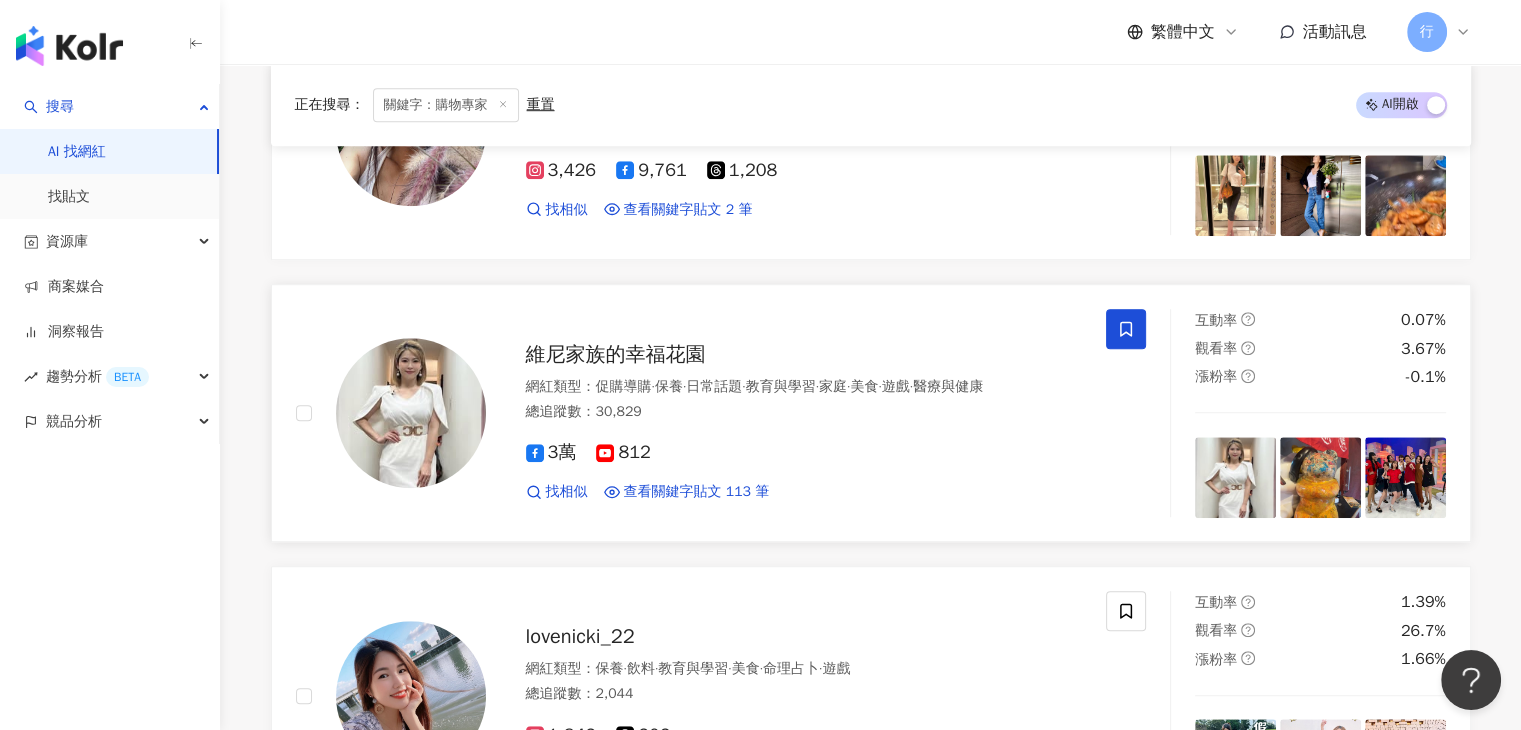 click at bounding box center (1126, 329) 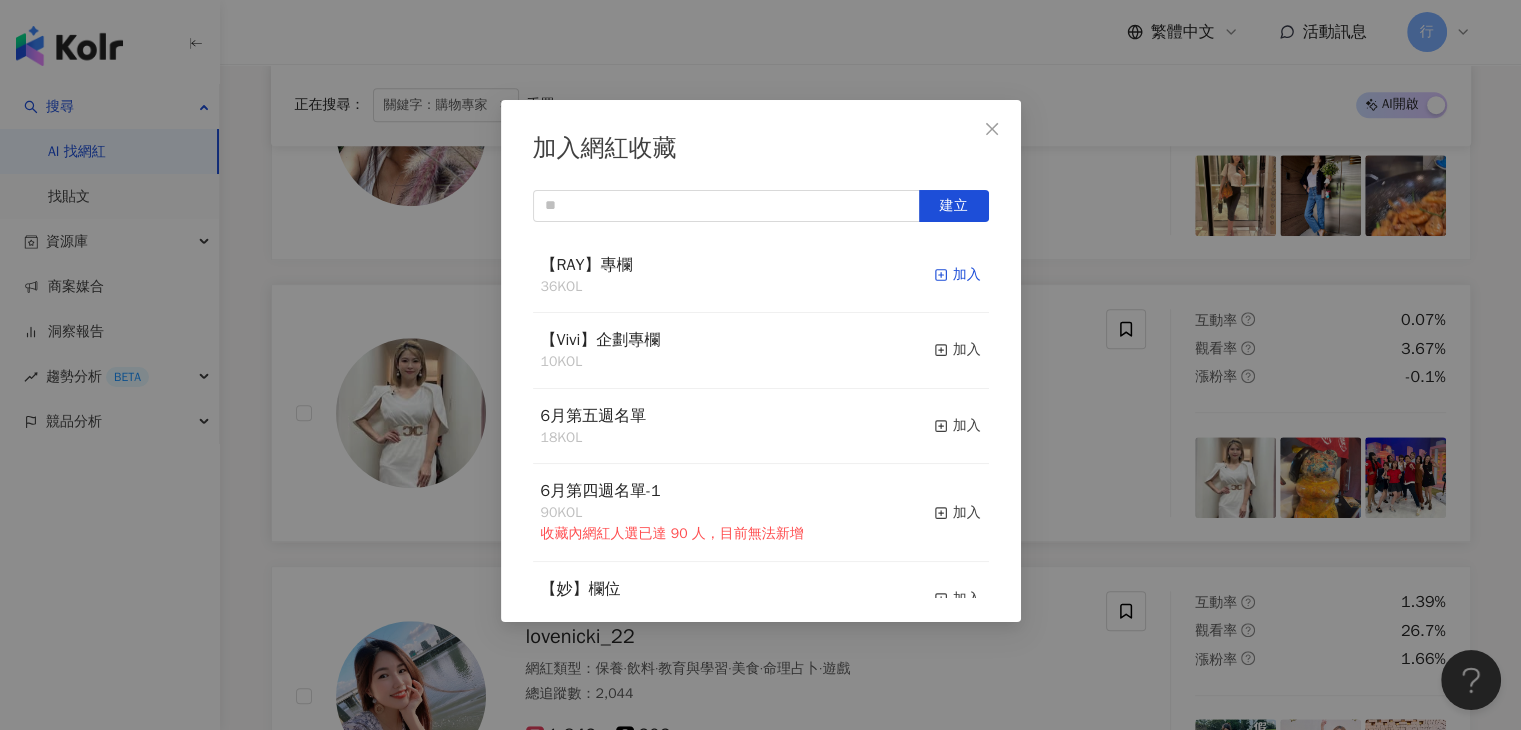 click on "加入" at bounding box center [957, 275] 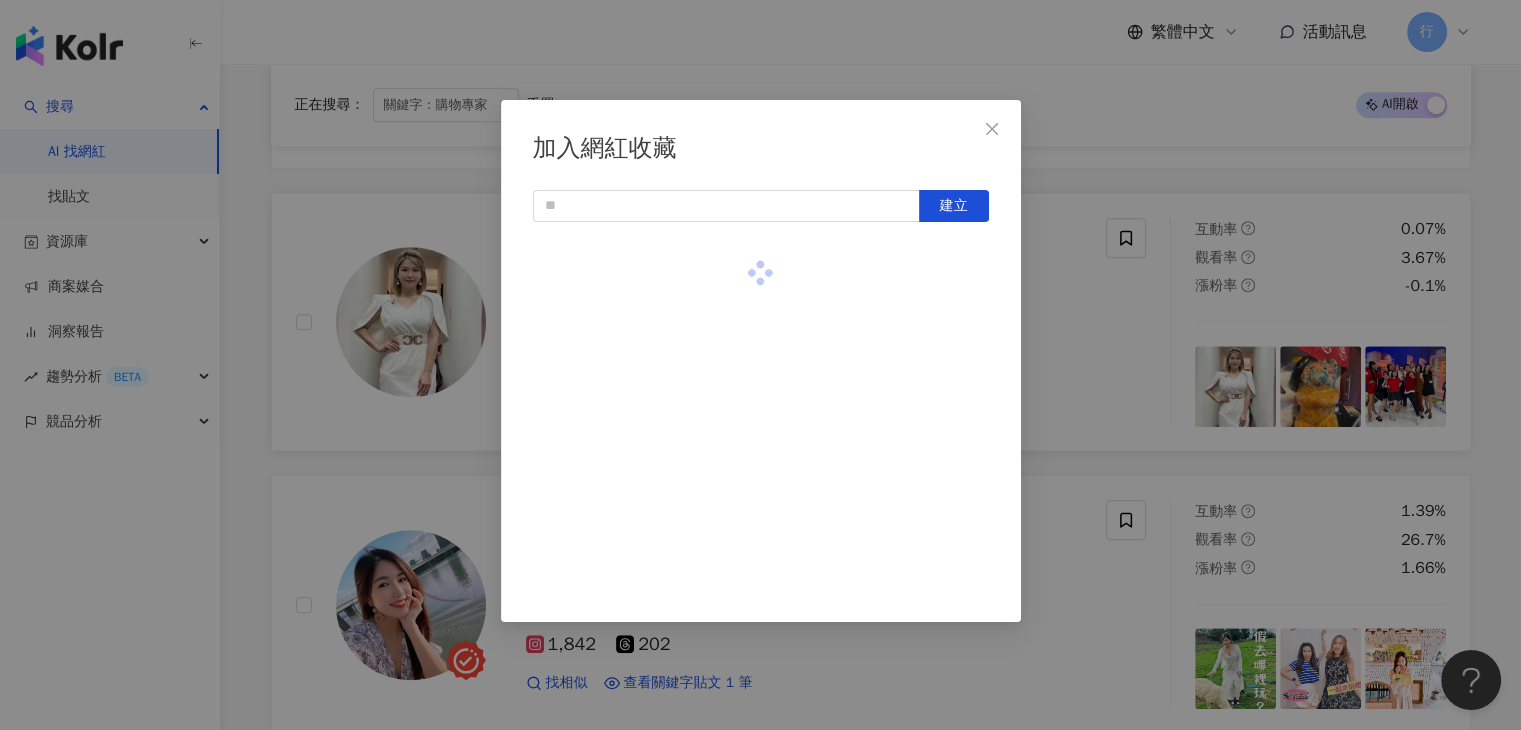 scroll, scrollTop: 9217, scrollLeft: 0, axis: vertical 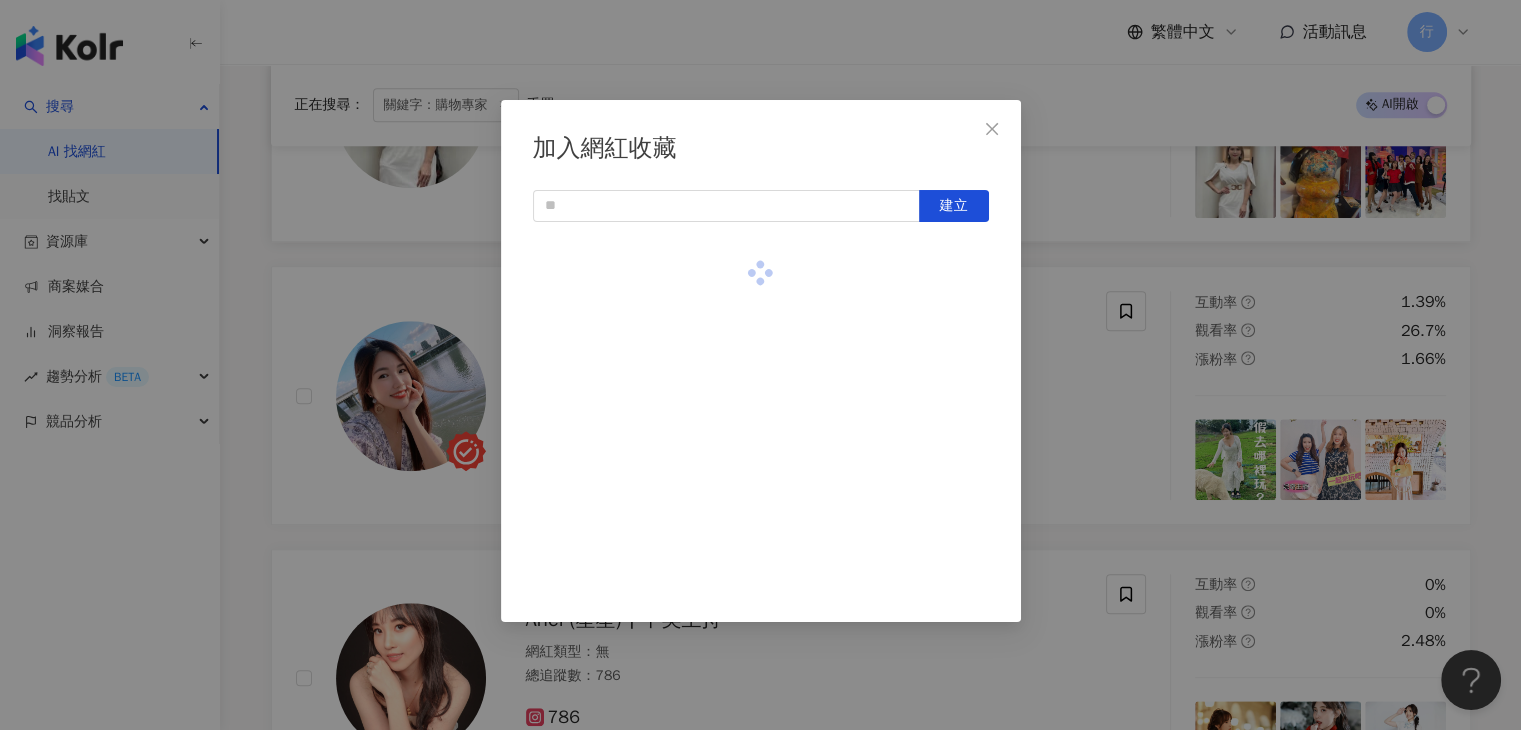 click on "加入網紅收藏 建立" at bounding box center [760, 365] 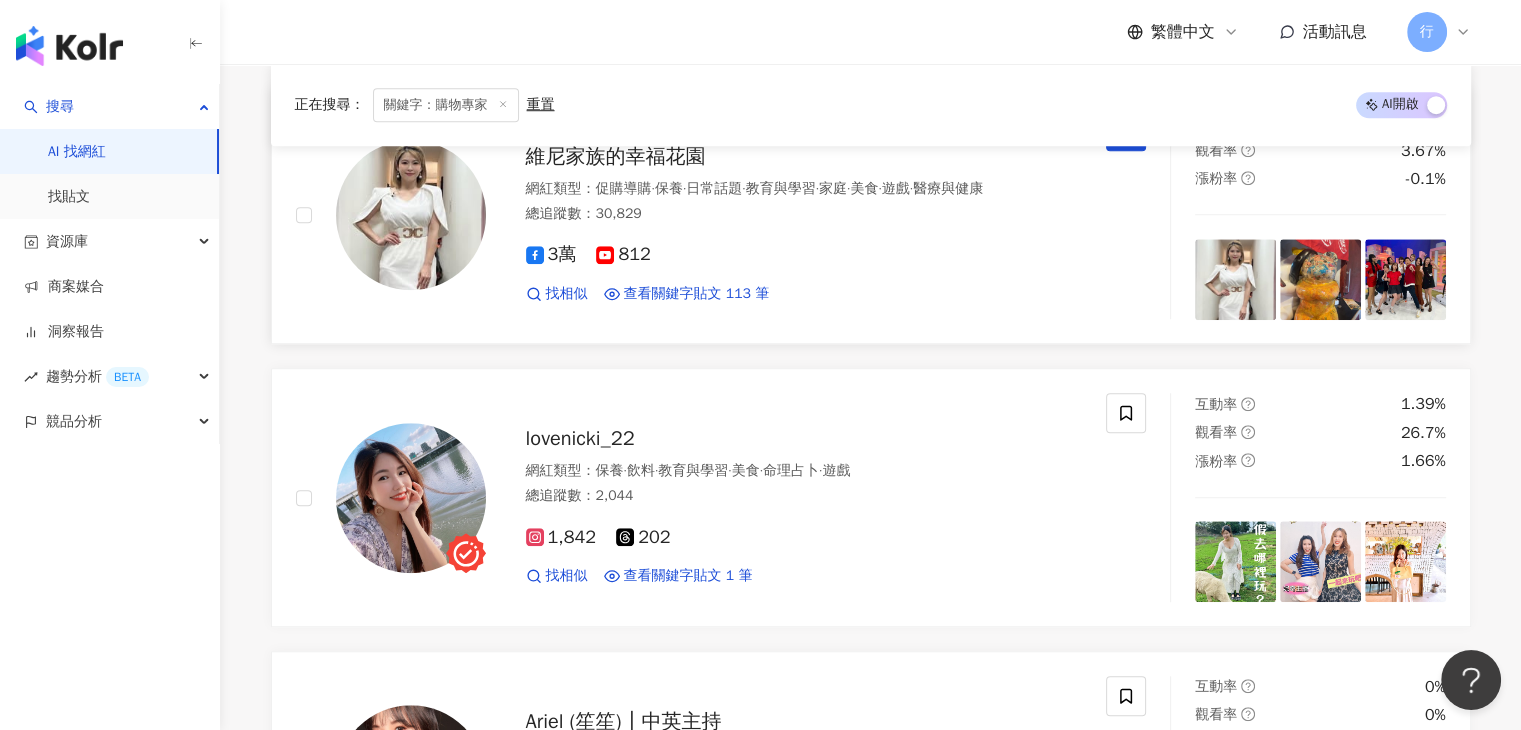 scroll, scrollTop: 9117, scrollLeft: 0, axis: vertical 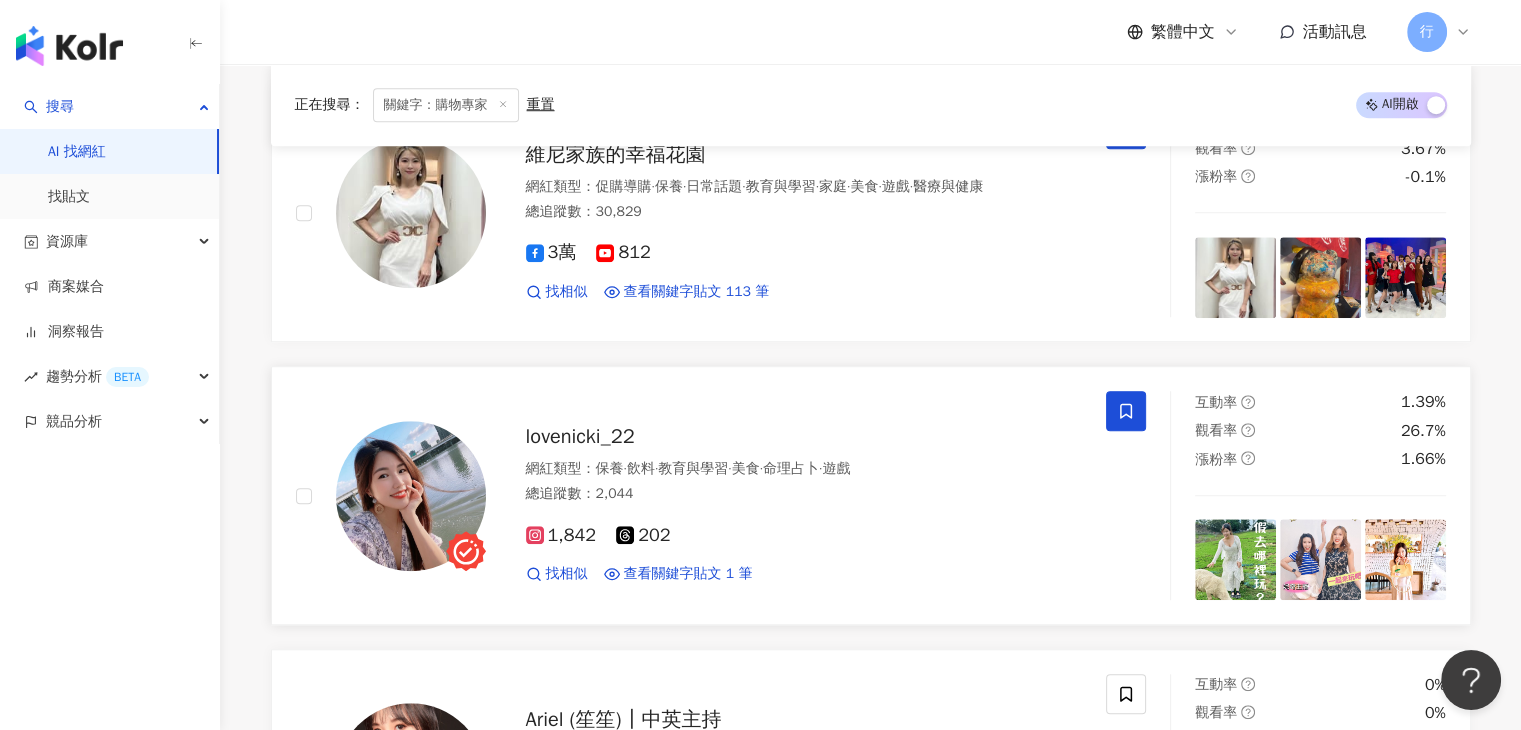click at bounding box center (1126, 411) 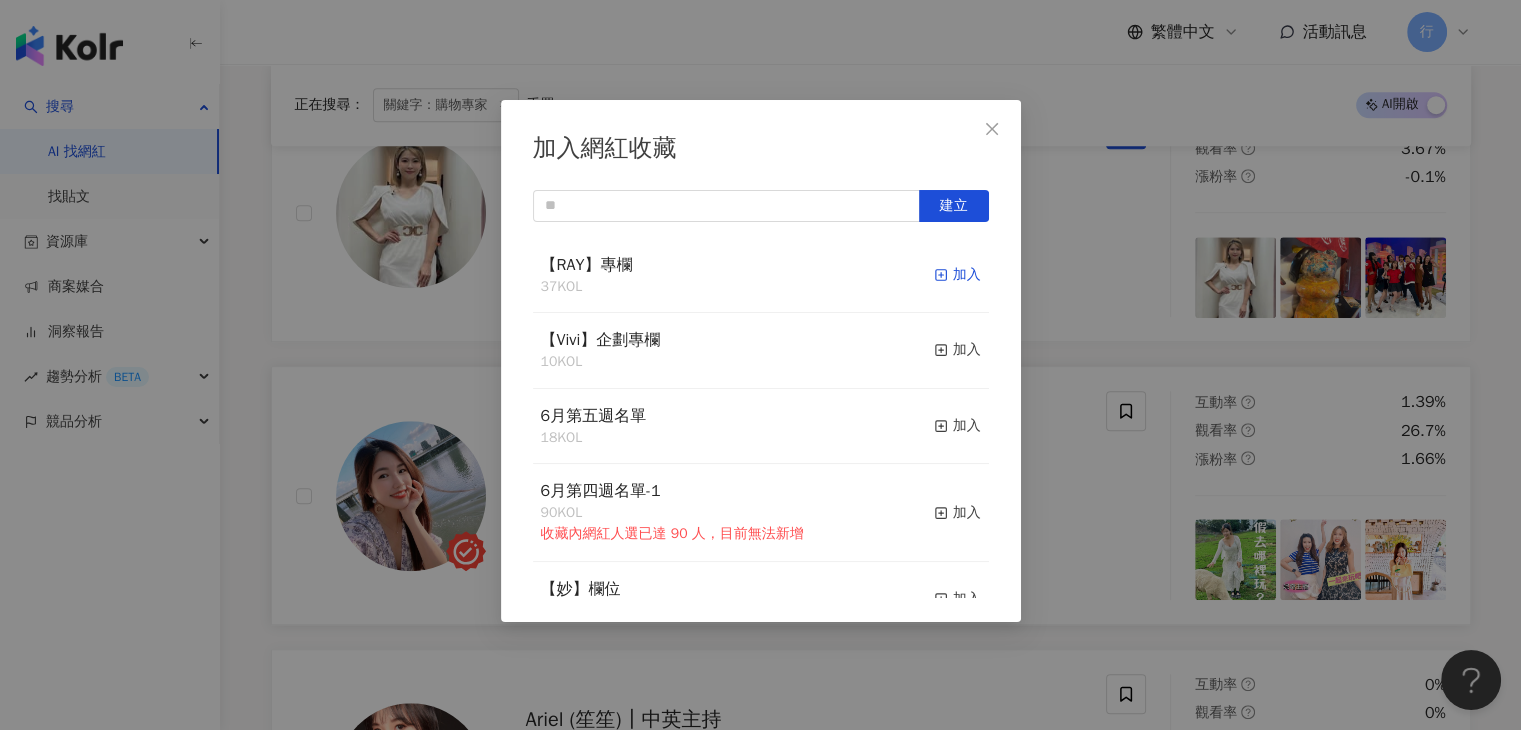 click on "加入" at bounding box center [957, 275] 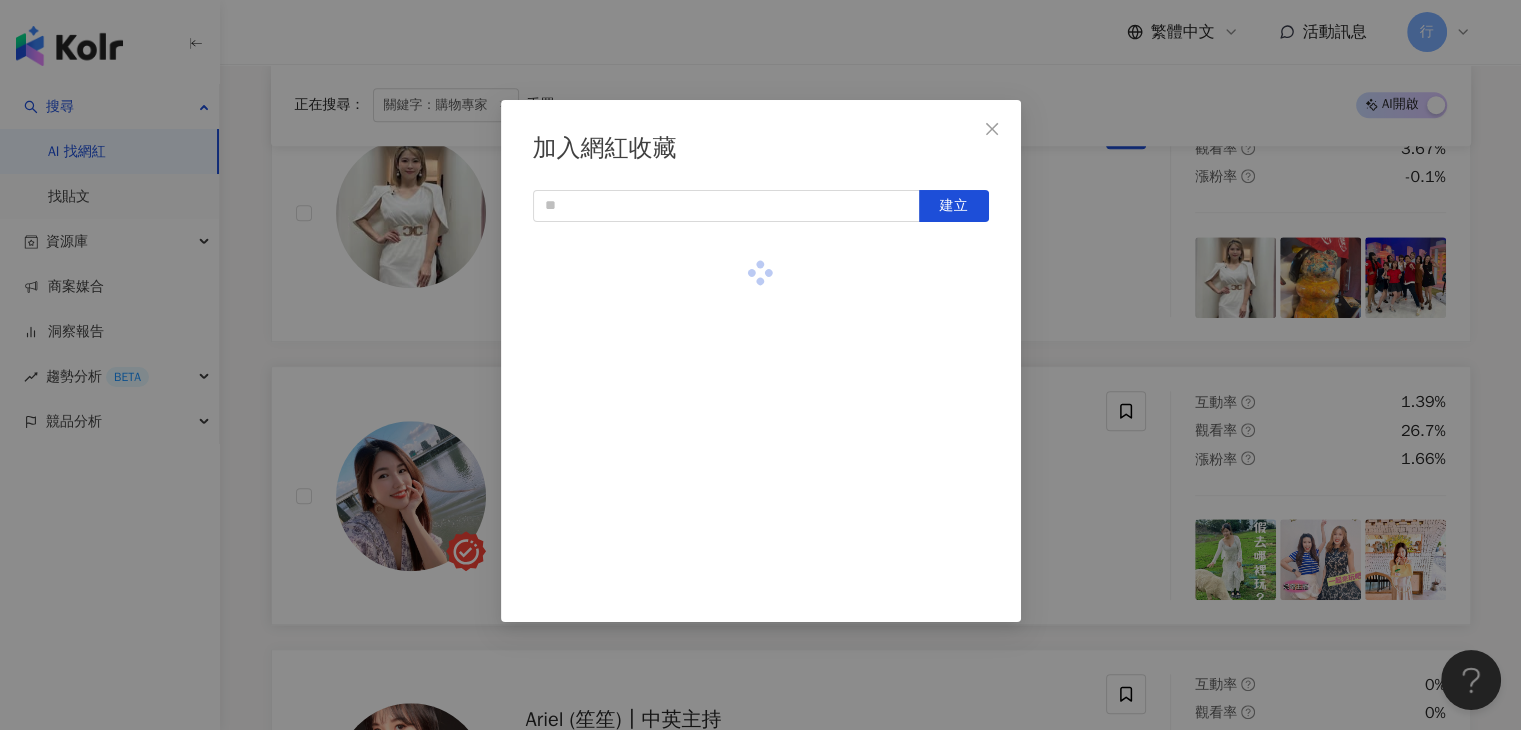 click on "加入網紅收藏 建立" at bounding box center (760, 365) 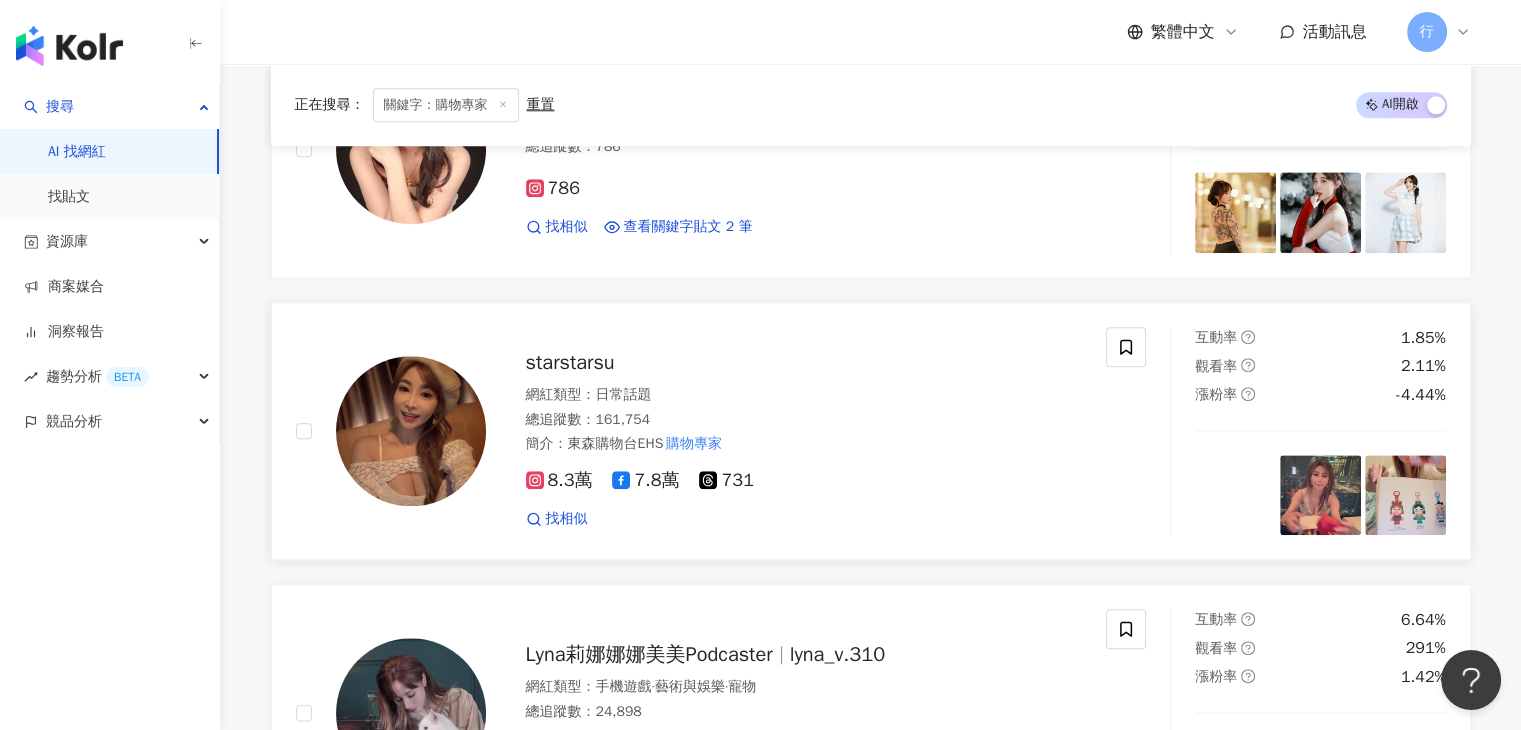 scroll, scrollTop: 9717, scrollLeft: 0, axis: vertical 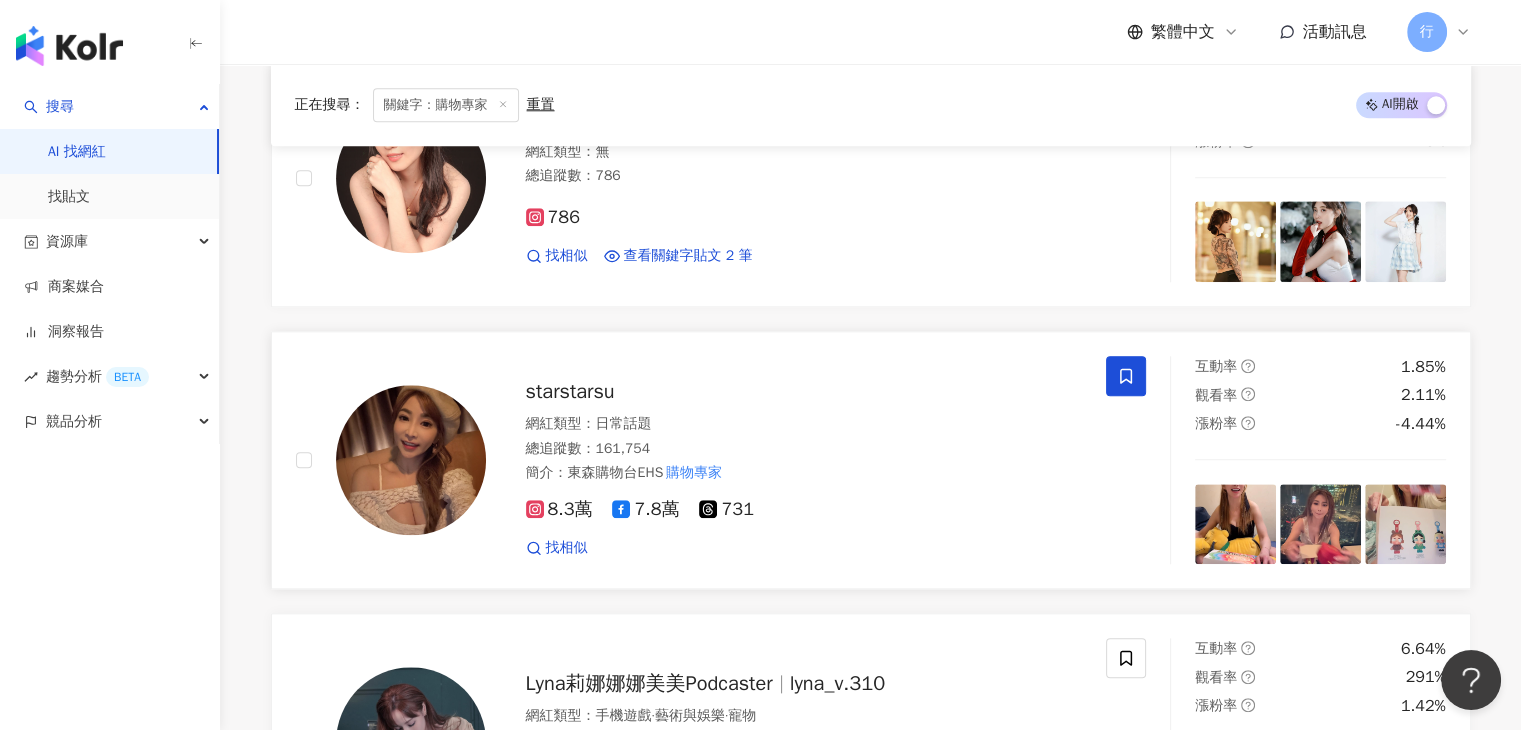 click at bounding box center (1126, 376) 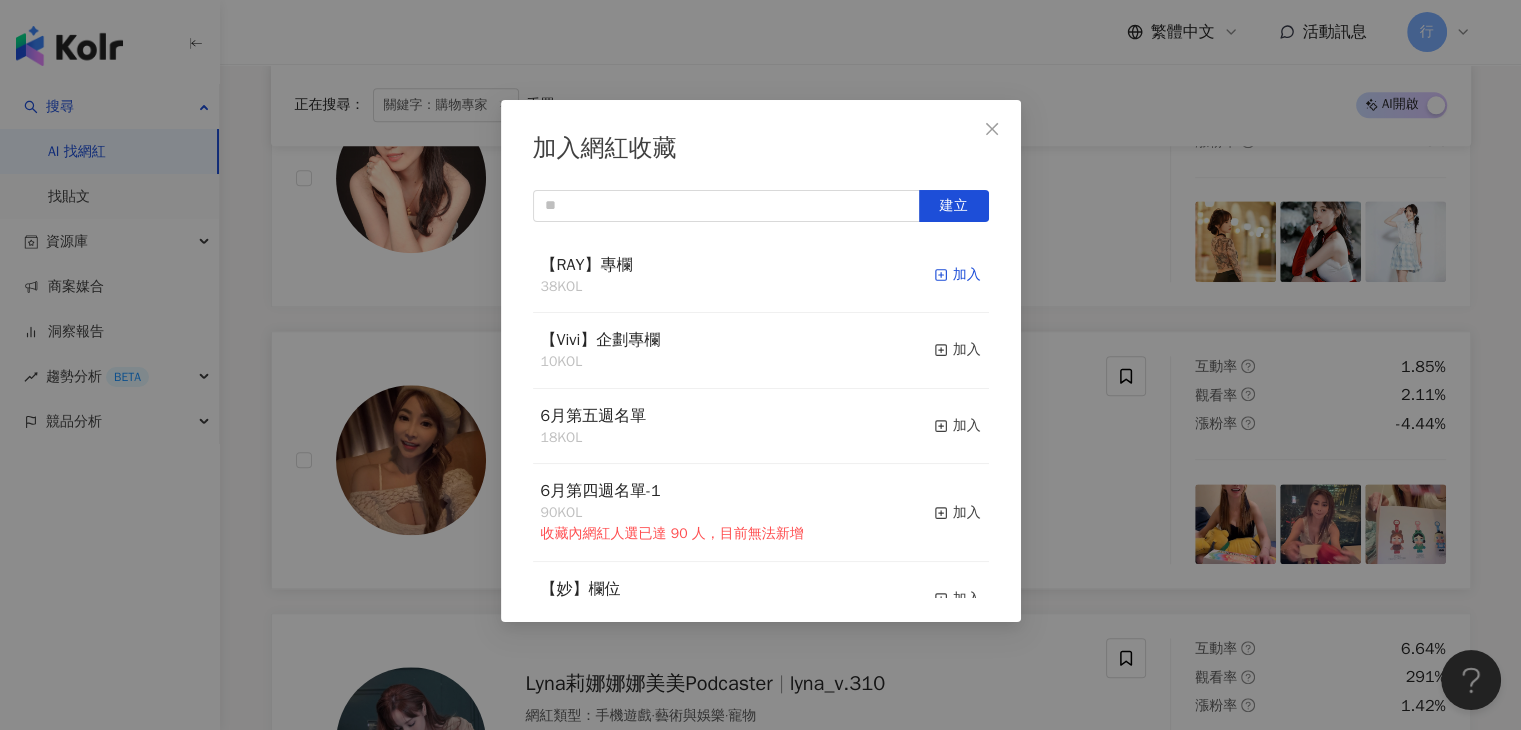 click on "加入" at bounding box center (957, 275) 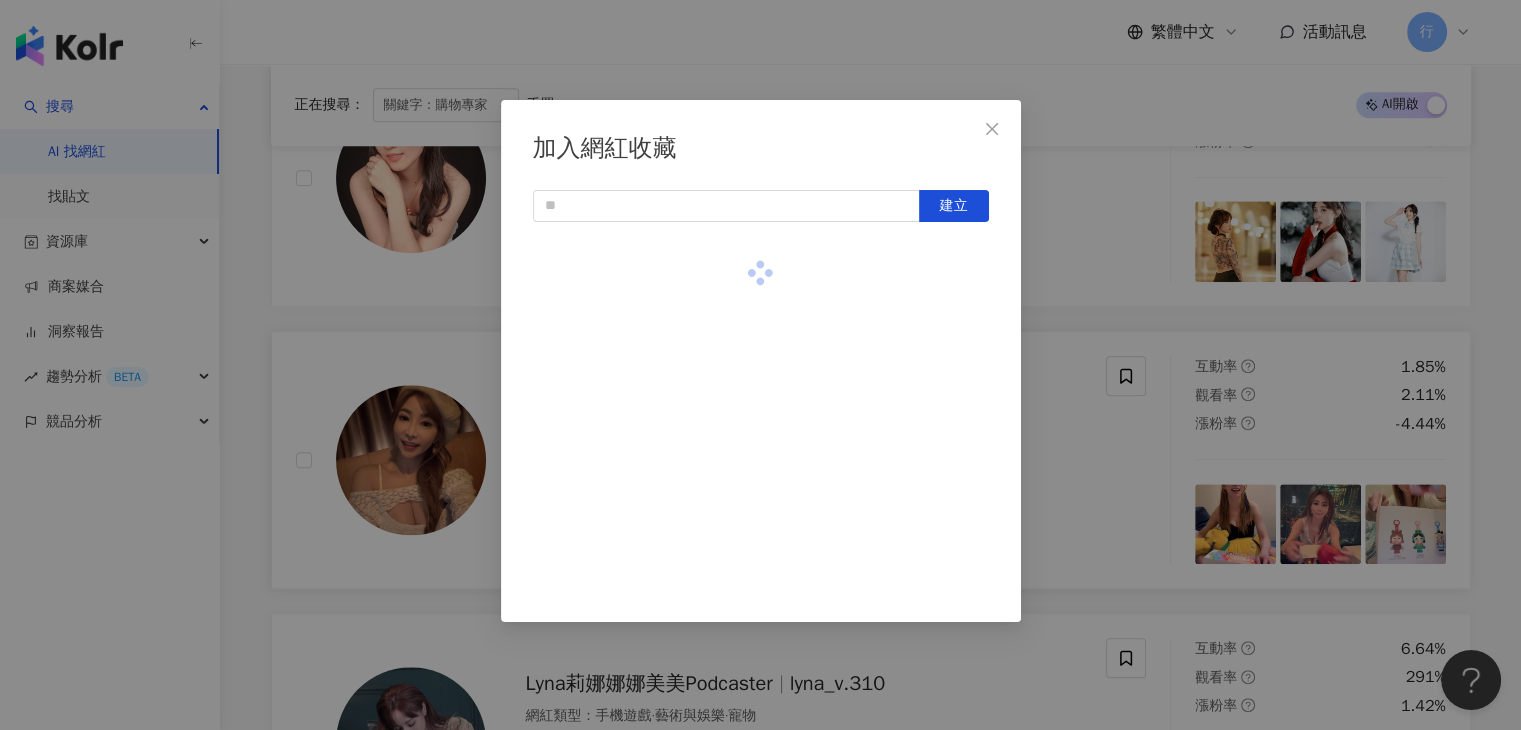 click on "加入網紅收藏 建立" at bounding box center [760, 365] 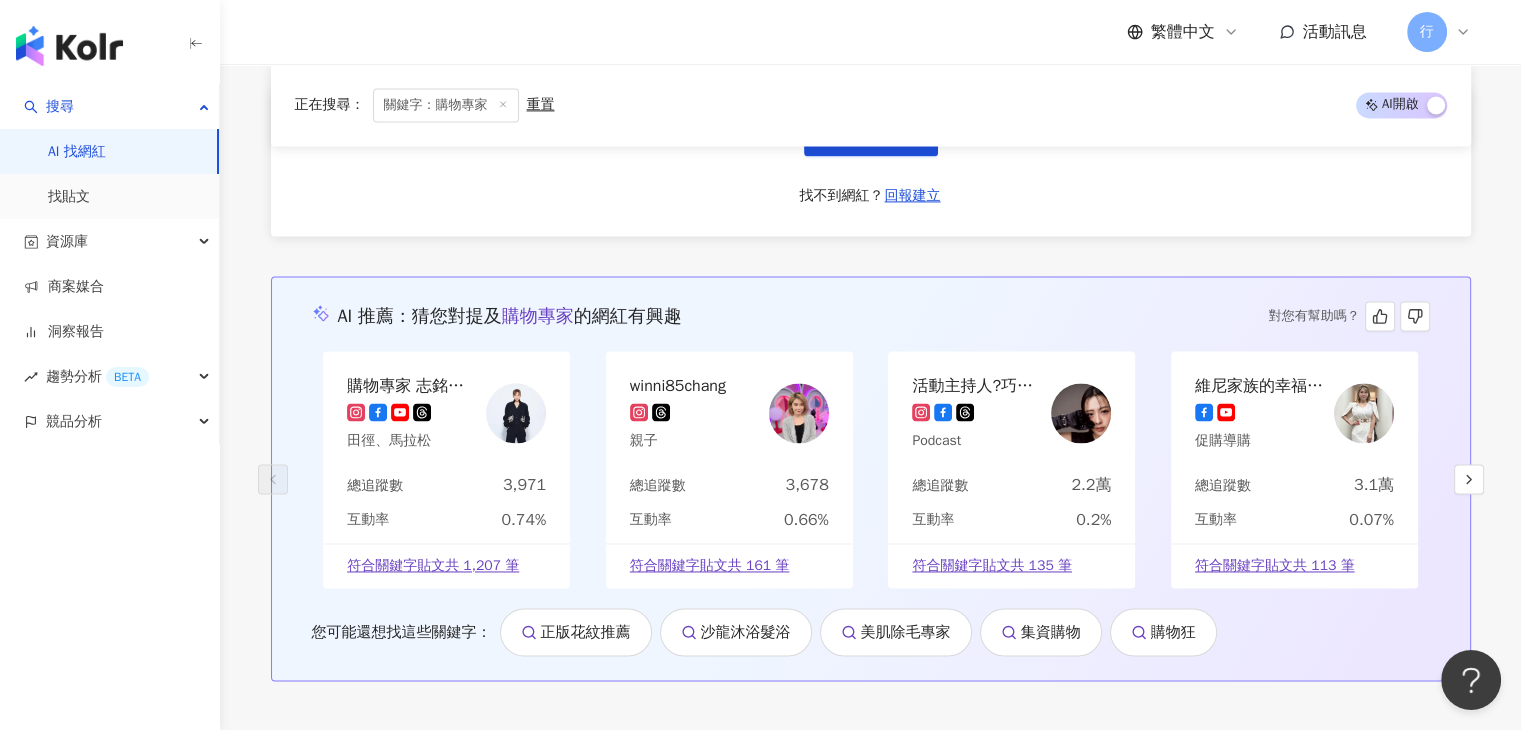 scroll, scrollTop: 10317, scrollLeft: 0, axis: vertical 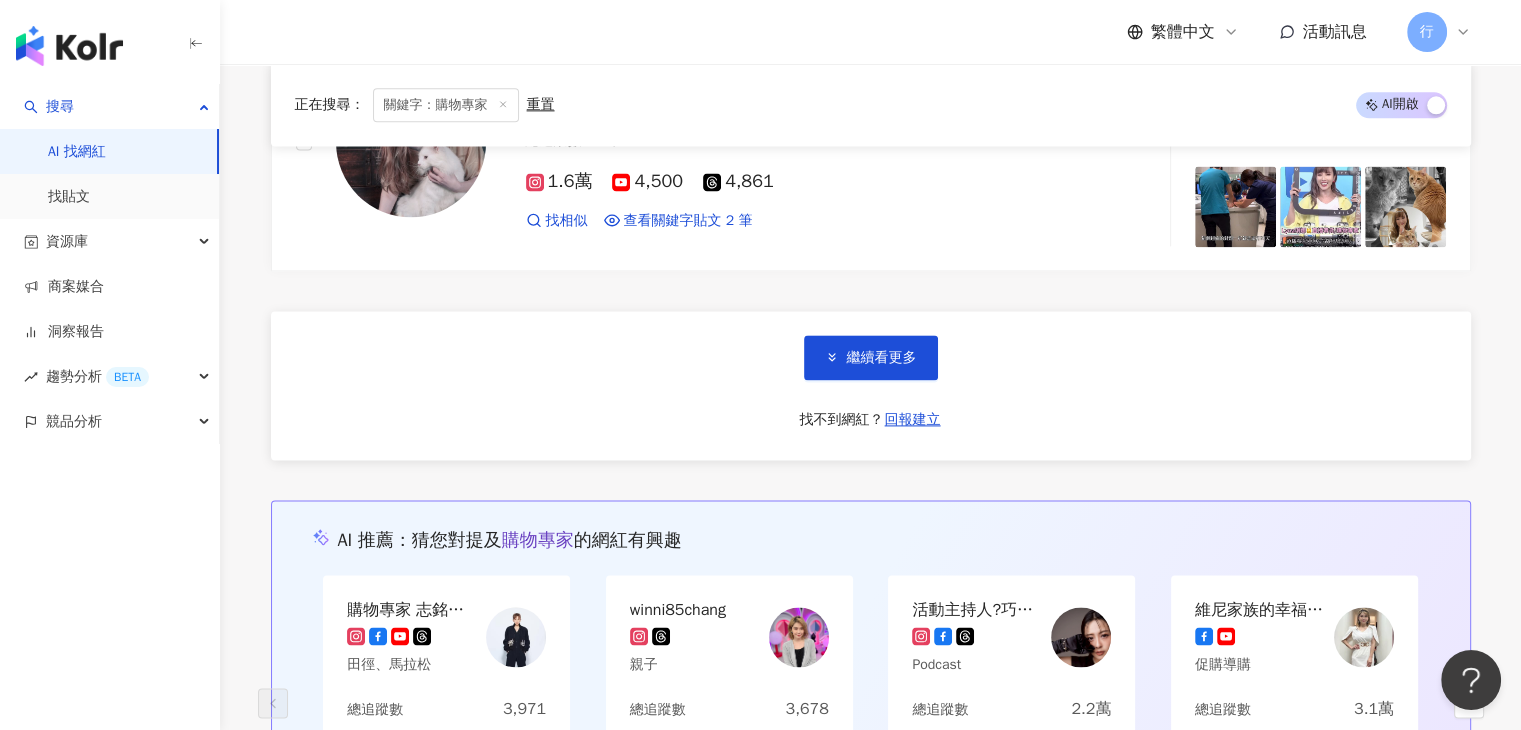 drag, startPoint x: 860, startPoint y: 354, endPoint x: 583, endPoint y: 429, distance: 286.97388 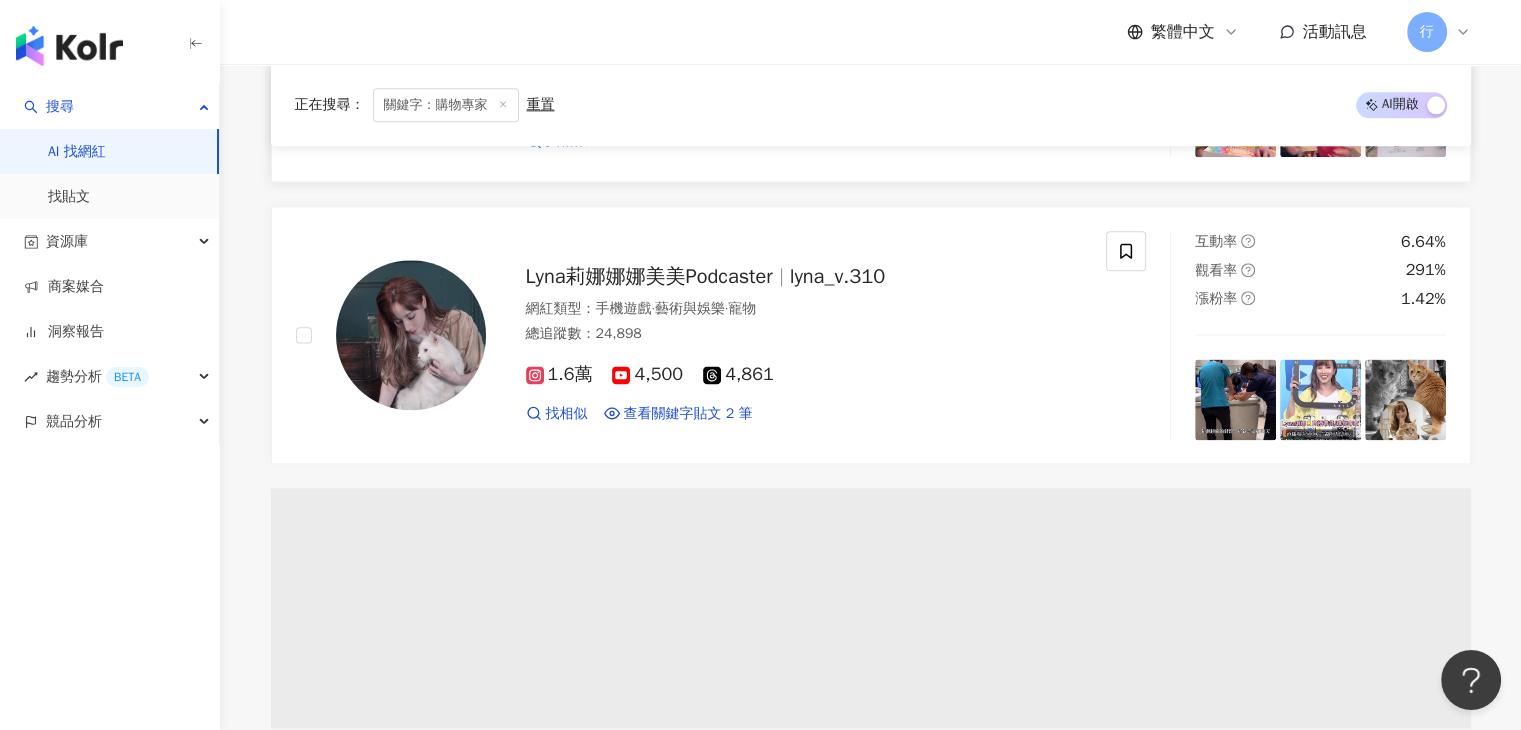 scroll, scrollTop: 10117, scrollLeft: 0, axis: vertical 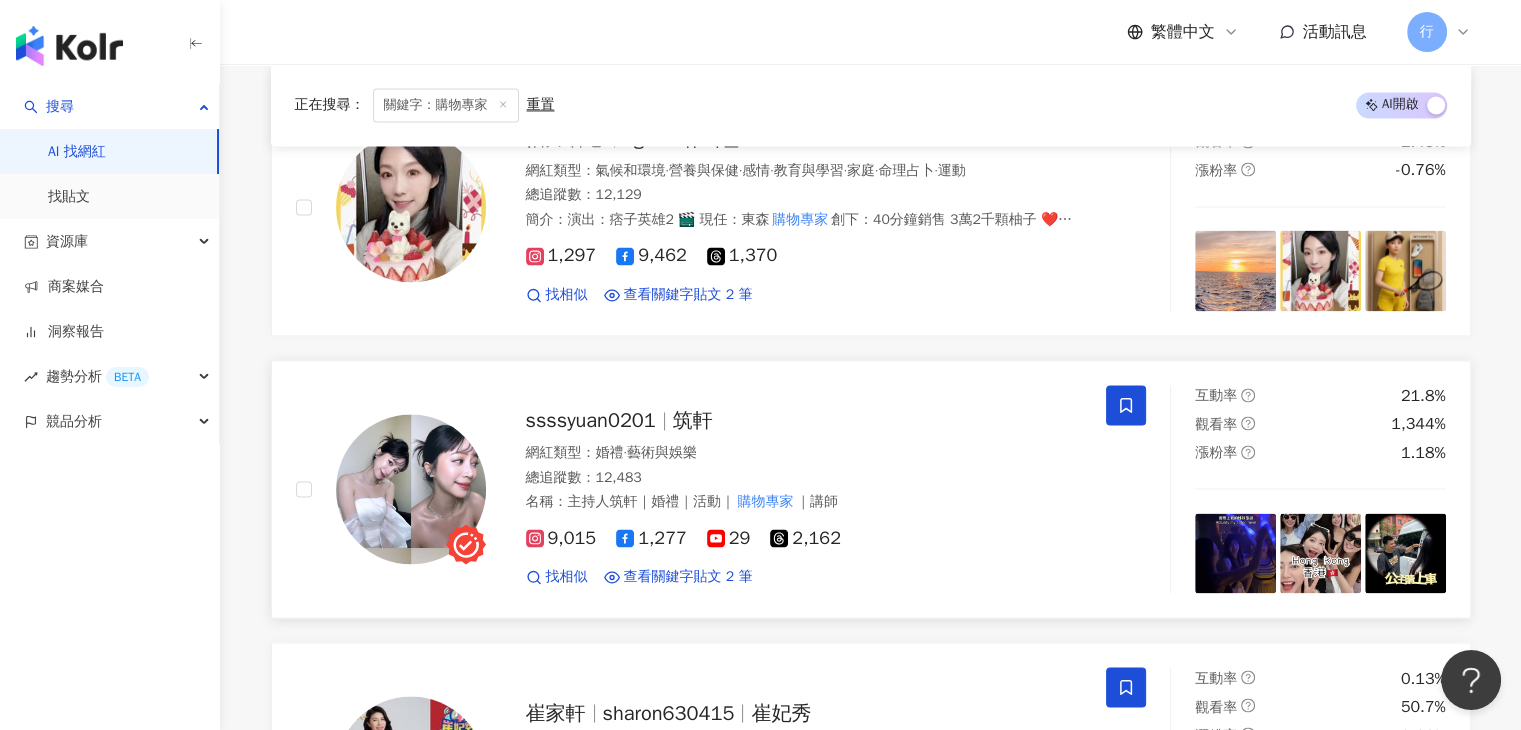 click at bounding box center (1126, 405) 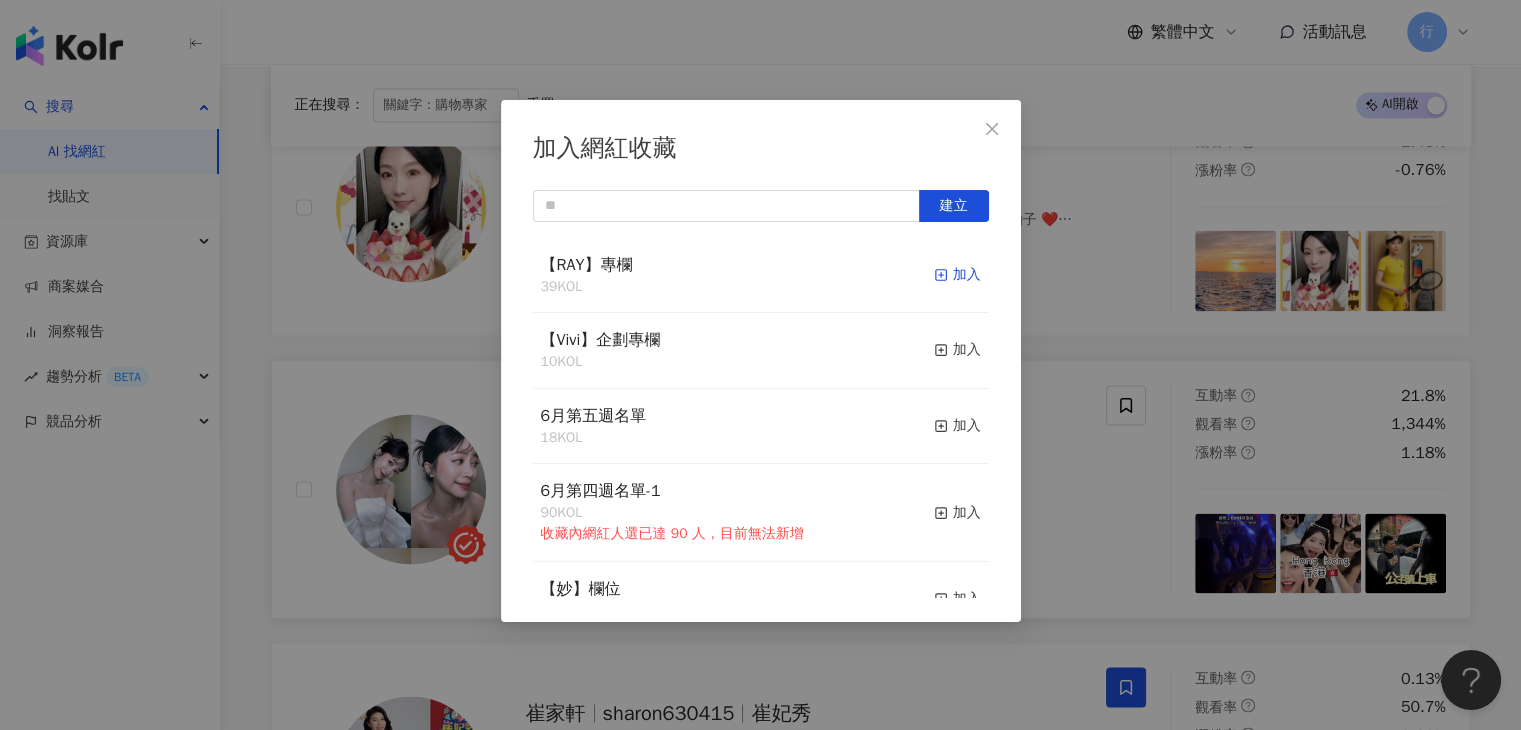 click on "加入" at bounding box center [957, 275] 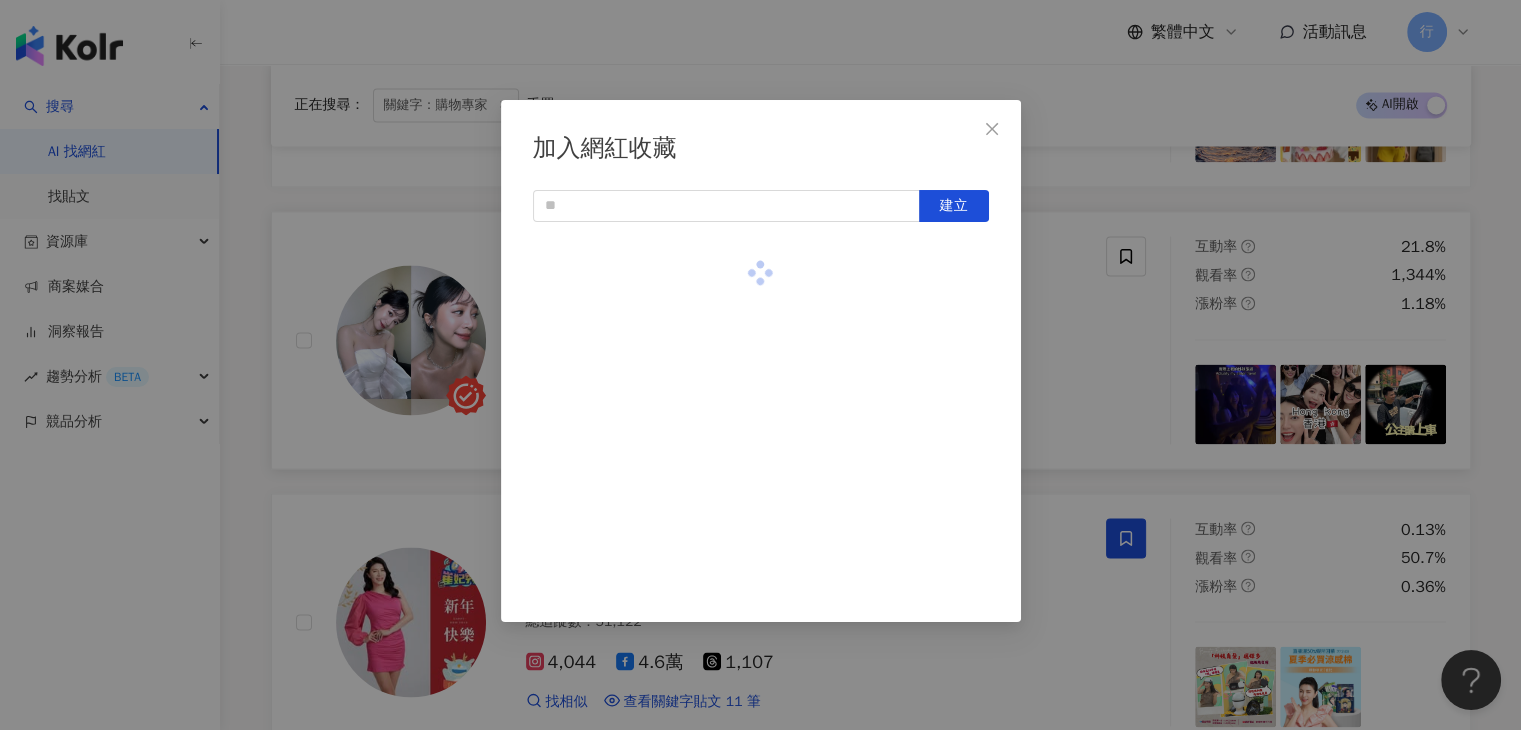 scroll, scrollTop: 11117, scrollLeft: 0, axis: vertical 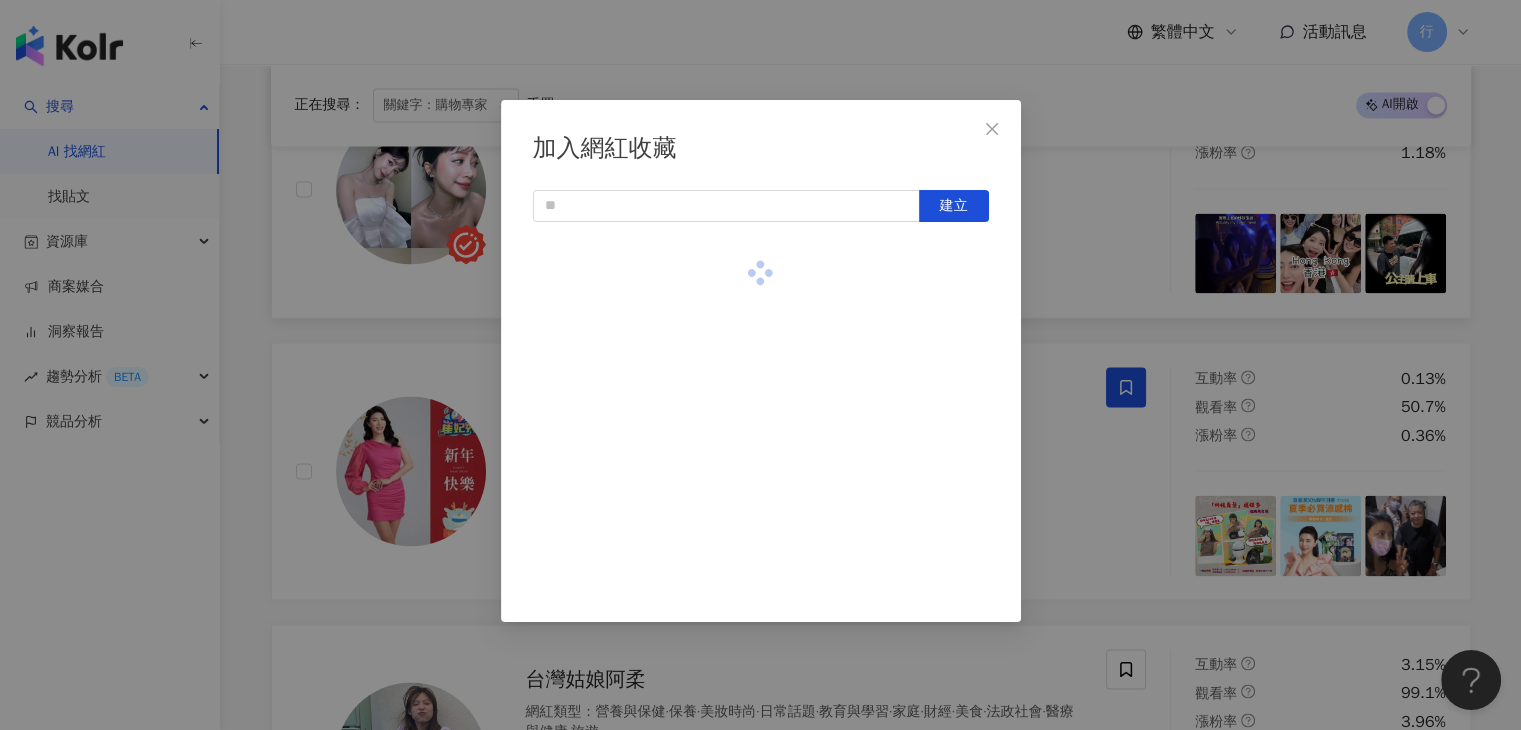 click on "加入網紅收藏 建立" at bounding box center (760, 365) 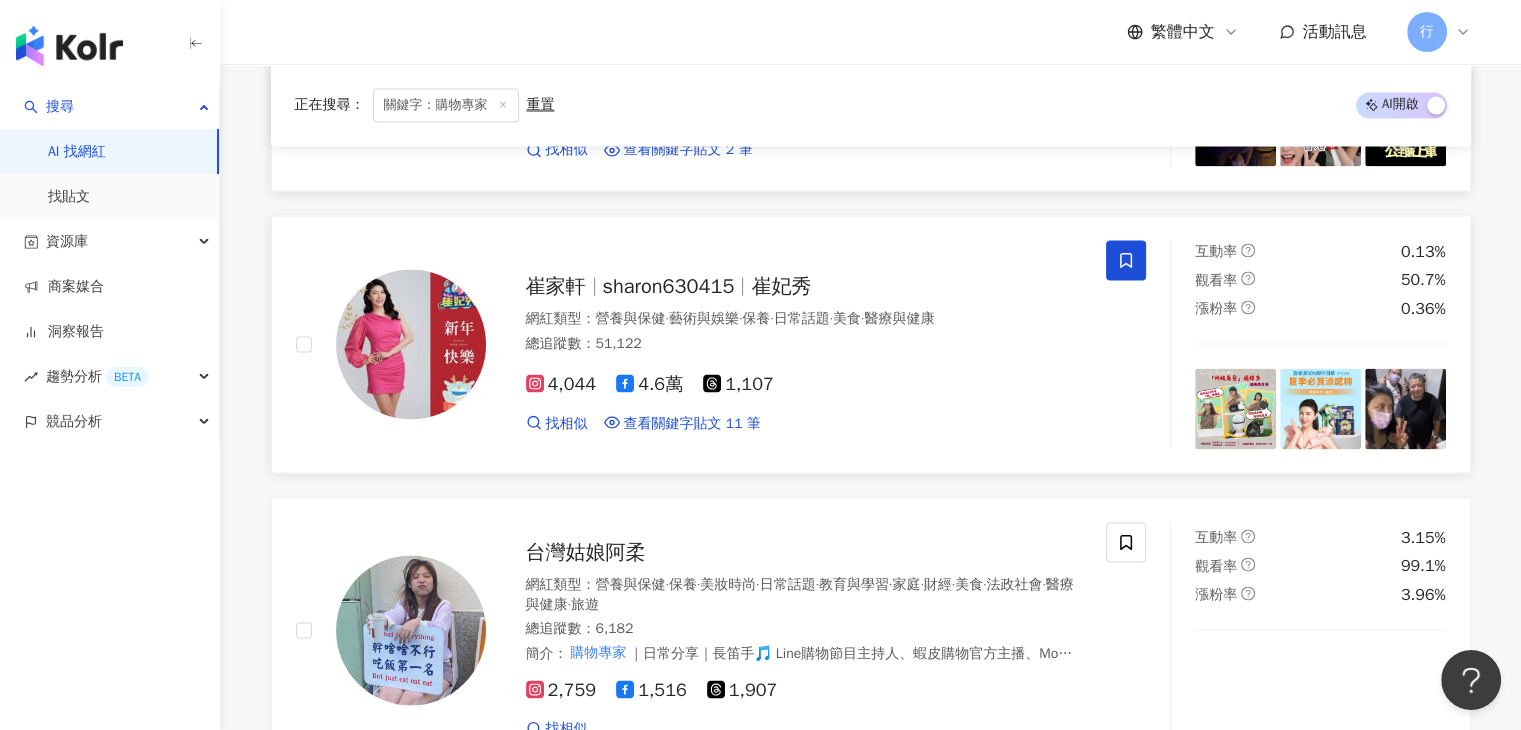 scroll, scrollTop: 11417, scrollLeft: 0, axis: vertical 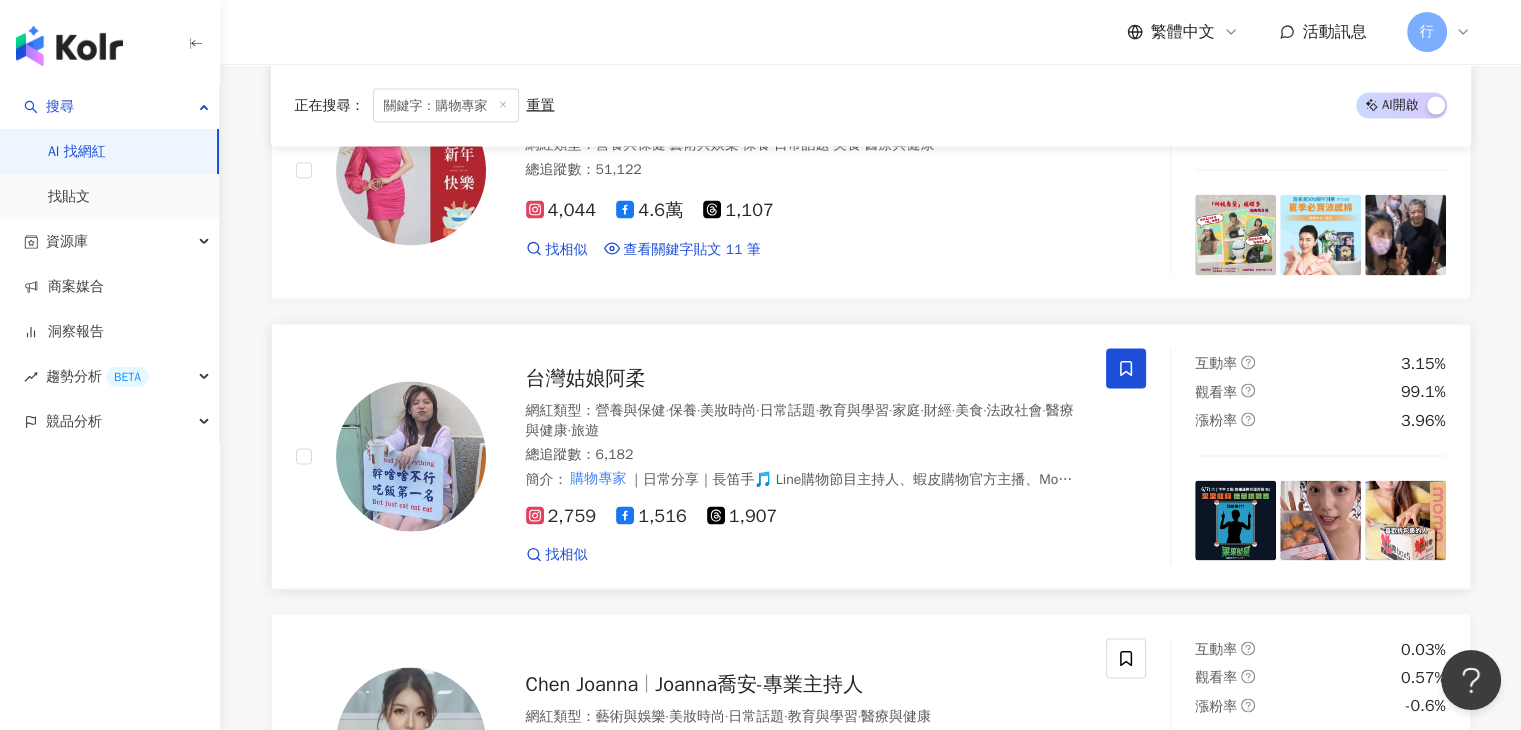 click 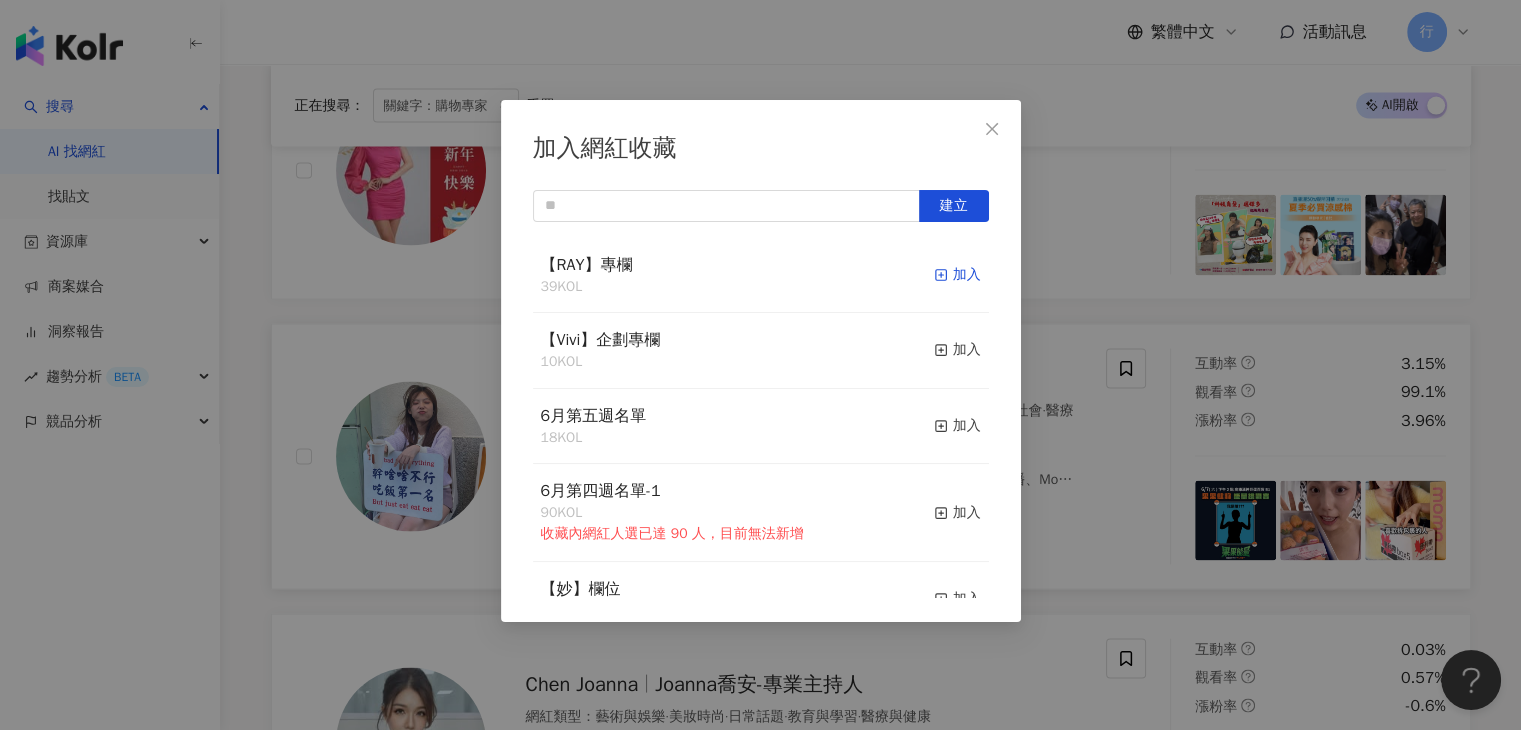 click on "加入" at bounding box center [957, 275] 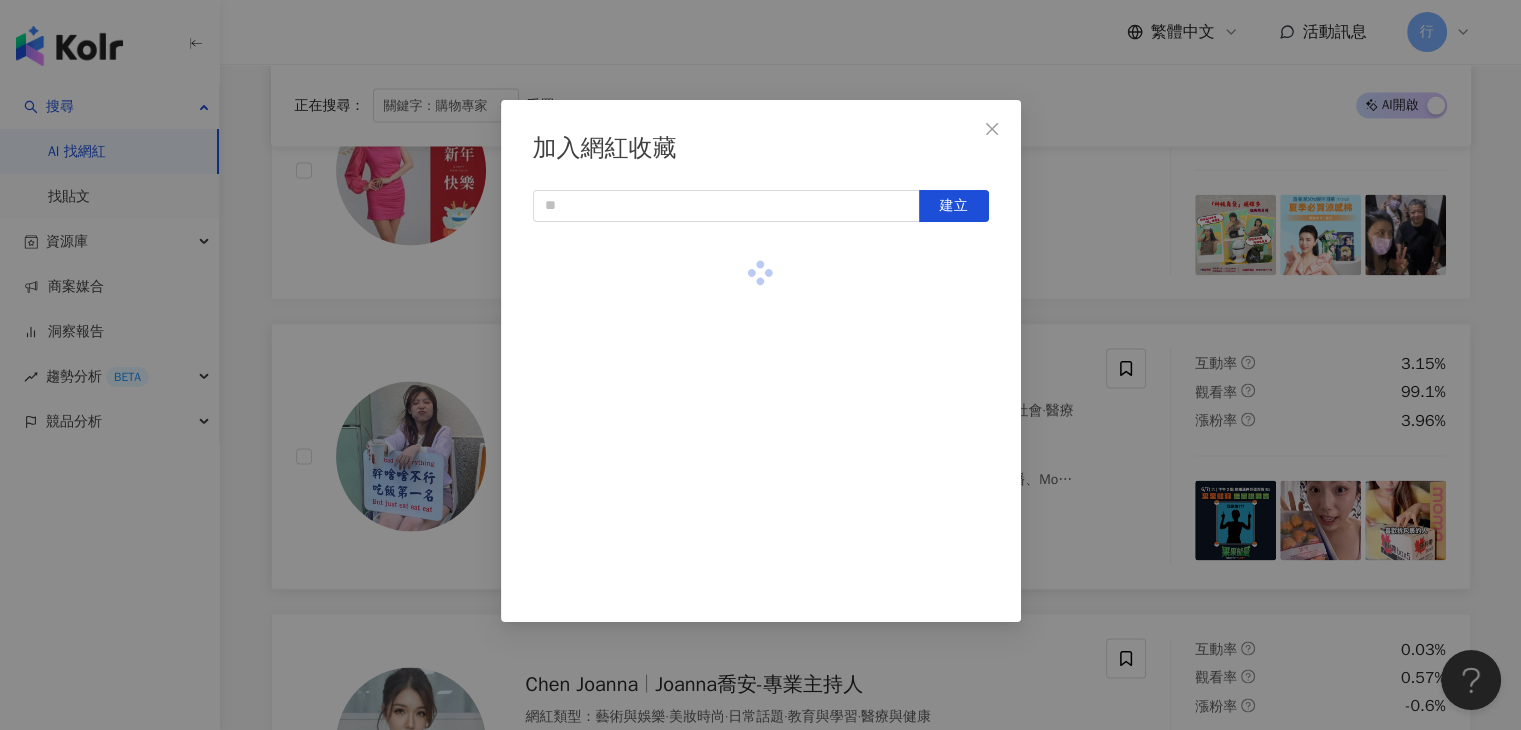 click on "加入網紅收藏 建立" at bounding box center (760, 365) 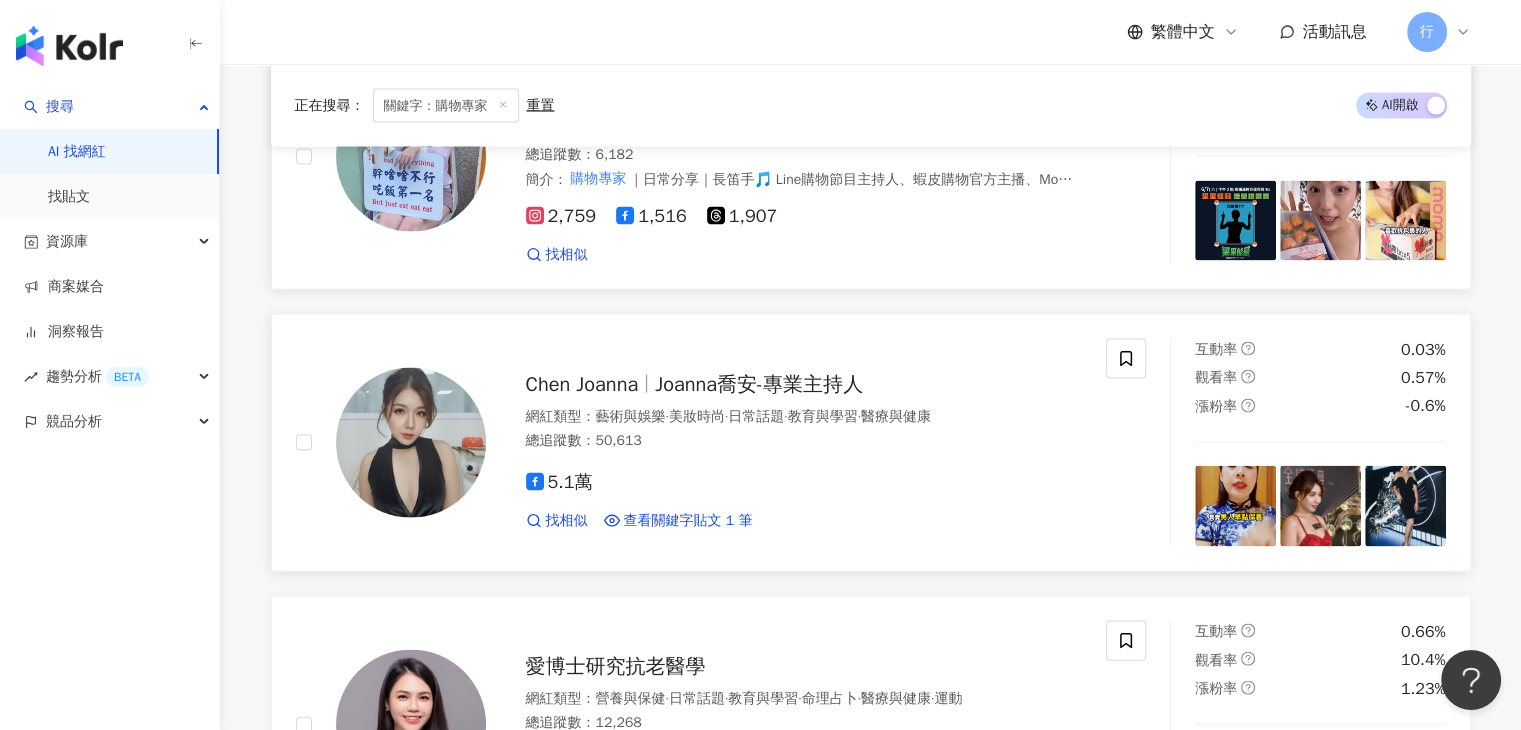 scroll, scrollTop: 11917, scrollLeft: 0, axis: vertical 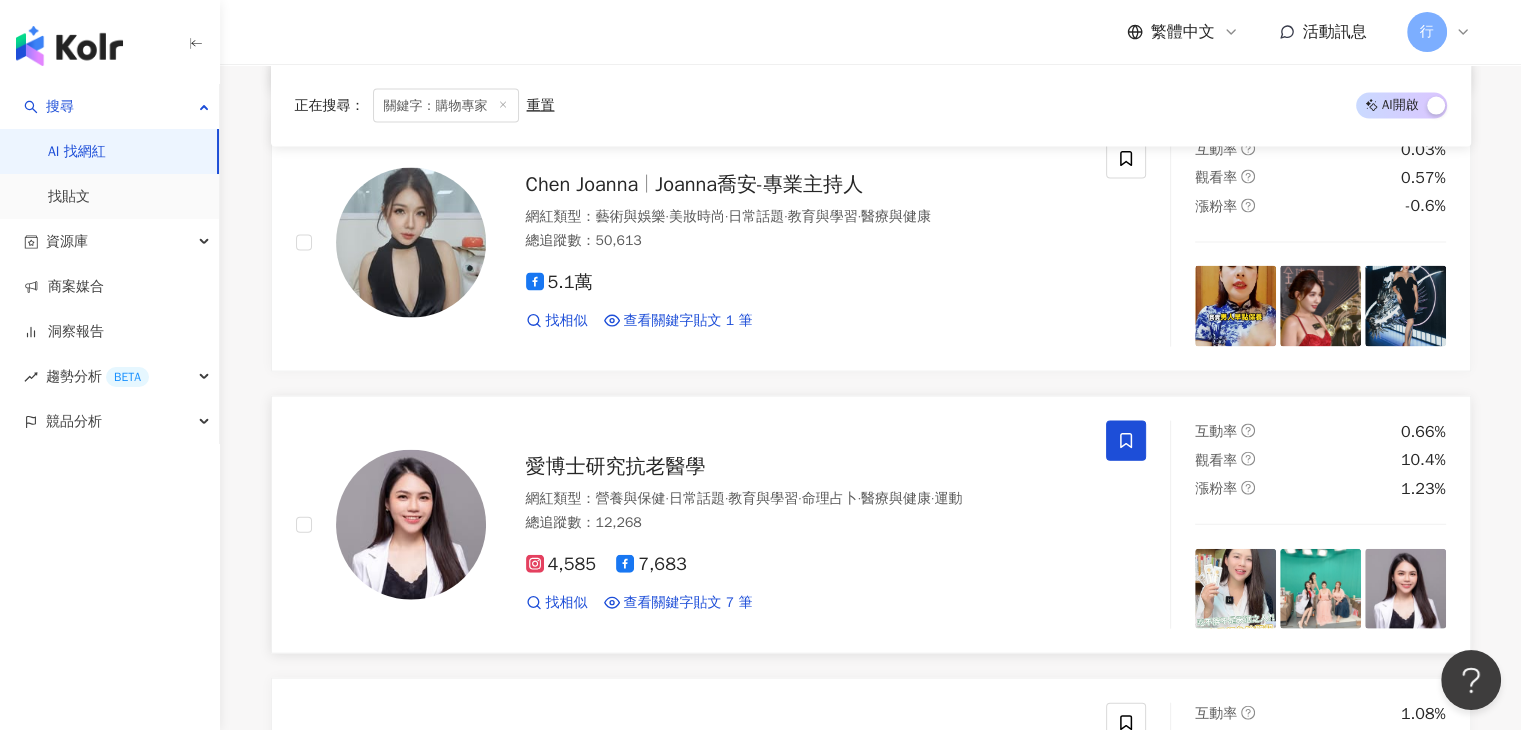 click 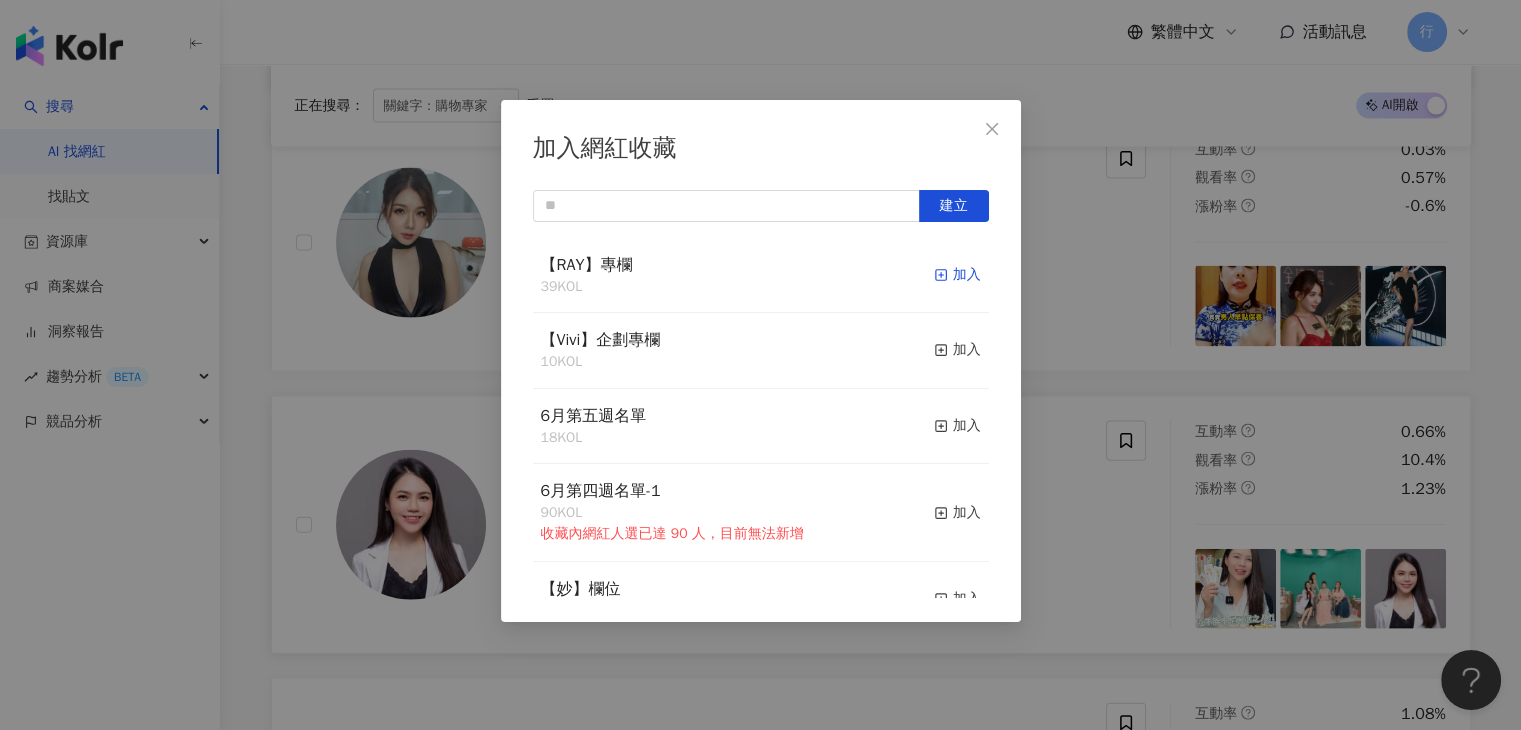 click on "加入" at bounding box center [957, 275] 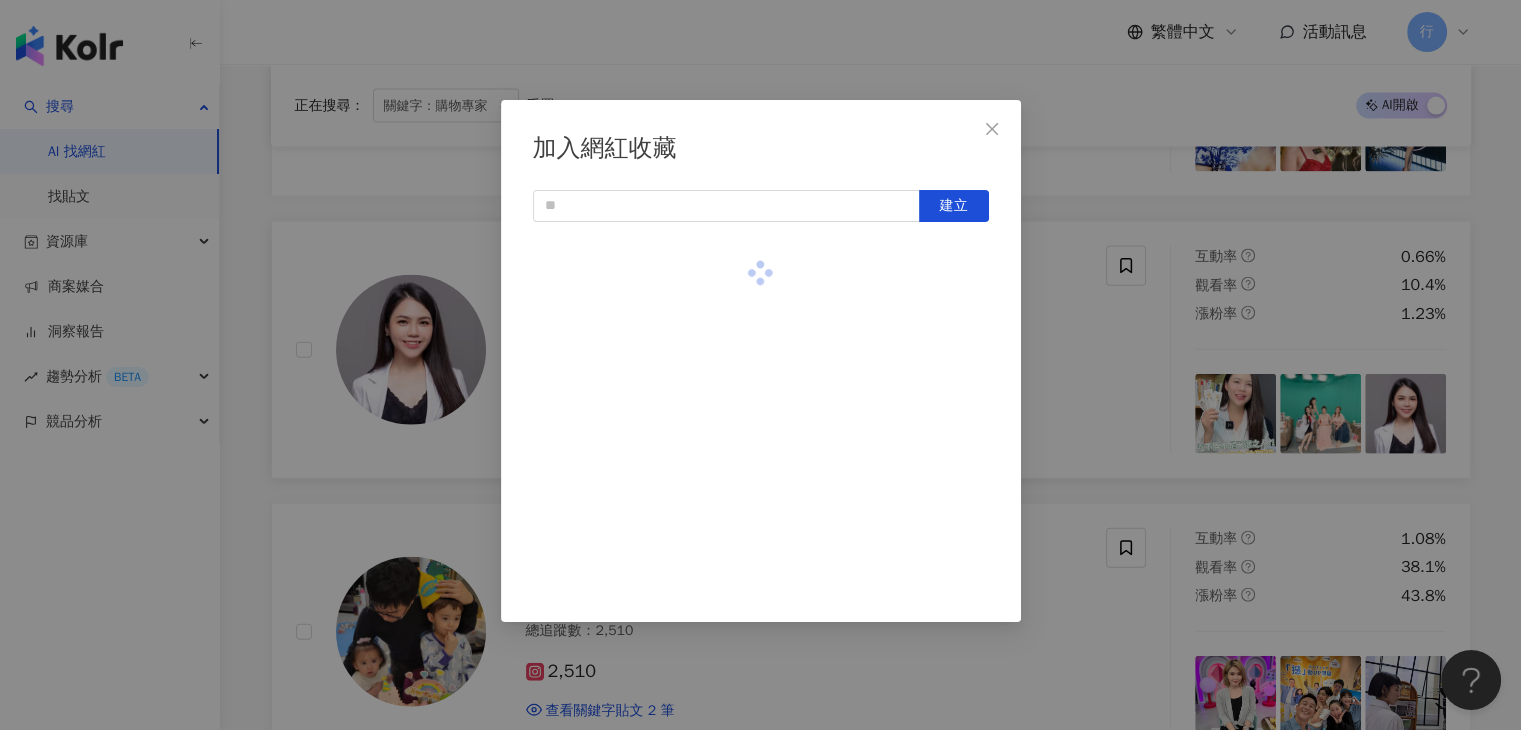 scroll, scrollTop: 12217, scrollLeft: 0, axis: vertical 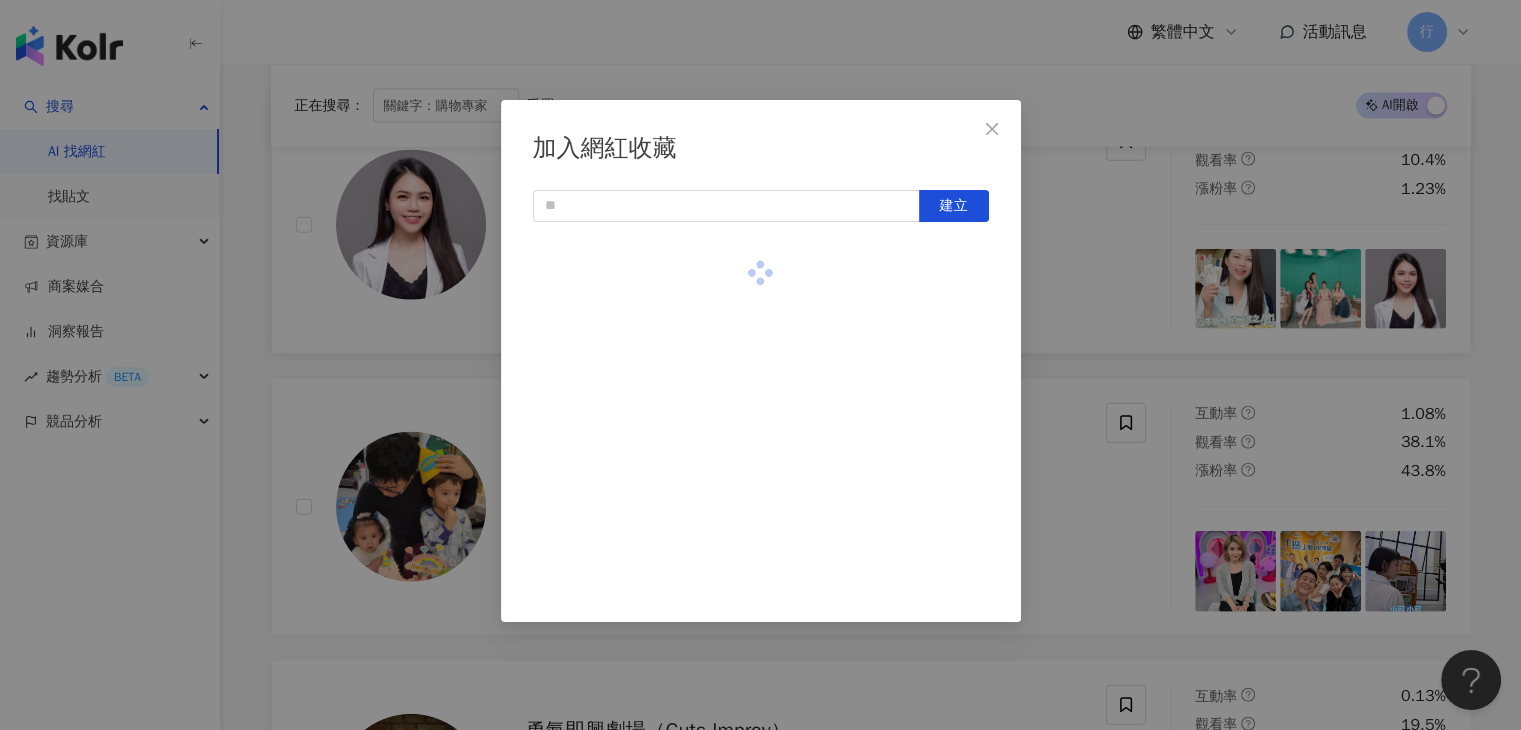 click on "加入網紅收藏 建立" at bounding box center (760, 365) 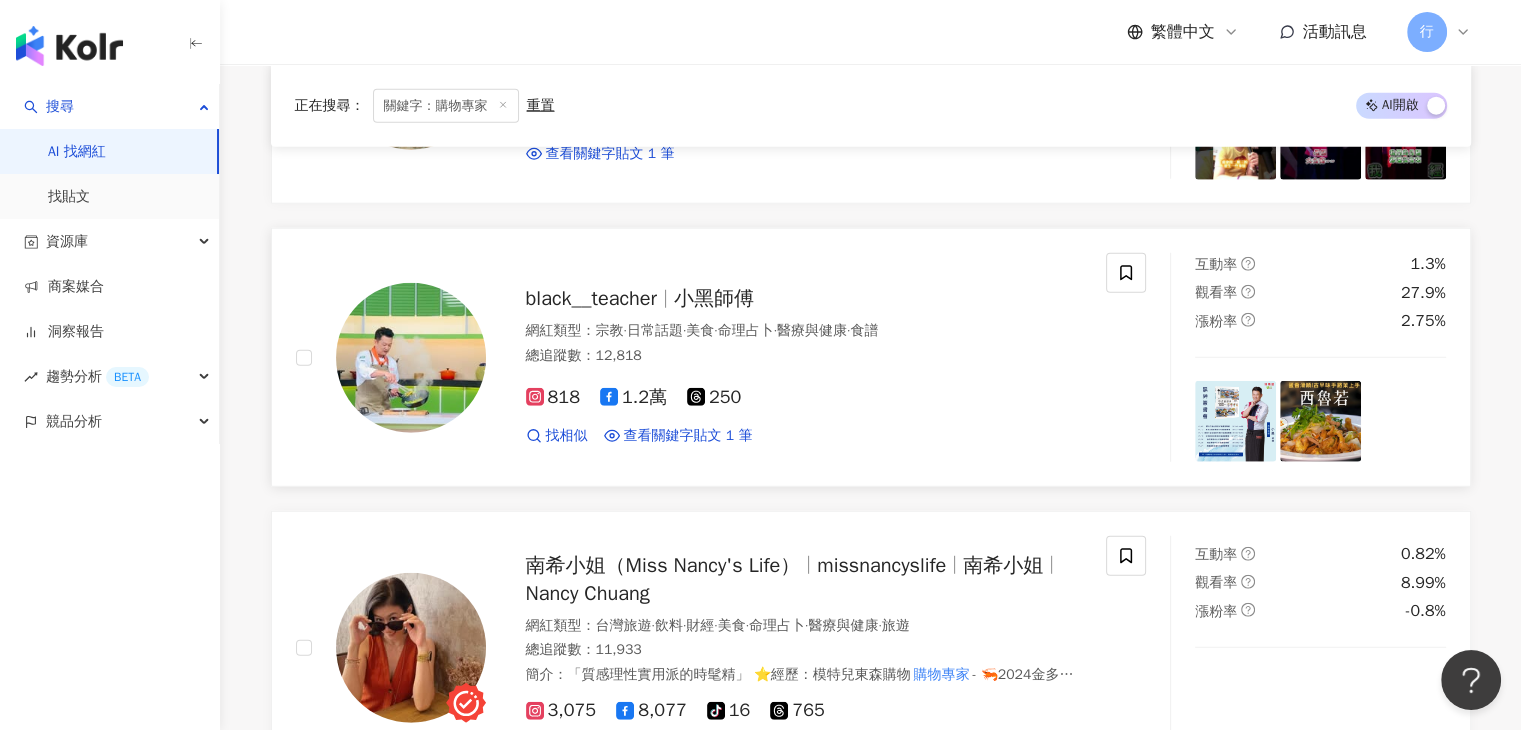 scroll, scrollTop: 13117, scrollLeft: 0, axis: vertical 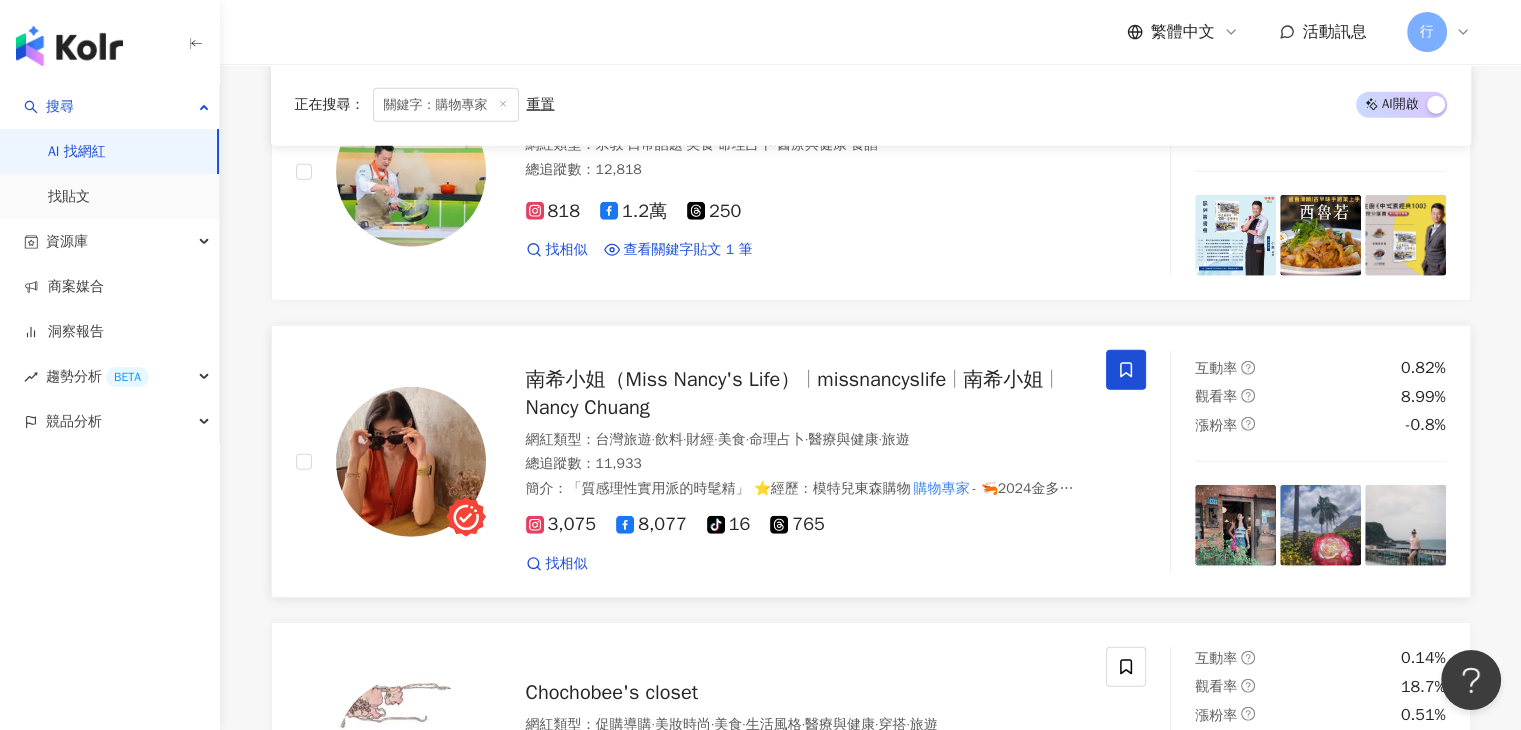 click at bounding box center (1126, 370) 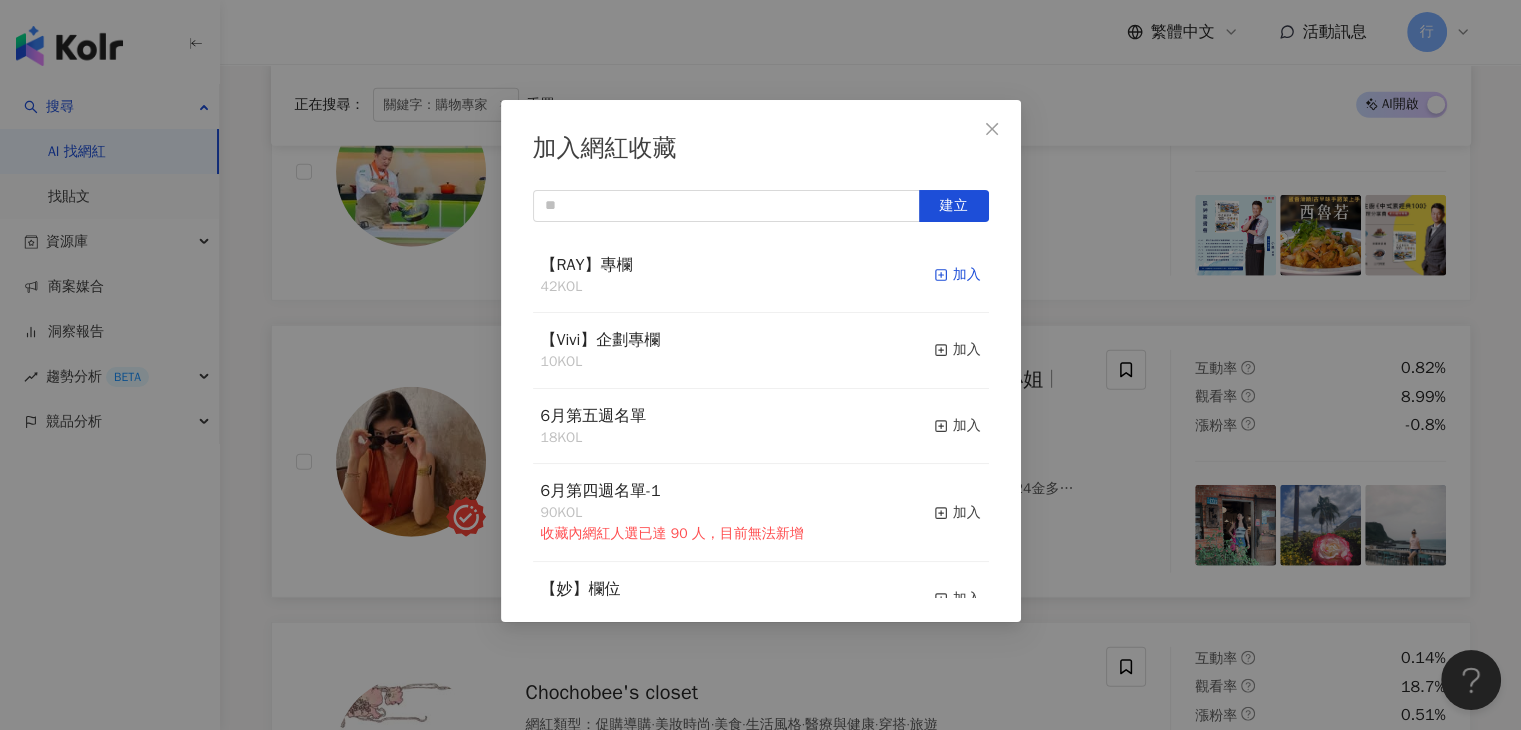 click on "加入" at bounding box center (957, 275) 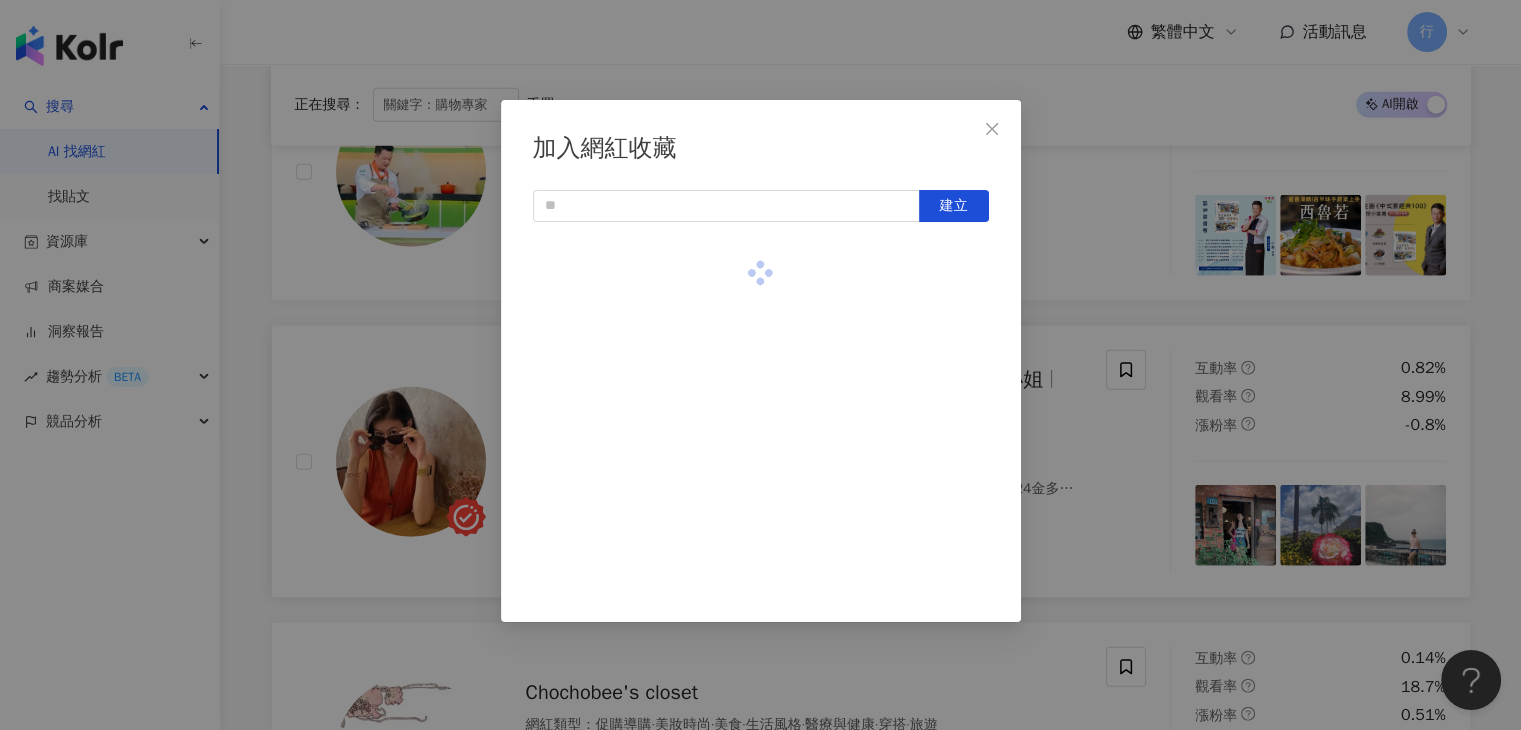 click on "加入網紅收藏 建立" at bounding box center (760, 365) 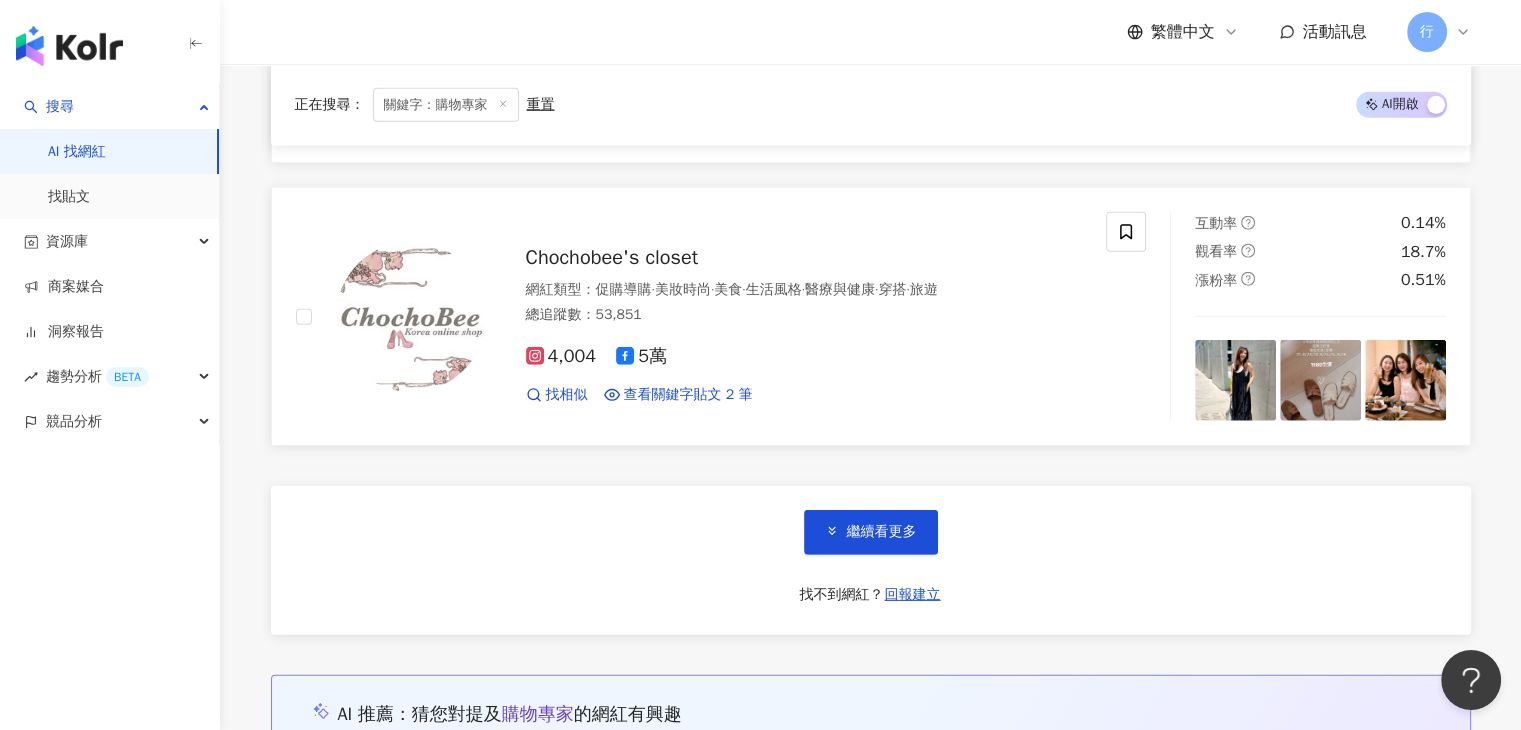 scroll, scrollTop: 13517, scrollLeft: 0, axis: vertical 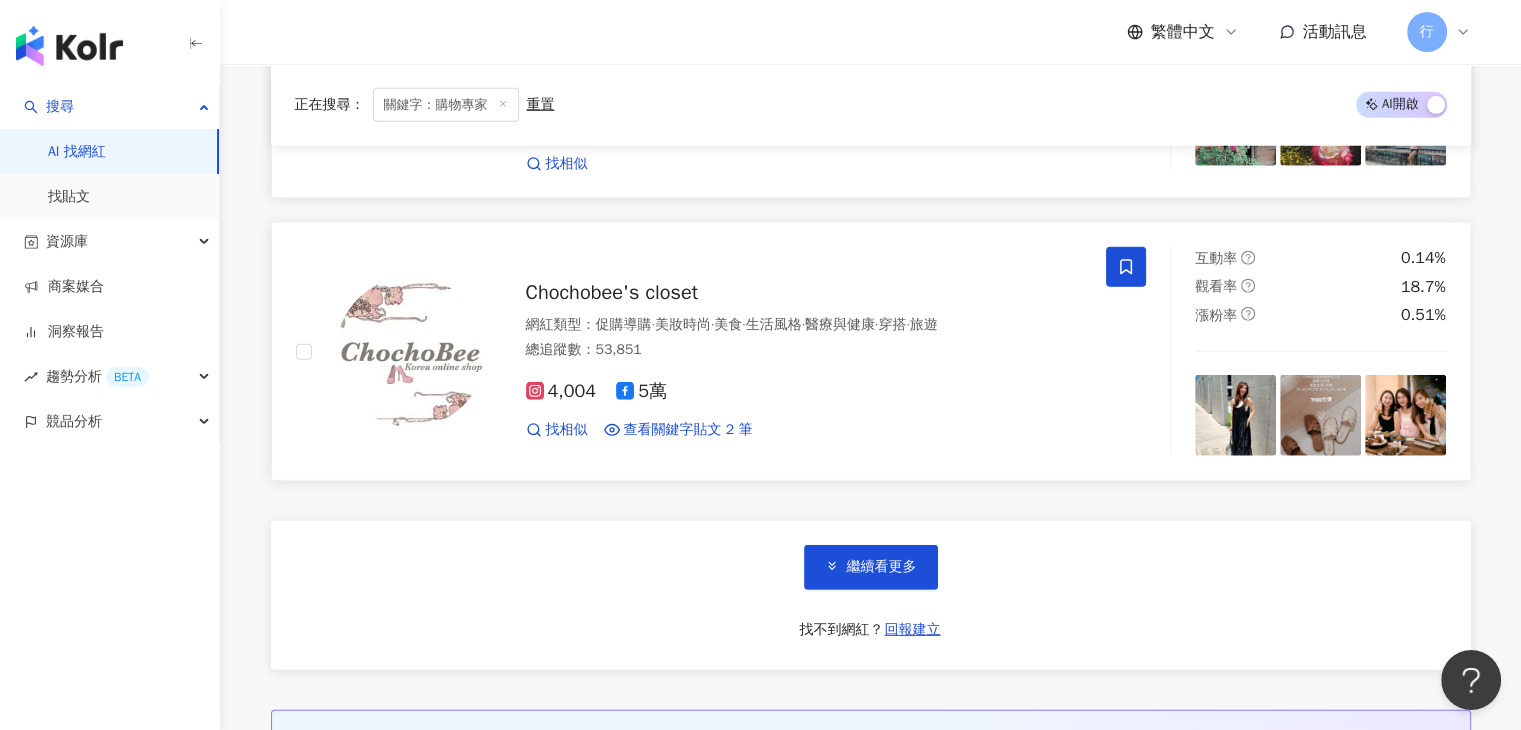click 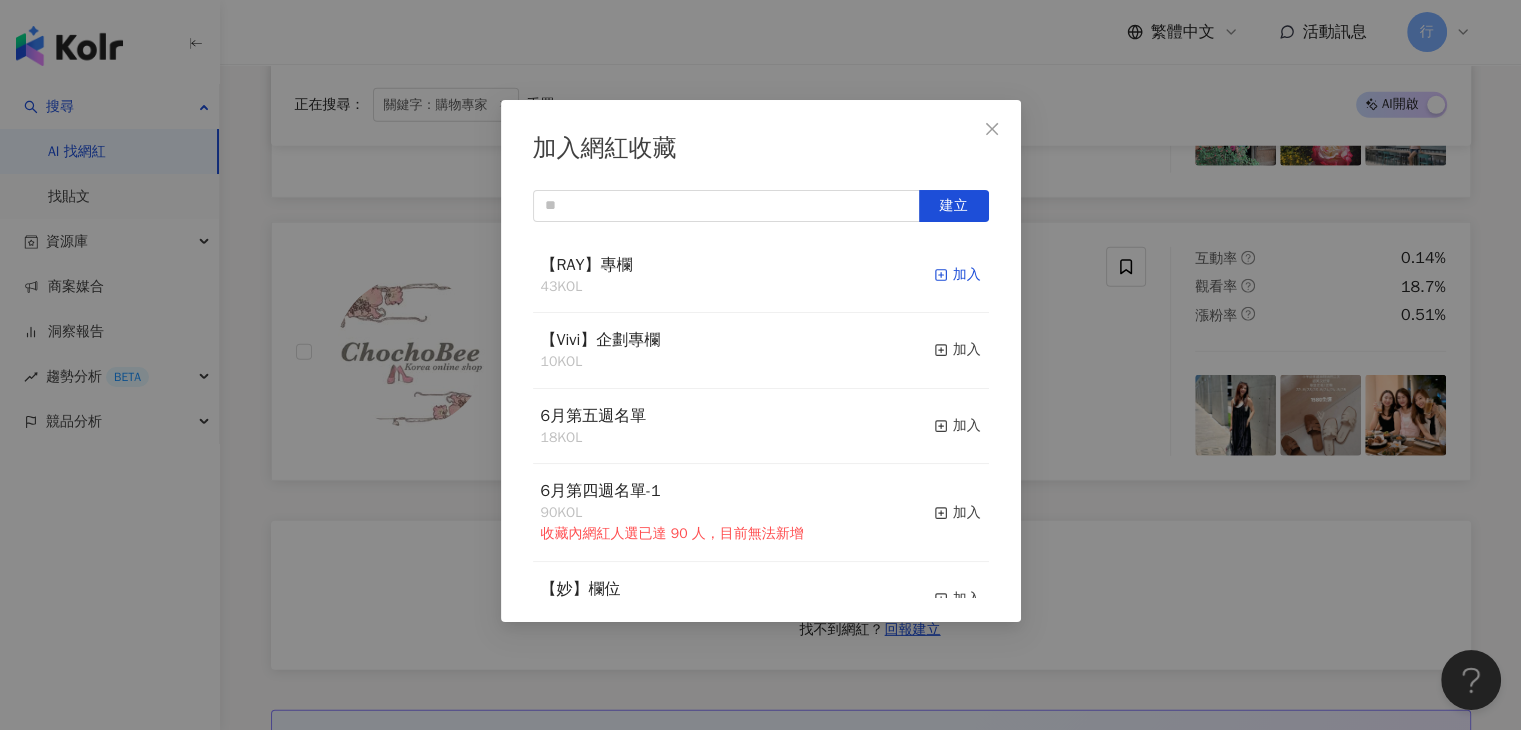 click on "加入" at bounding box center (957, 275) 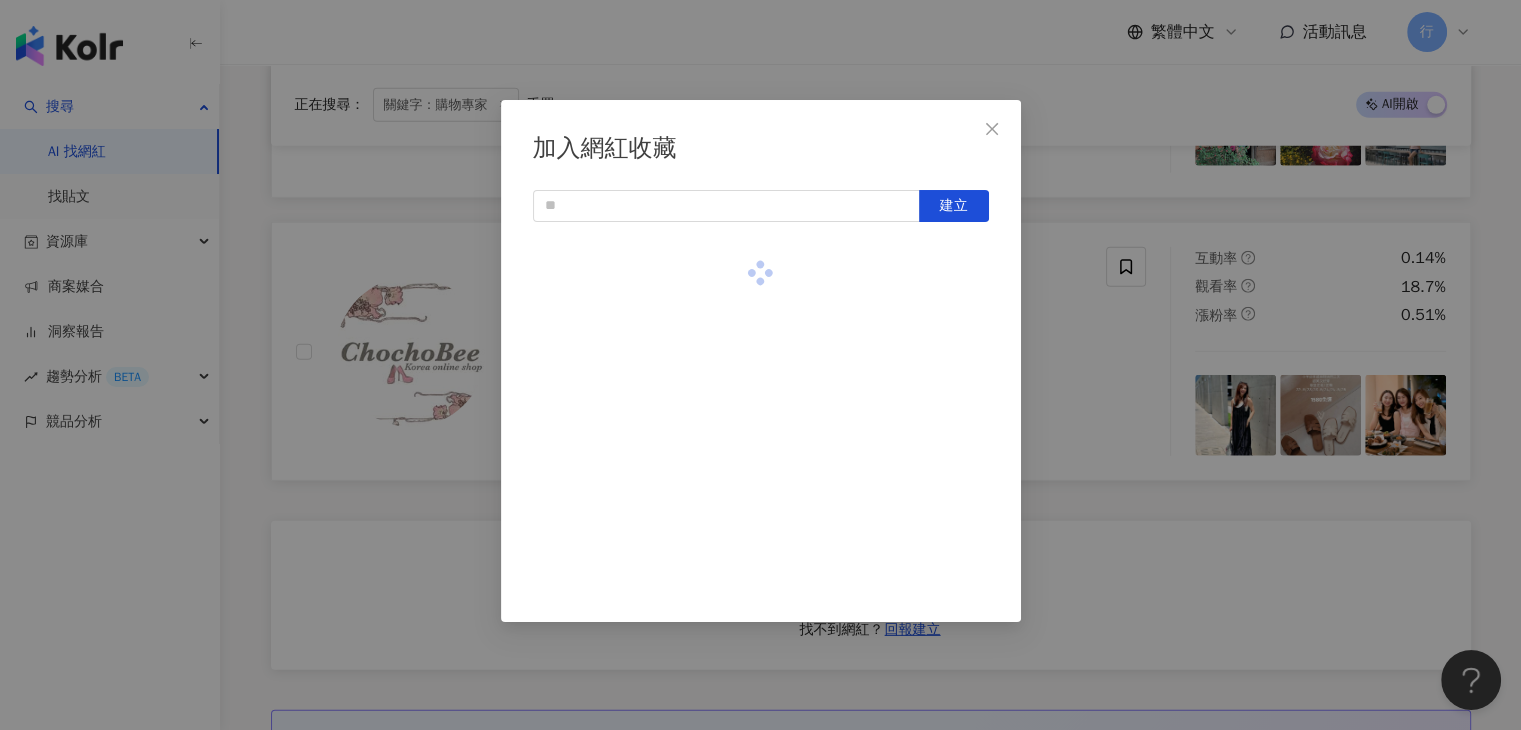click on "加入網紅收藏 建立" at bounding box center (760, 365) 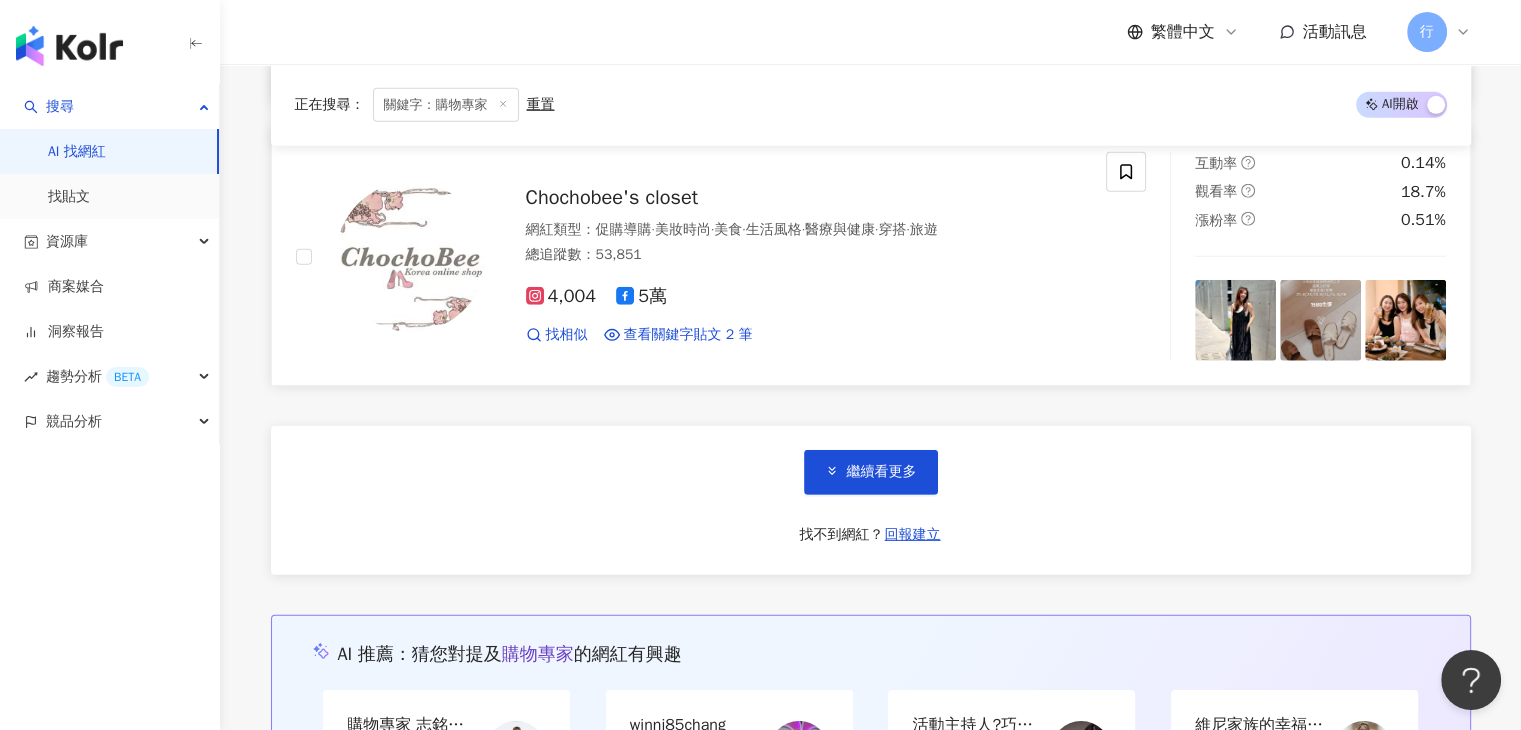 scroll, scrollTop: 13717, scrollLeft: 0, axis: vertical 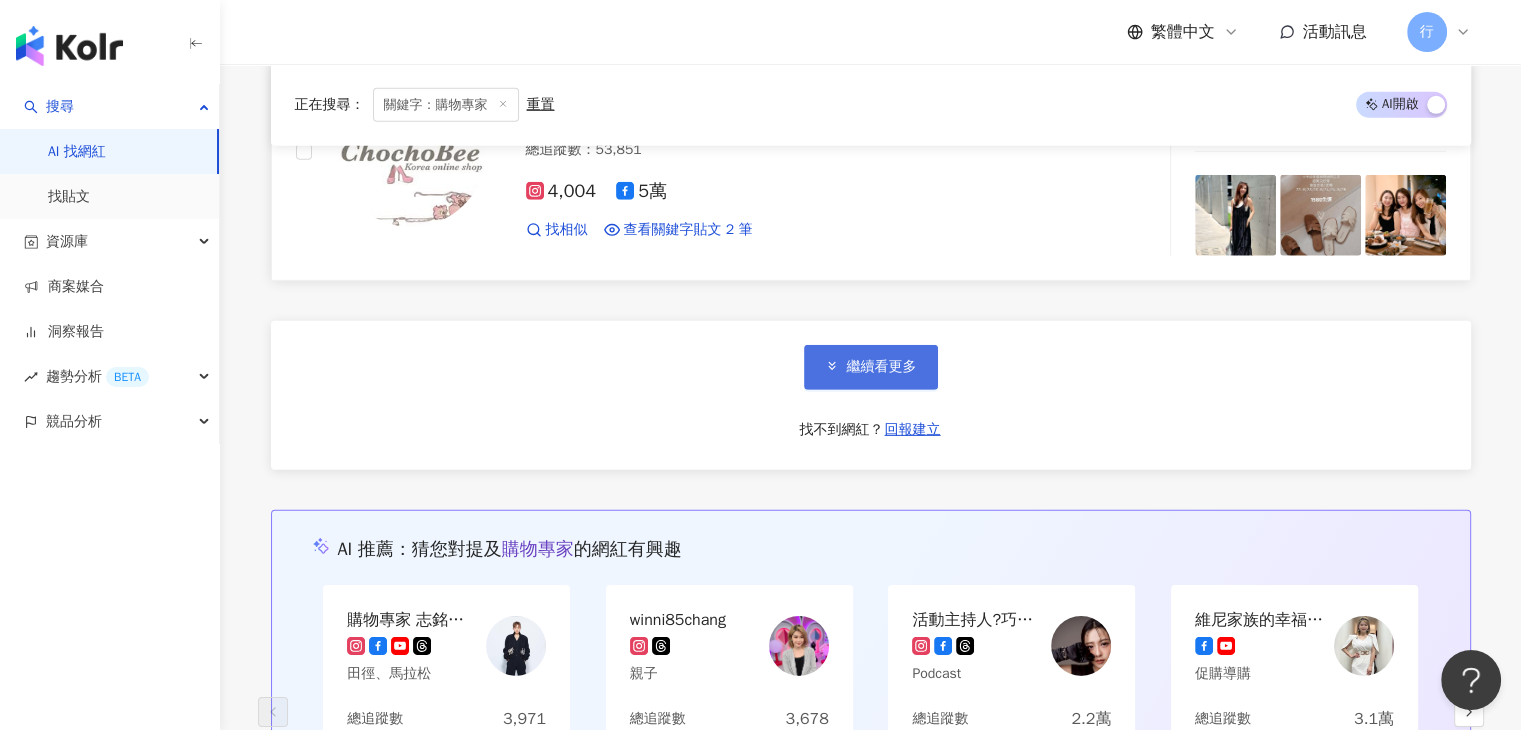 click on "繼續看更多" at bounding box center [882, 367] 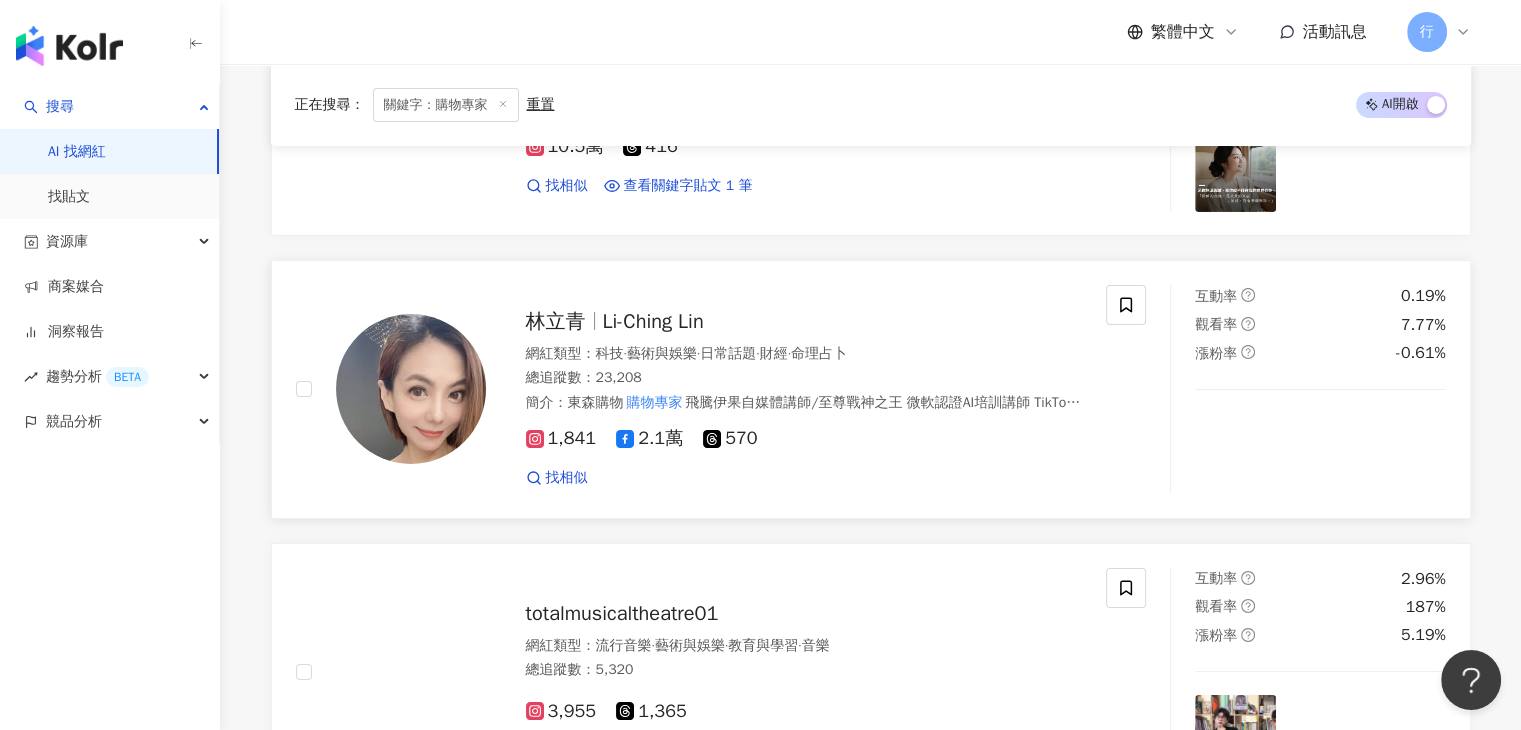 scroll, scrollTop: 14617, scrollLeft: 0, axis: vertical 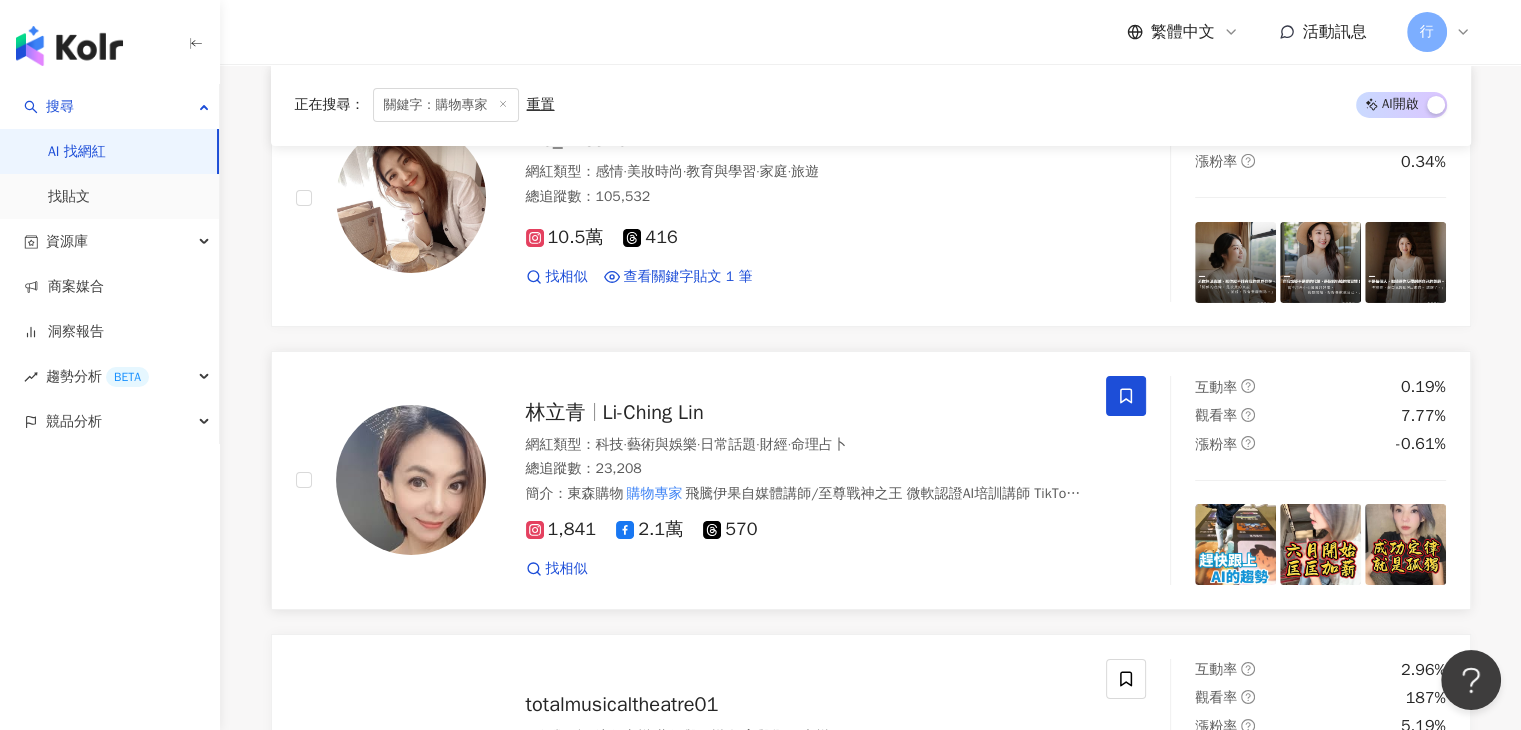click at bounding box center (1126, 396) 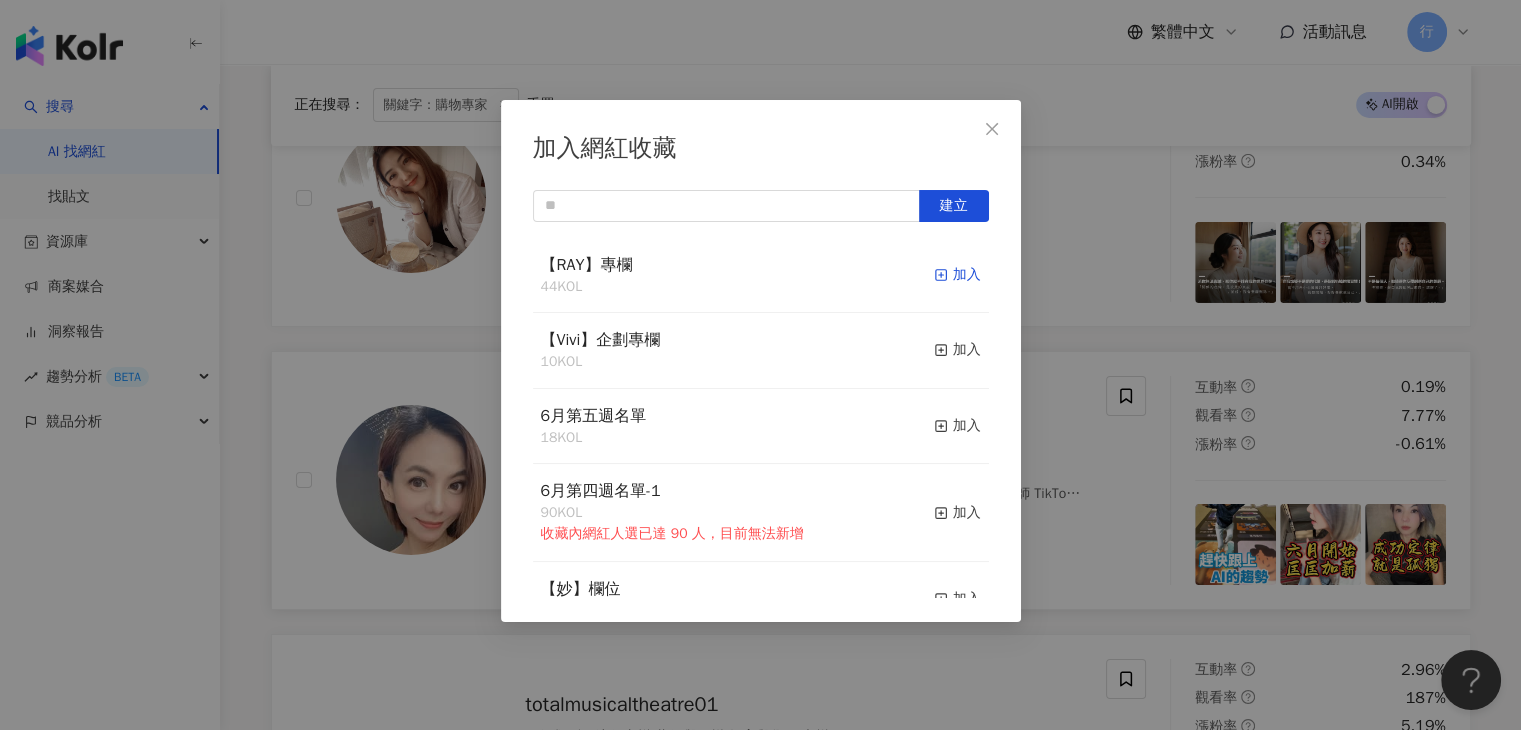 click on "加入" at bounding box center (957, 275) 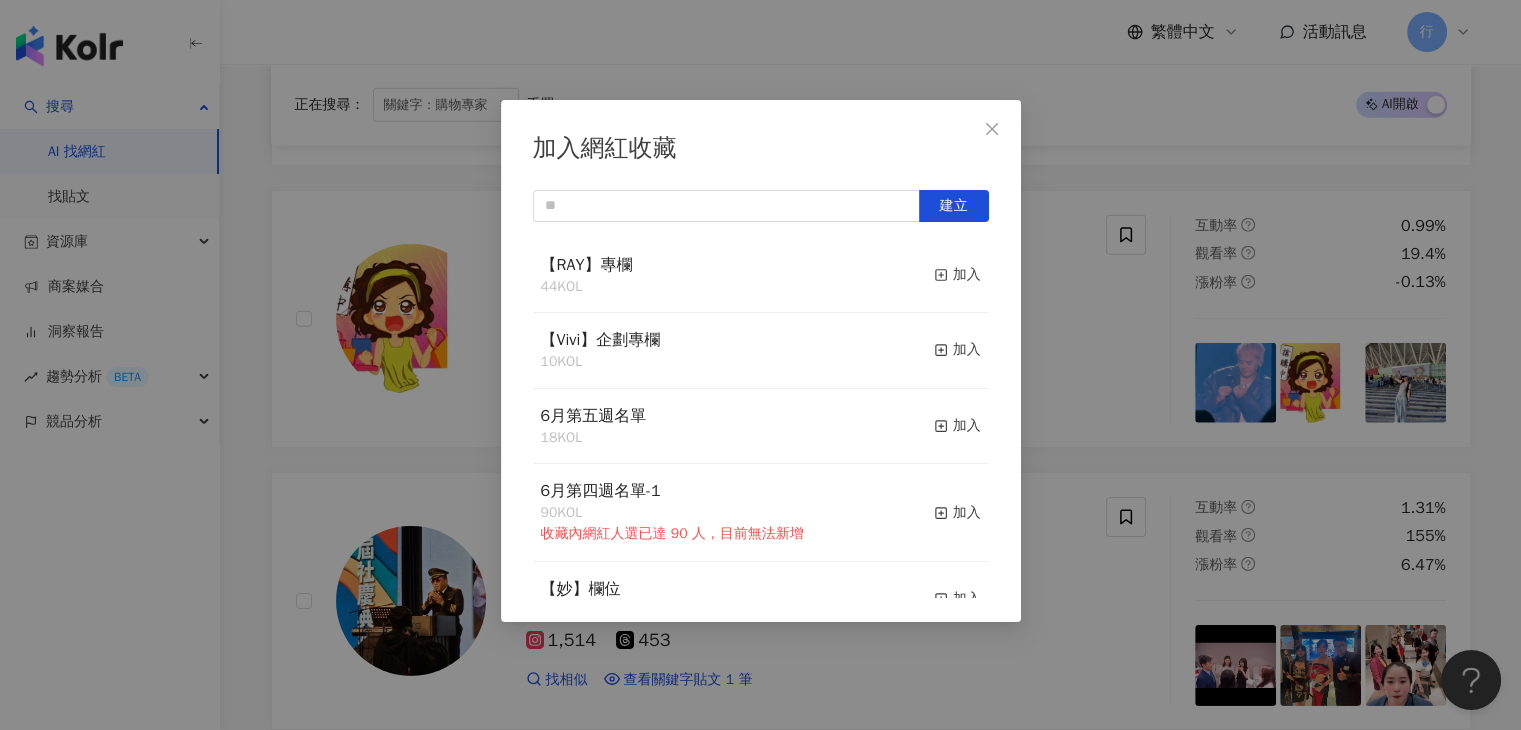 scroll, scrollTop: 13717, scrollLeft: 0, axis: vertical 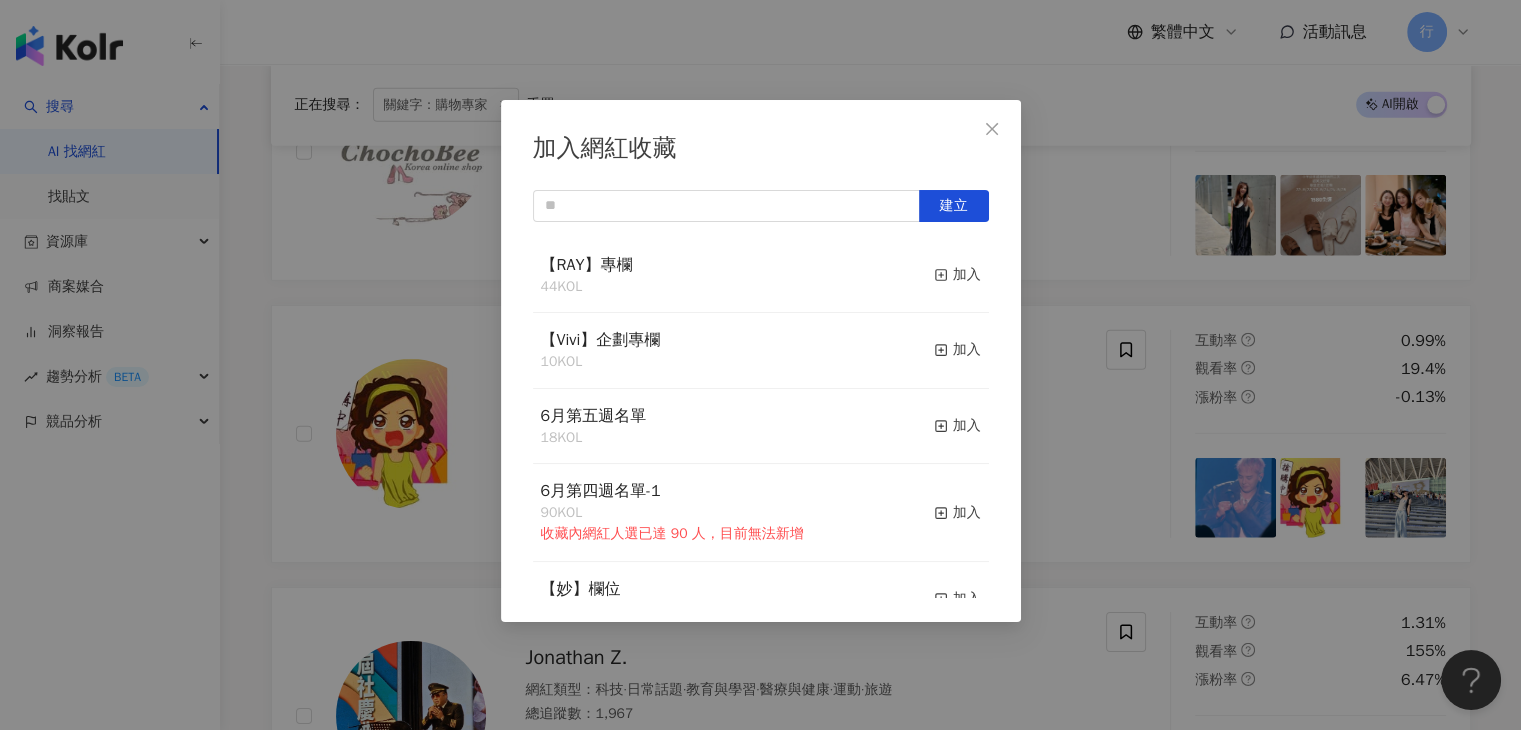 click on "加入網紅收藏 建立 【RAY】專欄 44  KOL 加入 【Vivi】企劃專欄 10  KOL 加入 6月第五週名單 18  KOL 加入 6月第四週名單-1 90  KOL 收藏內網紅人選已達 90 人，目前無法新增 加入 【妙】欄位 53  KOL 加入 6月第三週名單-2 37  KOL 加入 6月第三週名單-1 90  KOL 收藏內網紅人選已達 90 人，目前無法新增 加入 【Irene】專欄 31  KOL 加入 6月第二周名單-1 90  KOL 收藏內網紅人選已達 90 人，目前無法新增 加入 6月第二週名單-2 84  KOL 加入" at bounding box center [760, 365] 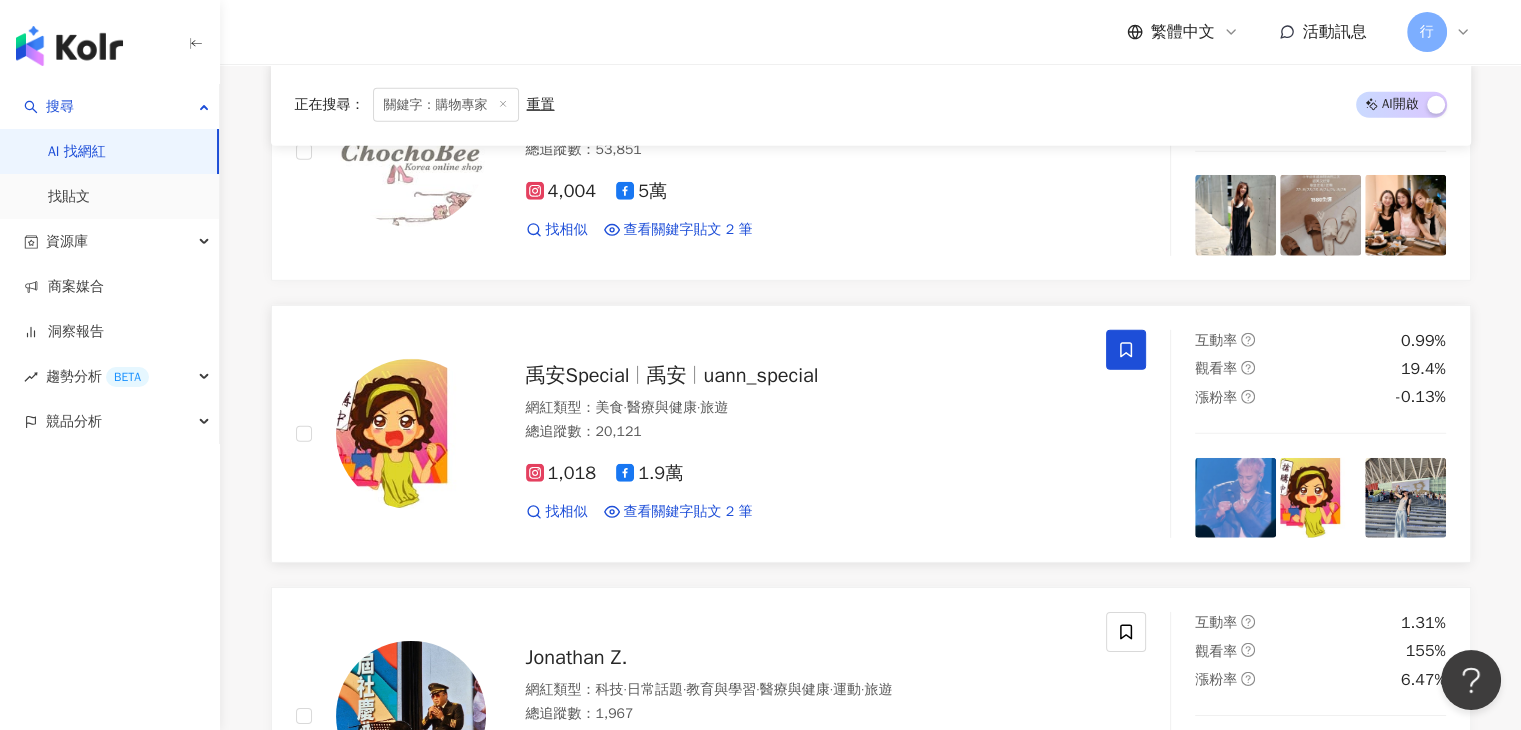 click 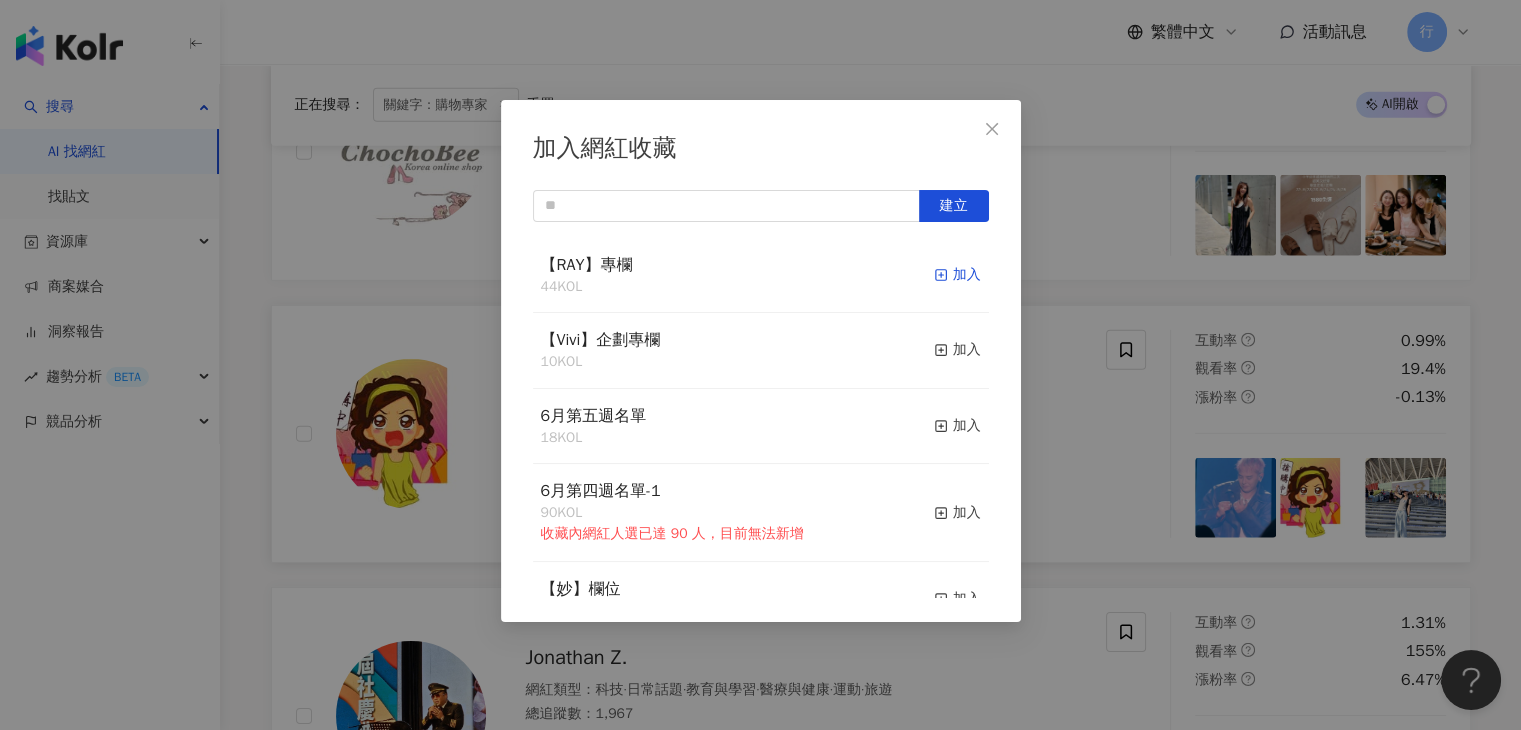 click on "加入" at bounding box center [957, 275] 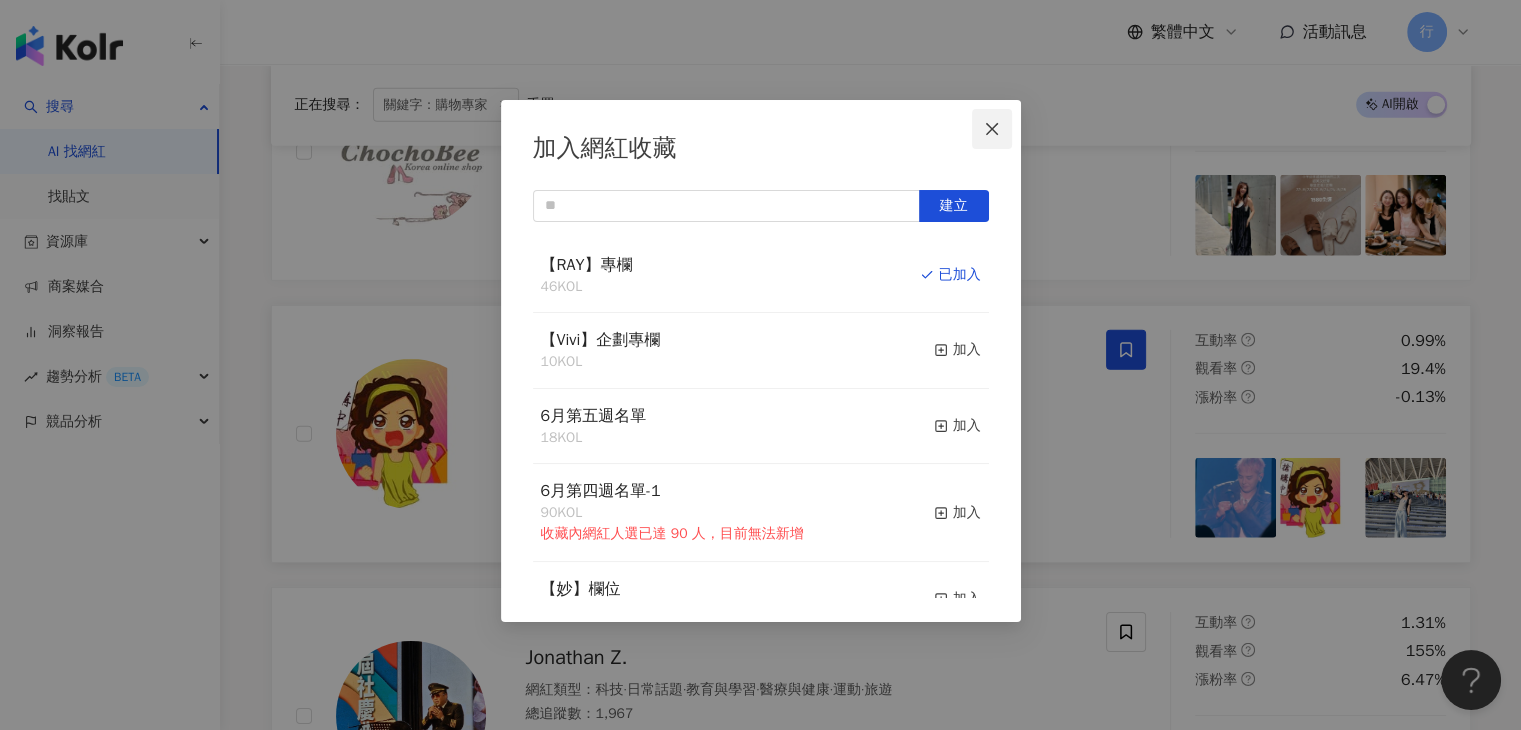 click 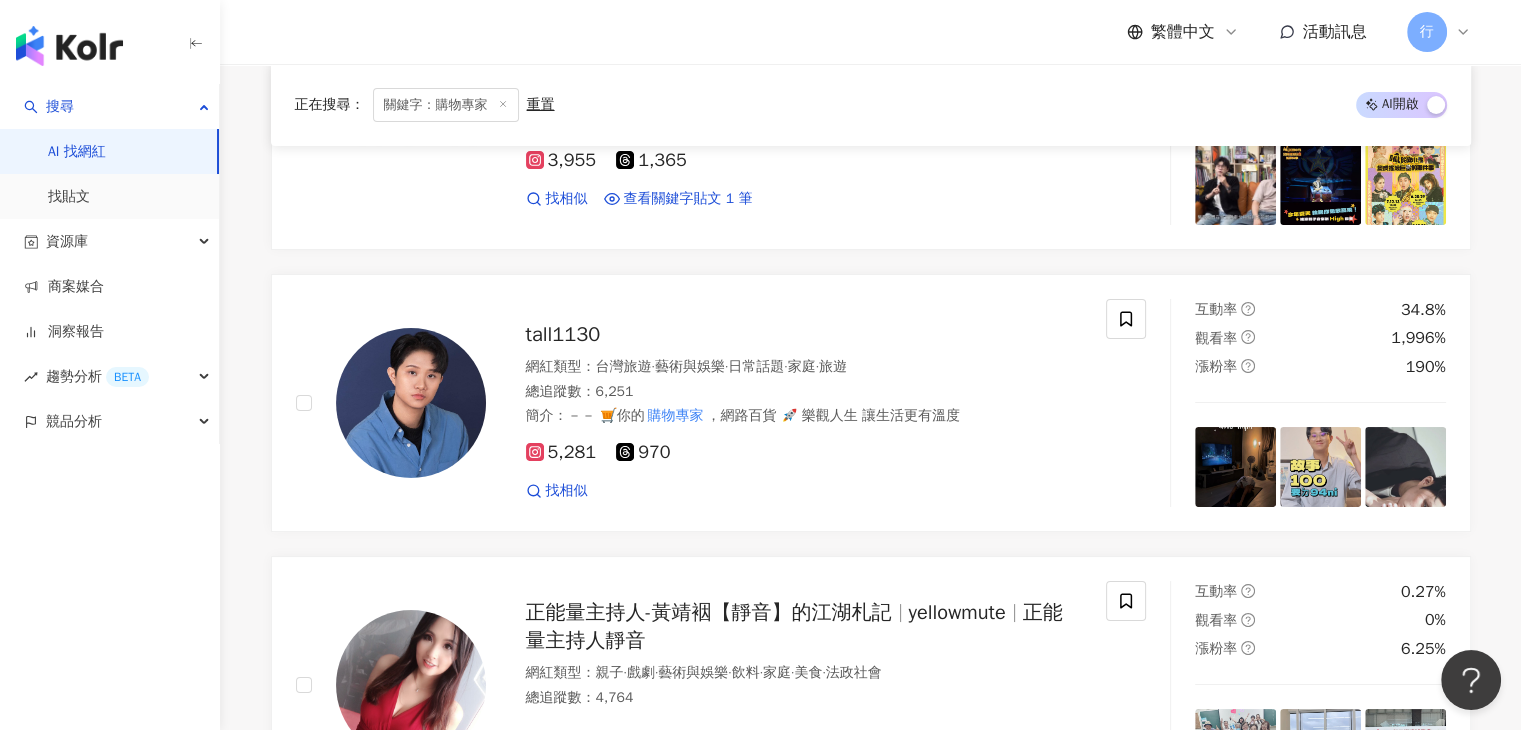 scroll, scrollTop: 15217, scrollLeft: 0, axis: vertical 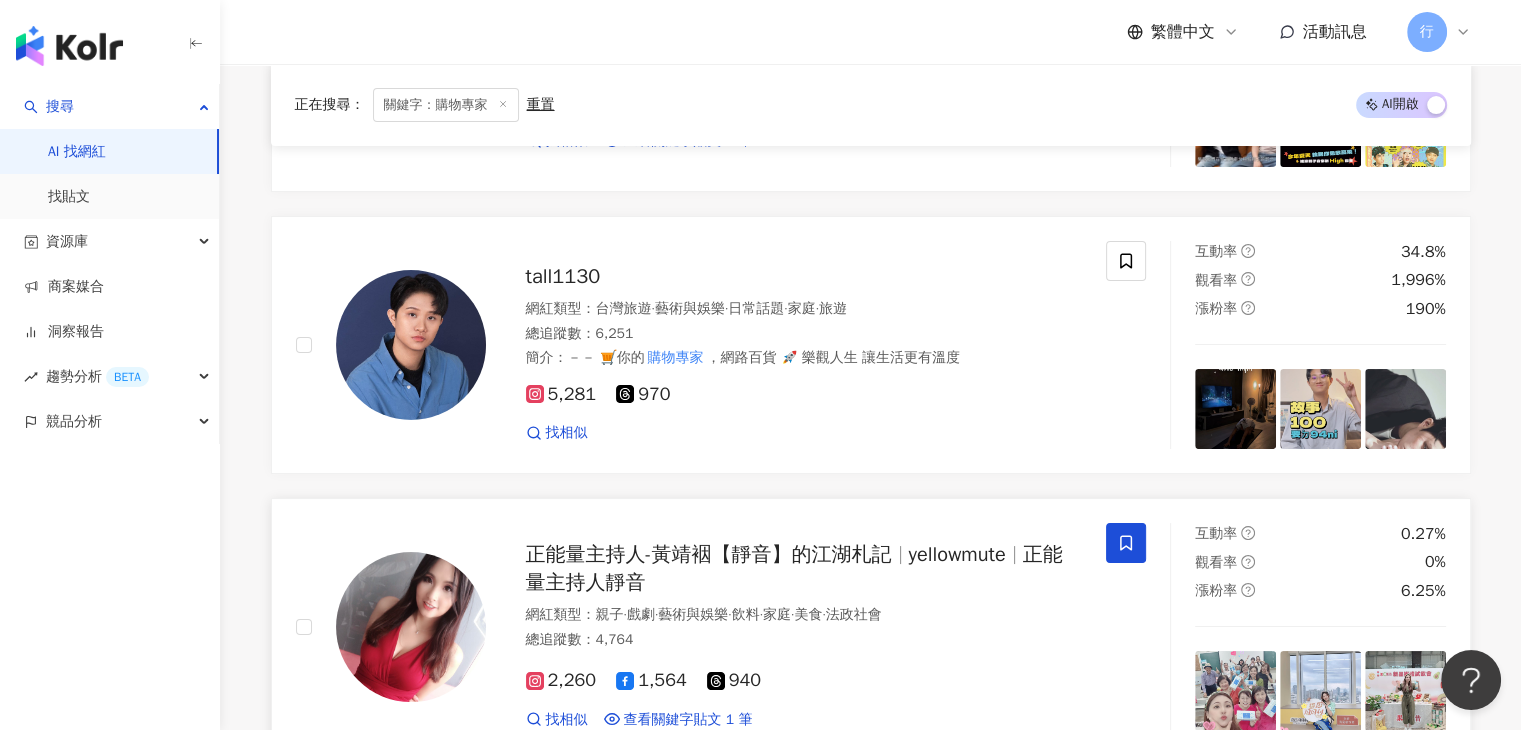 click 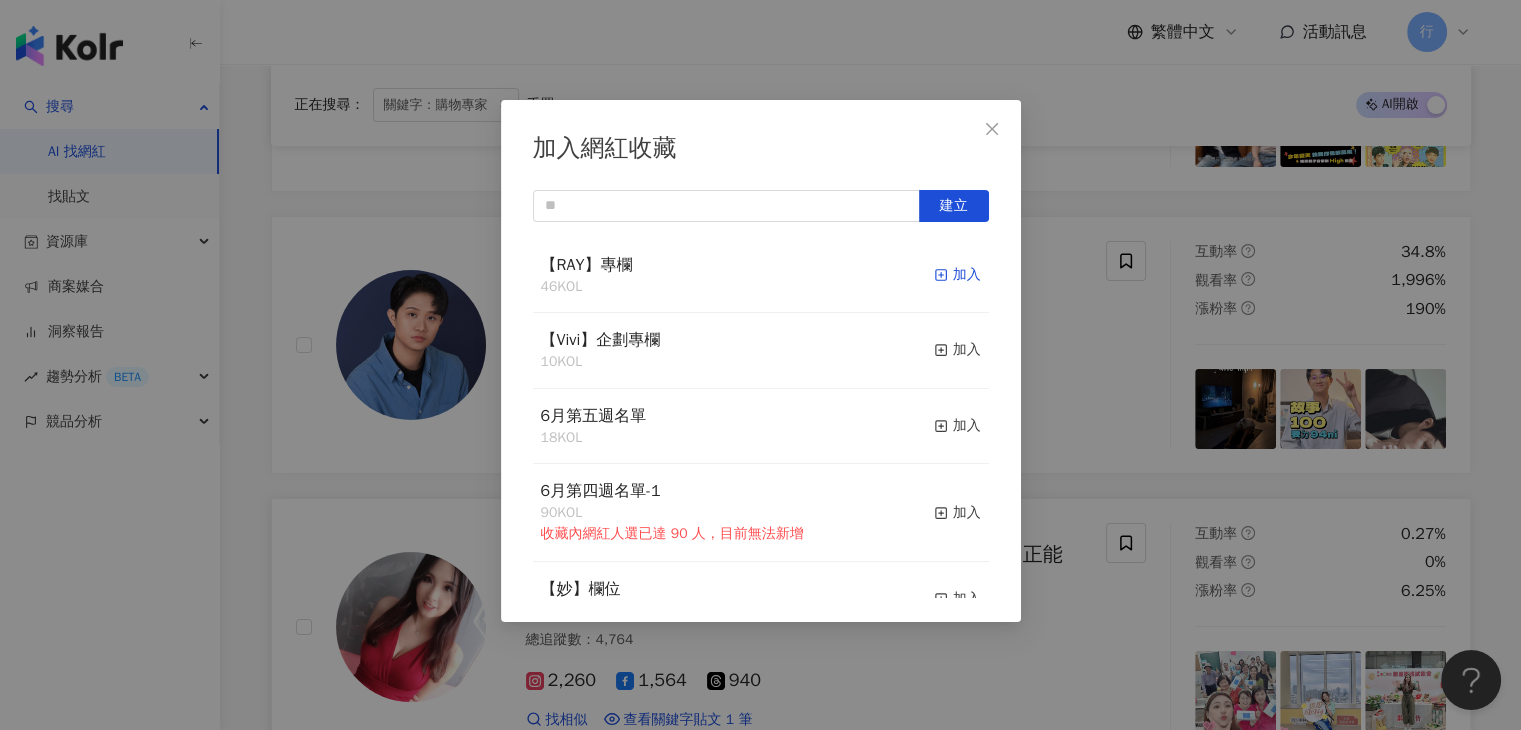 click on "加入" at bounding box center (957, 275) 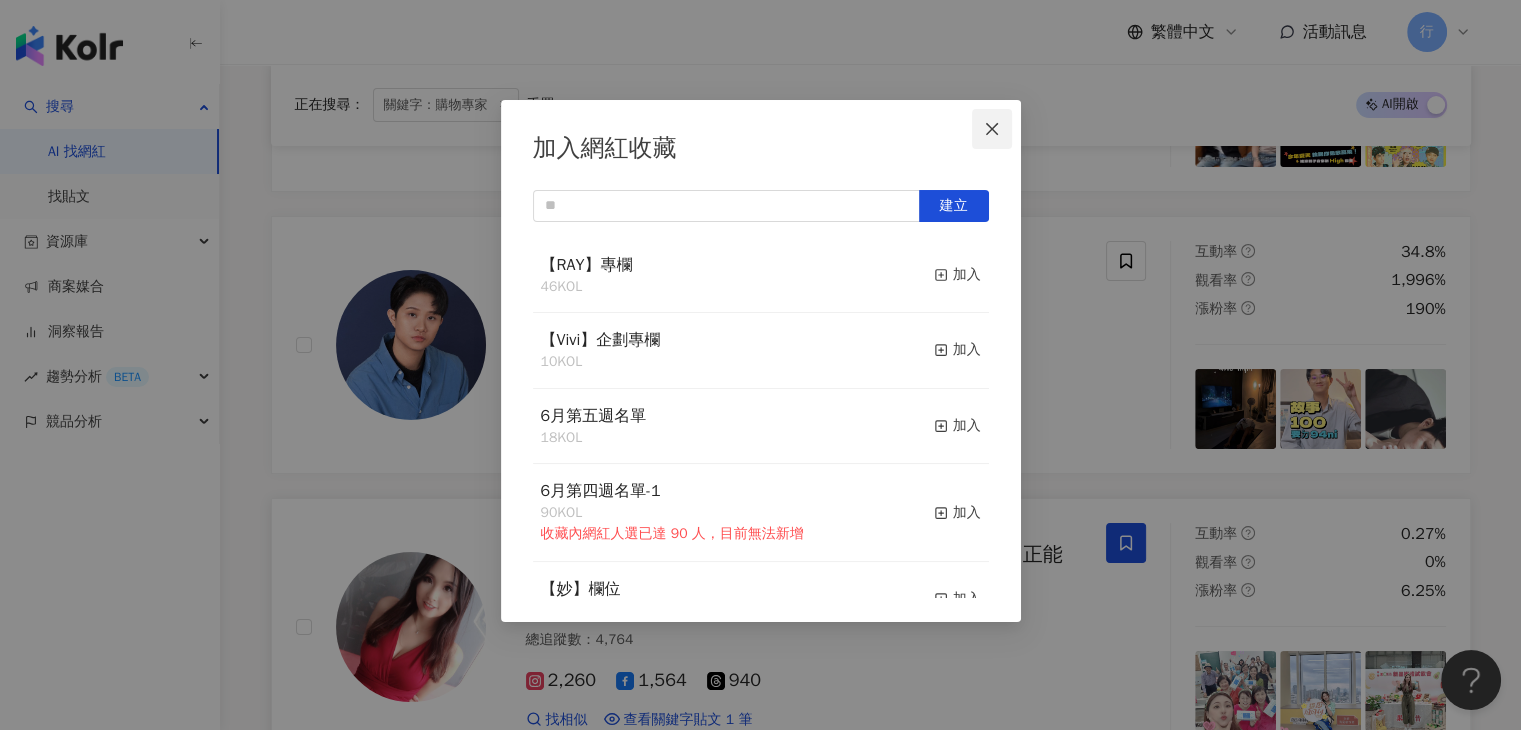 click 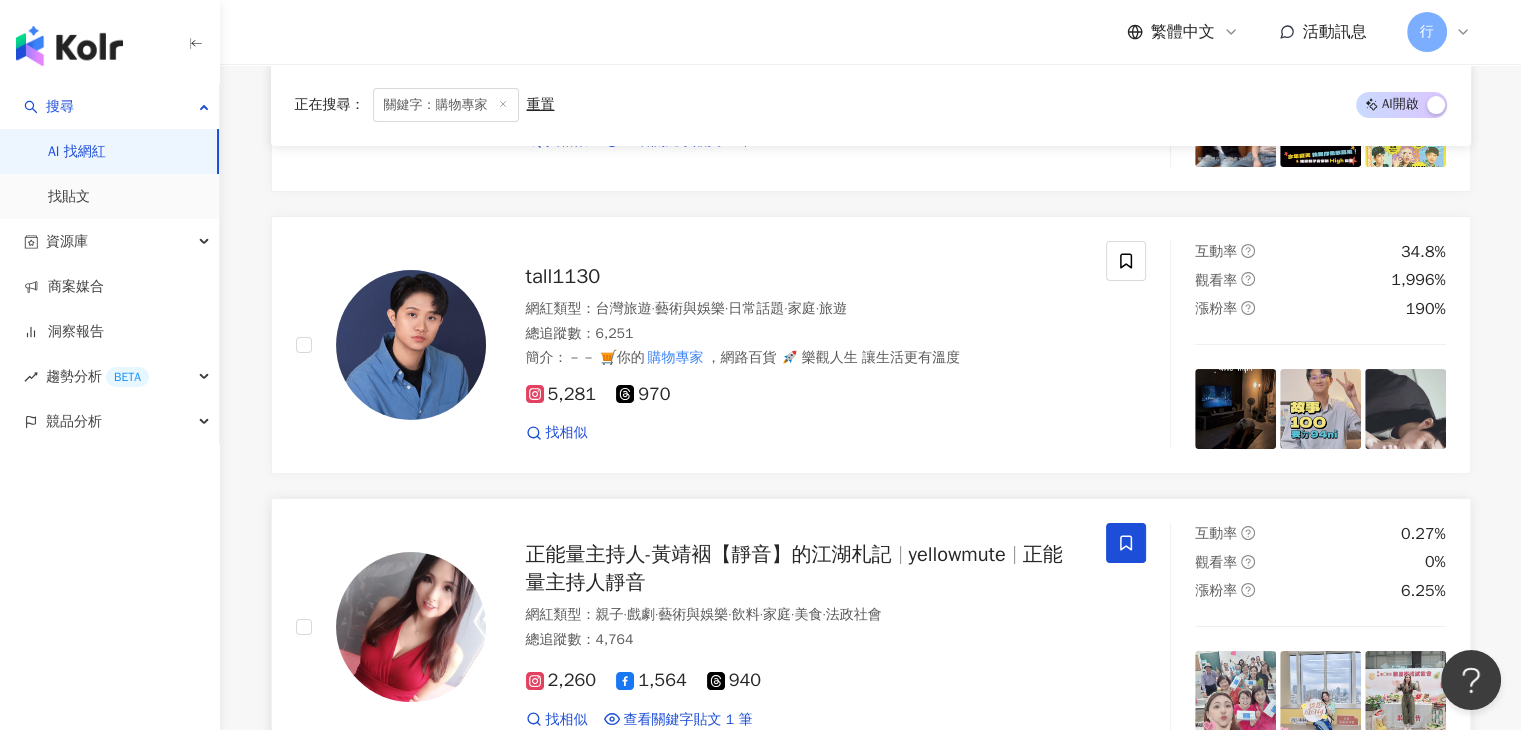 scroll, scrollTop: 14717, scrollLeft: 0, axis: vertical 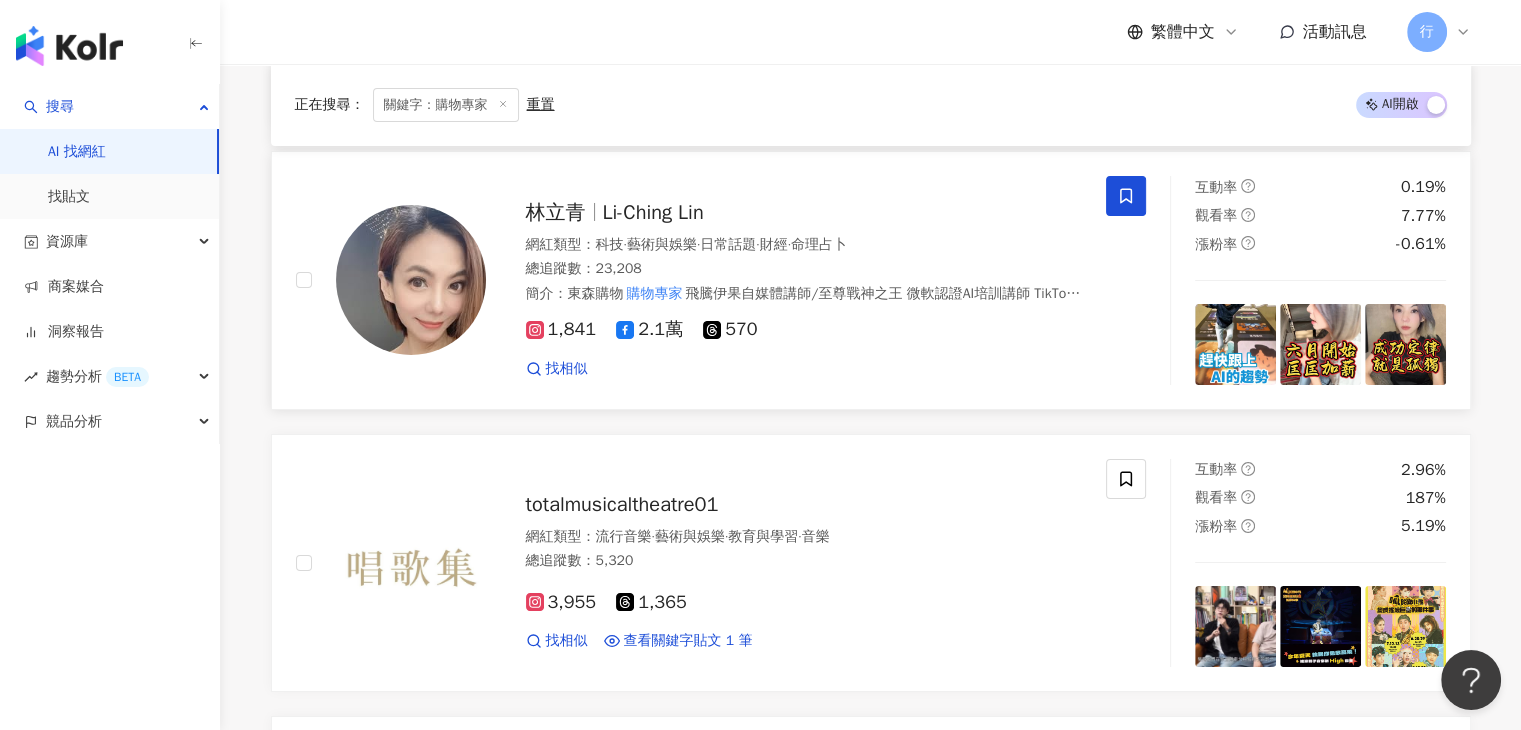 click on "Li-Ching Lin" at bounding box center (653, 212) 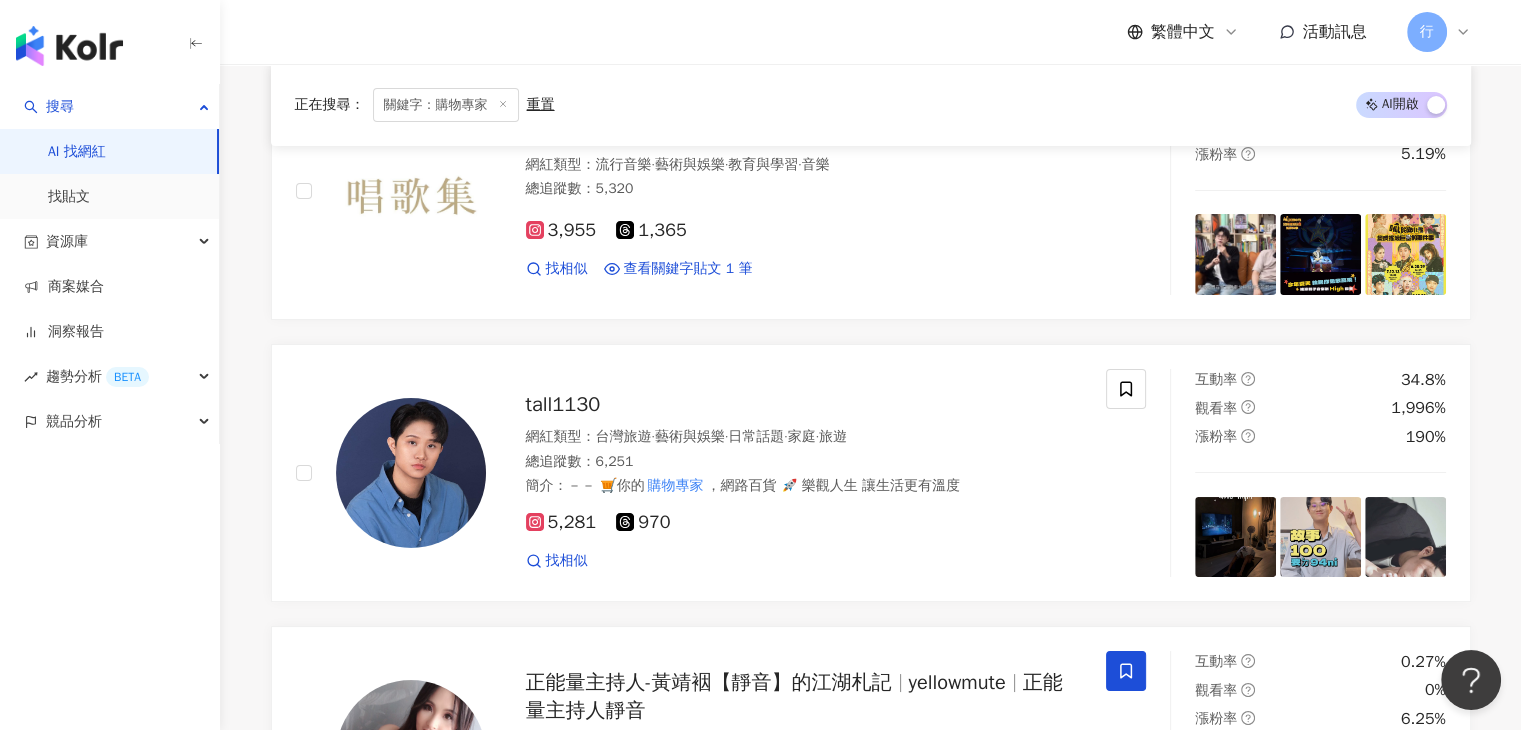 scroll, scrollTop: 14817, scrollLeft: 0, axis: vertical 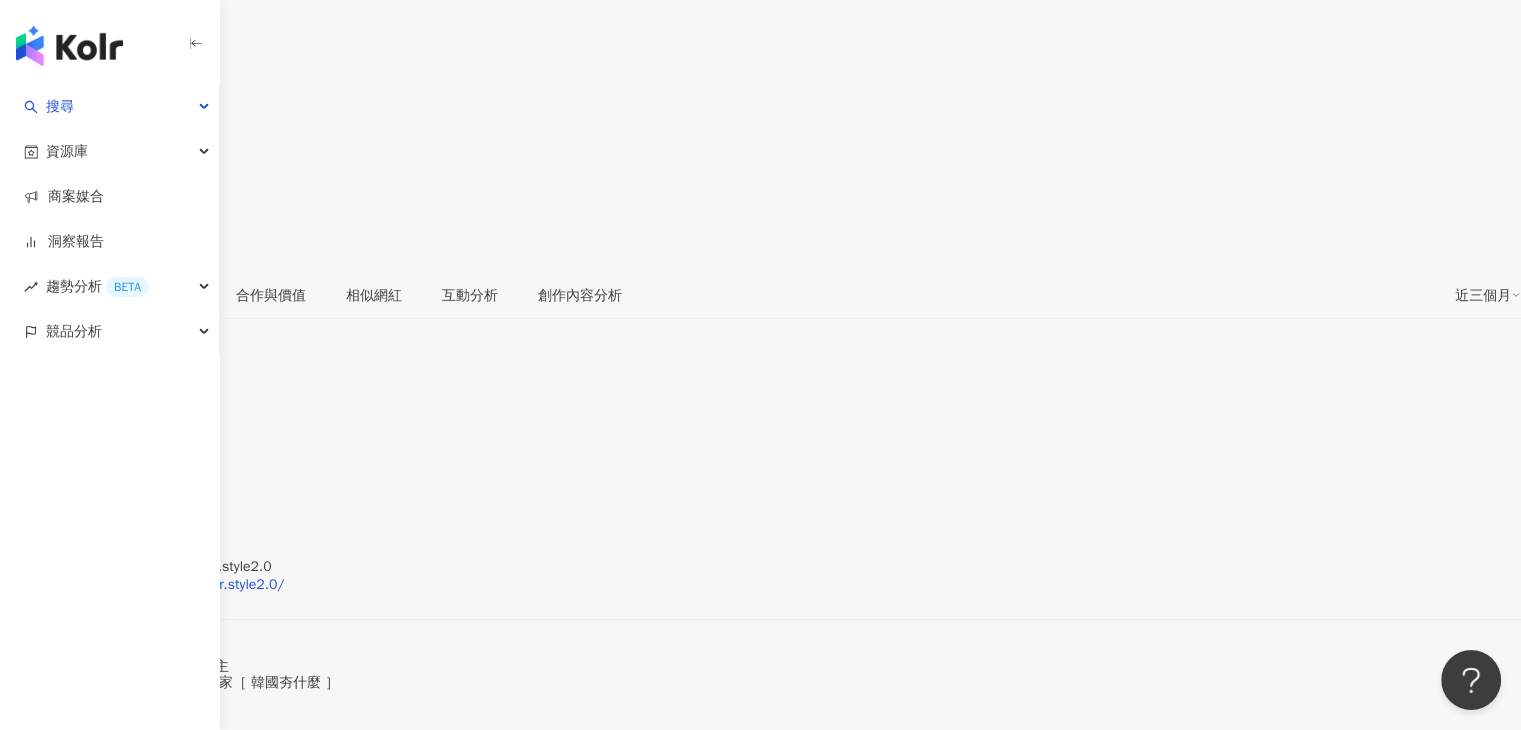 click on "🧚🏻‍♀️ INFP/J｜女性成長｜療癒系直播主
💓 姊妹淘 @babyou_woman 專欄作家［ 韓國夯什麼 ］
🎈追蹤我，接住妳
鬆弛而悅己，療癒且豐盛
-
相關合作請Mail聯繫 • • 💌✨
starlight.official2022@gmail.com
More about me⤵️" at bounding box center [760, 723] 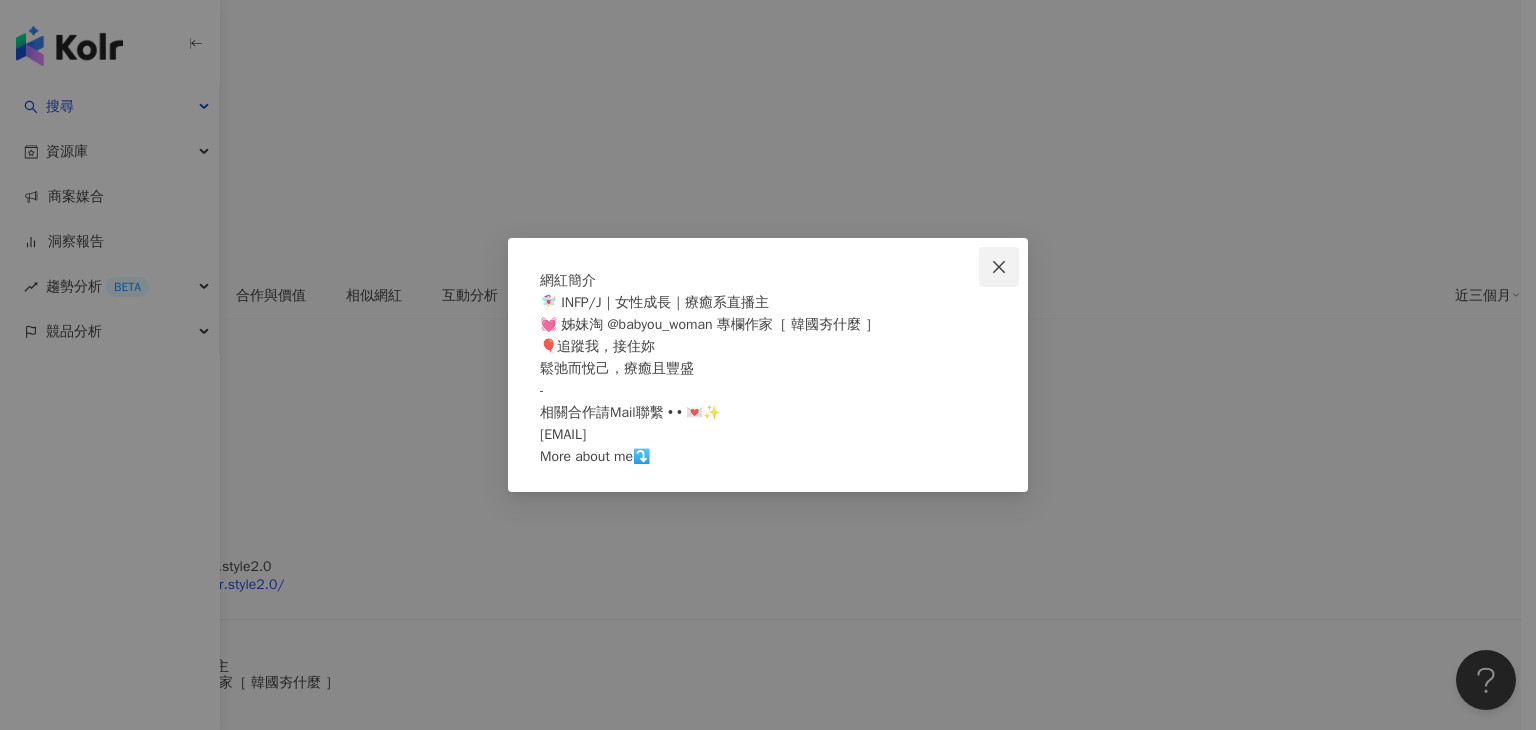click at bounding box center [999, 267] 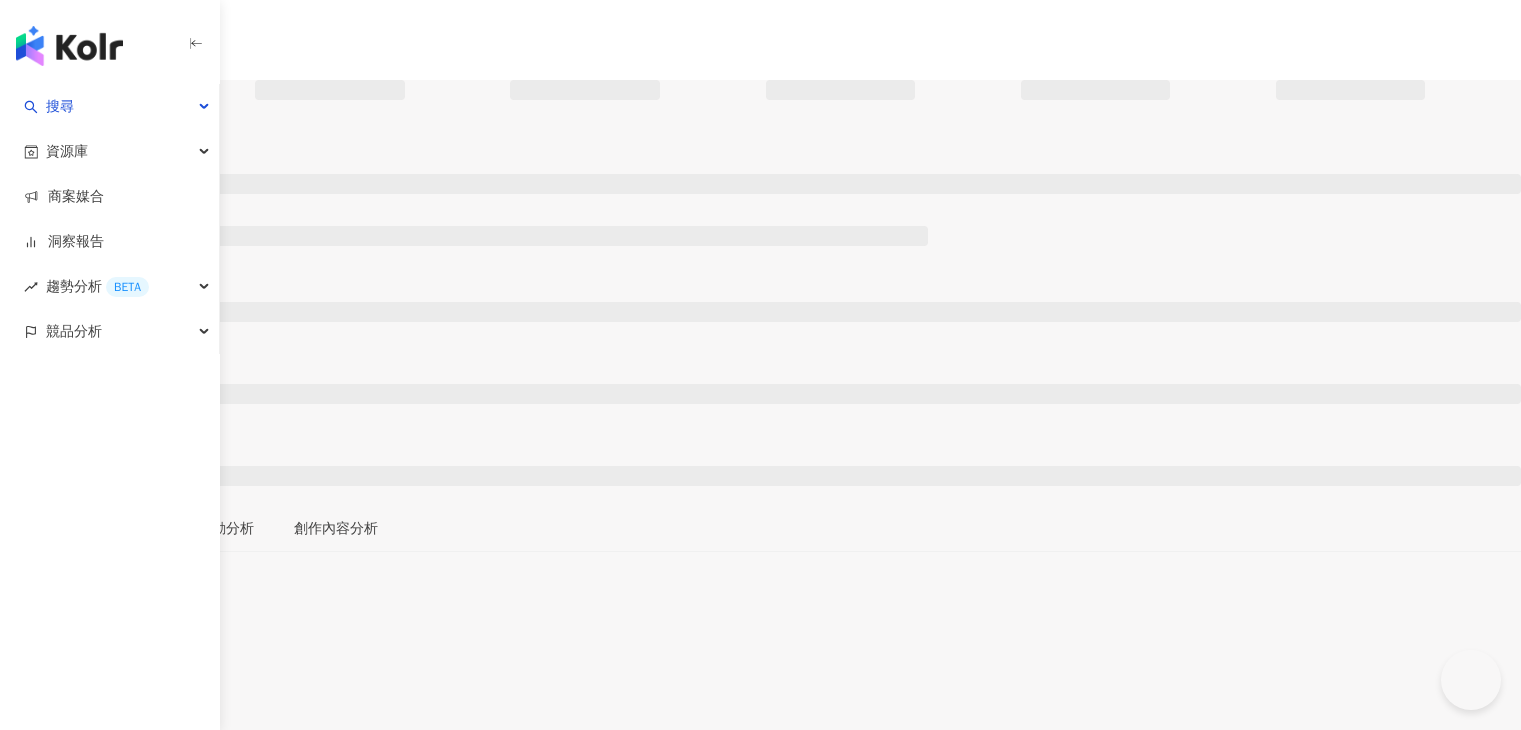 scroll, scrollTop: 0, scrollLeft: 0, axis: both 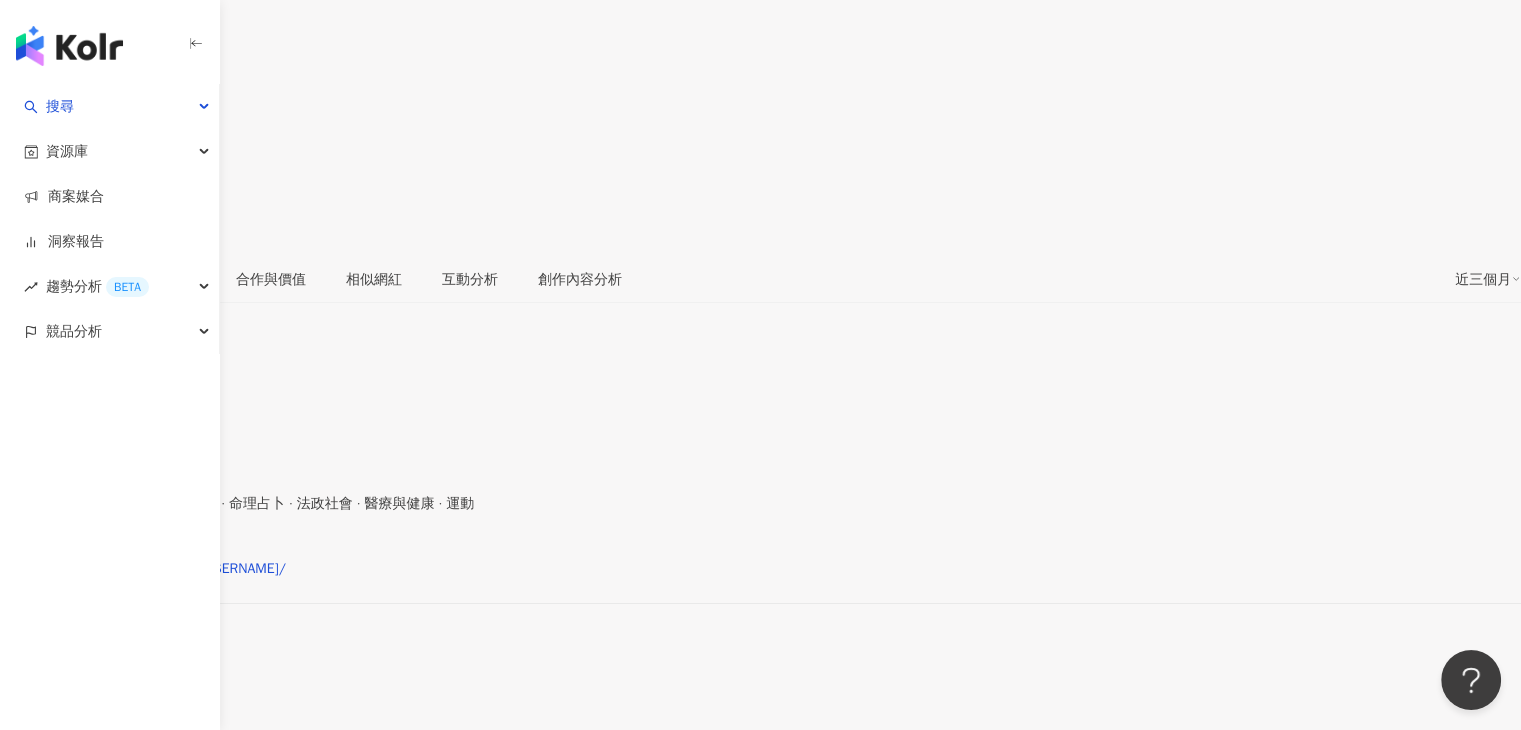 click on "看更多" at bounding box center (21, 745) 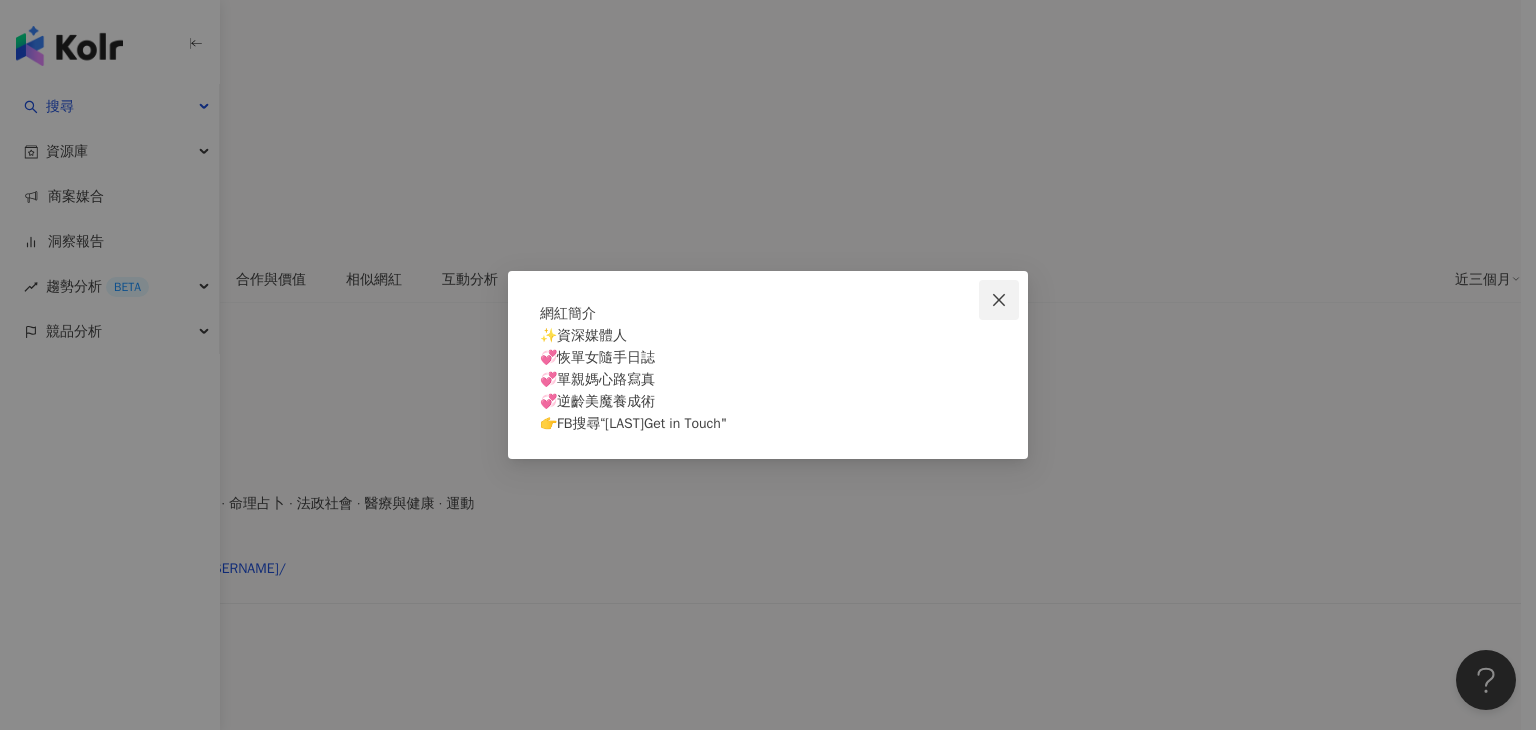 click at bounding box center (999, 300) 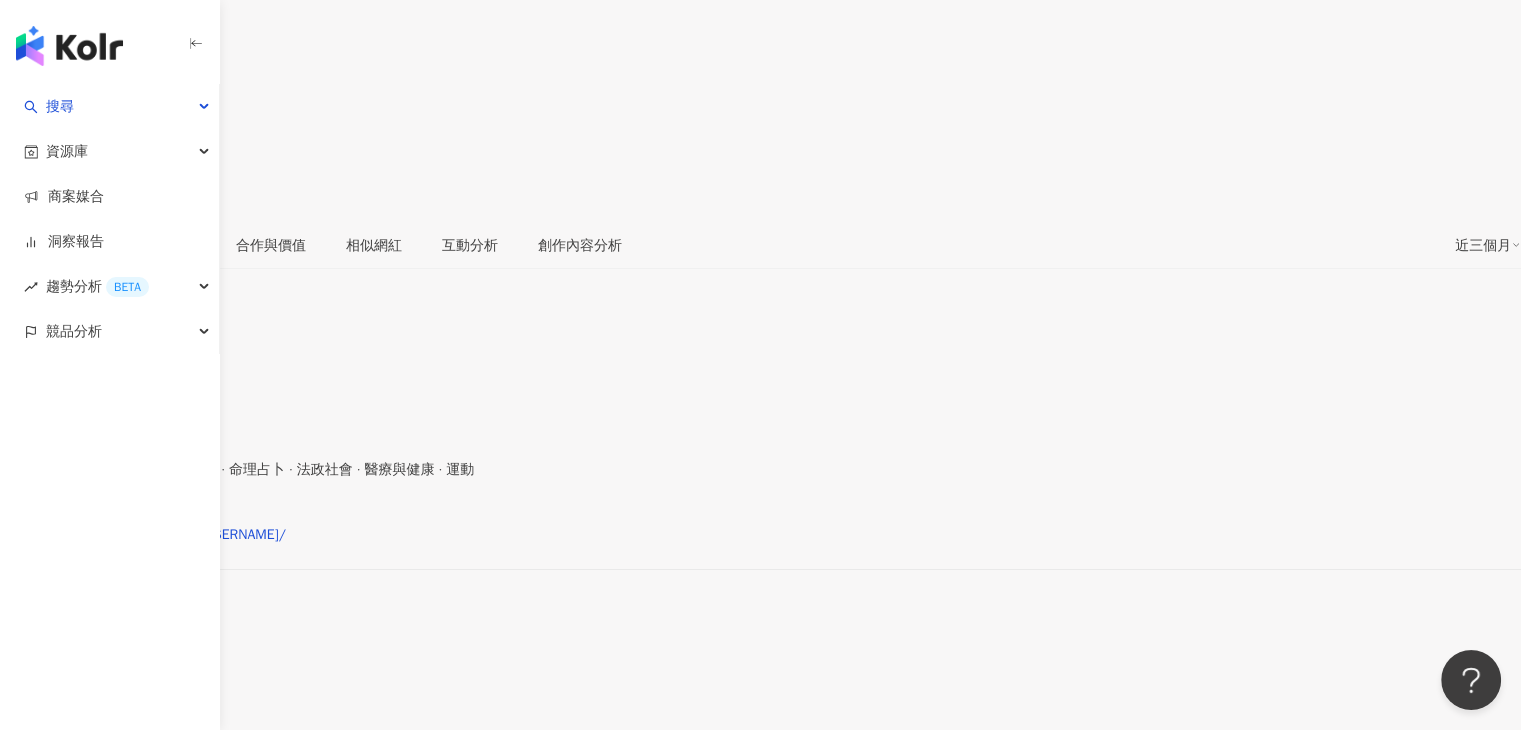 scroll, scrollTop: 300, scrollLeft: 0, axis: vertical 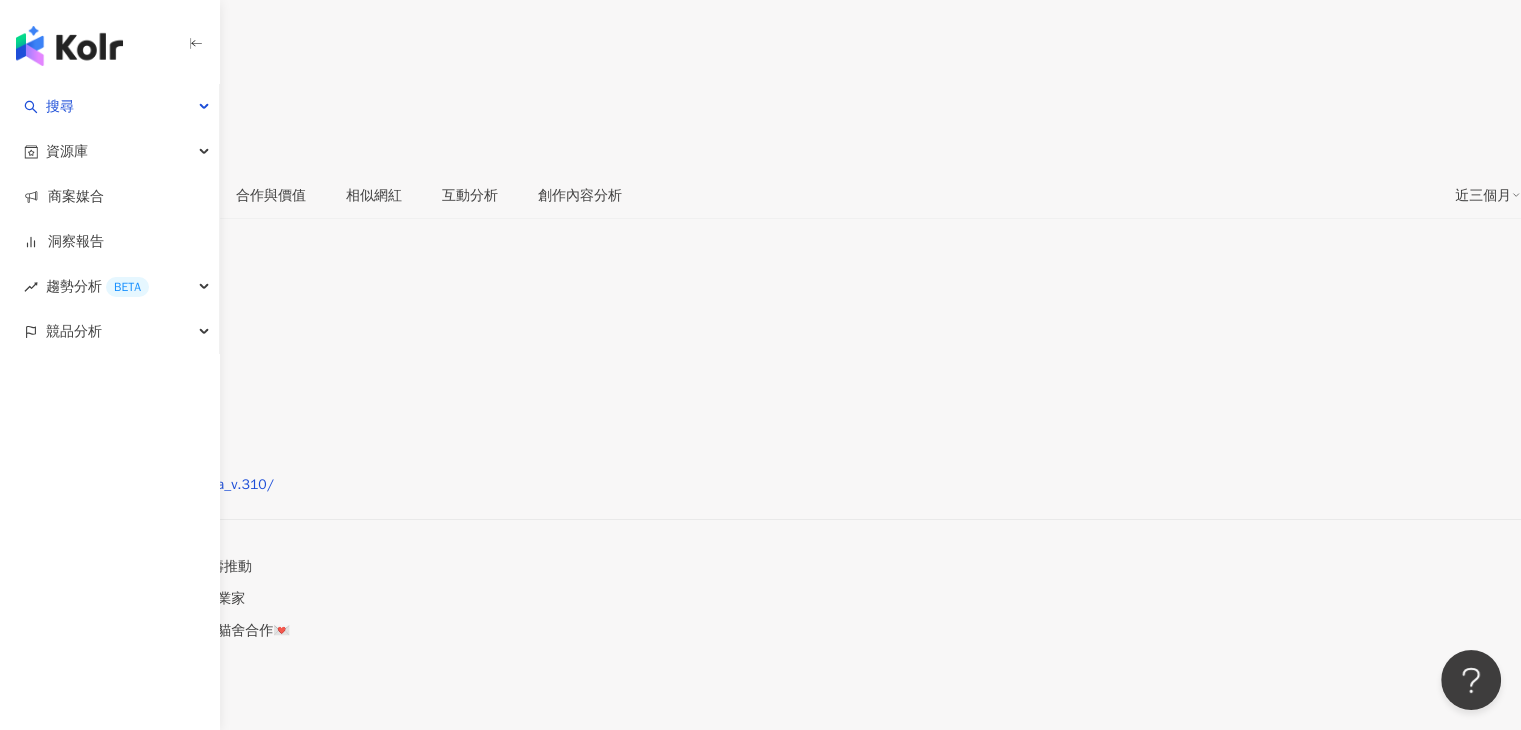 click on "看更多" at bounding box center (21, 662) 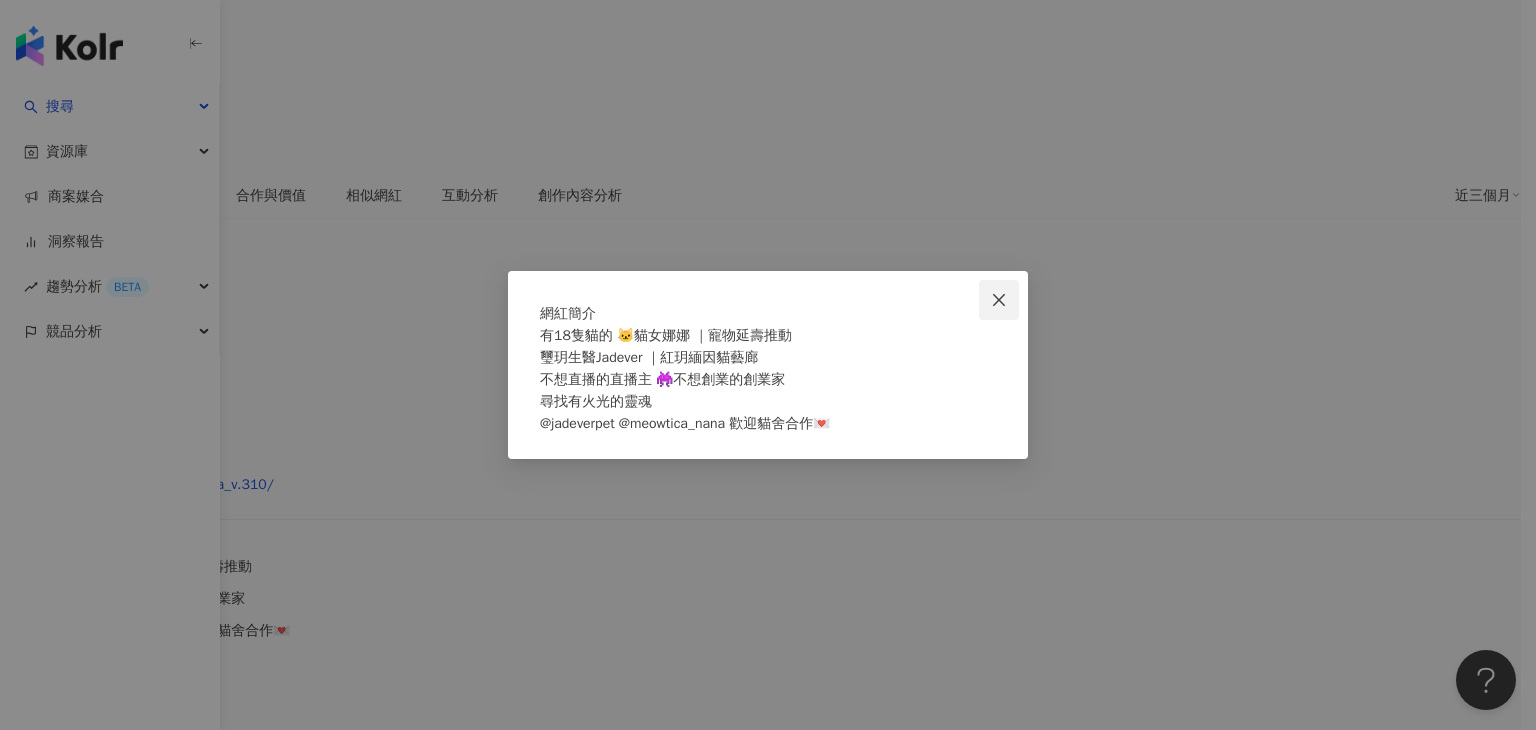 click at bounding box center (999, 300) 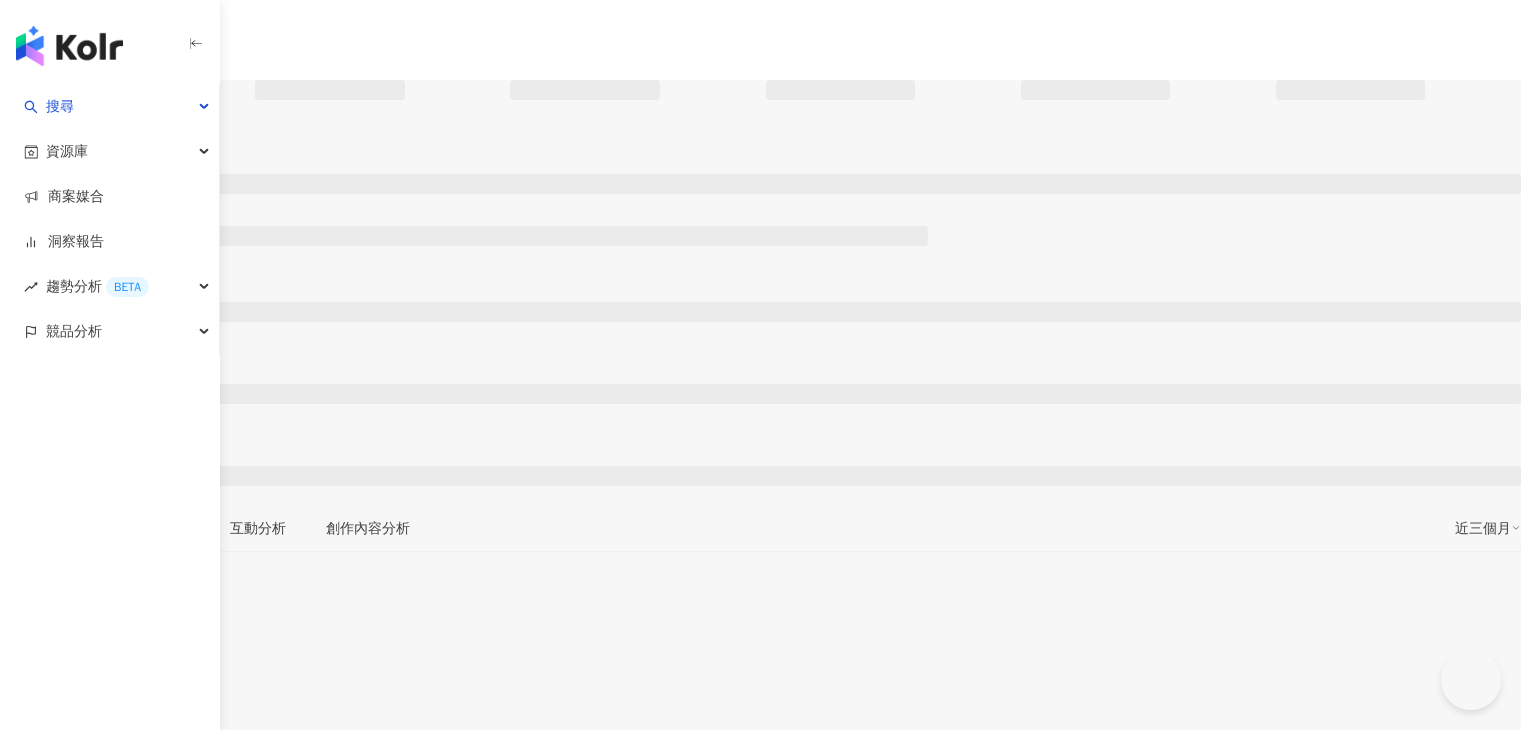 scroll, scrollTop: 0, scrollLeft: 0, axis: both 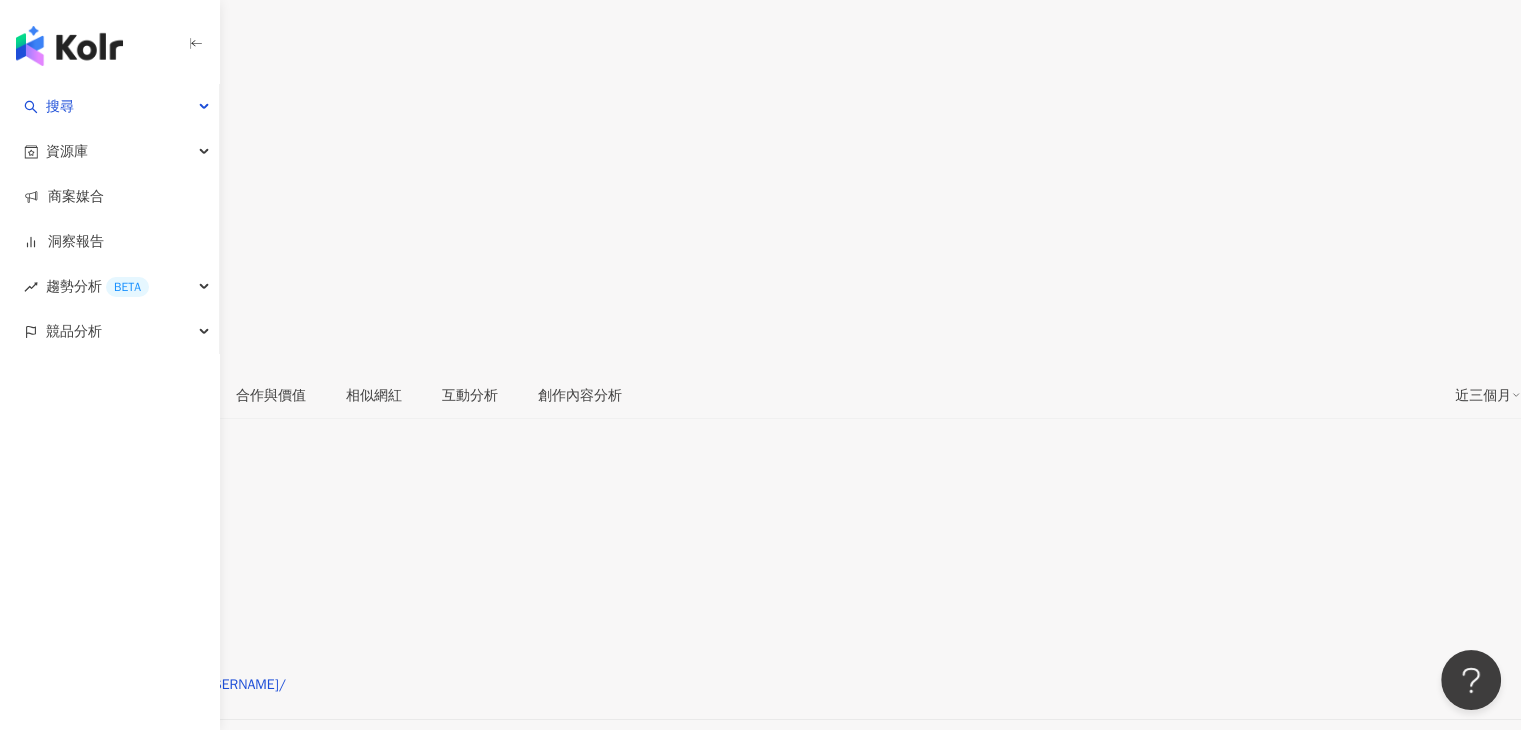 drag, startPoint x: 368, startPoint y: 18, endPoint x: 351, endPoint y: 21, distance: 17.262676 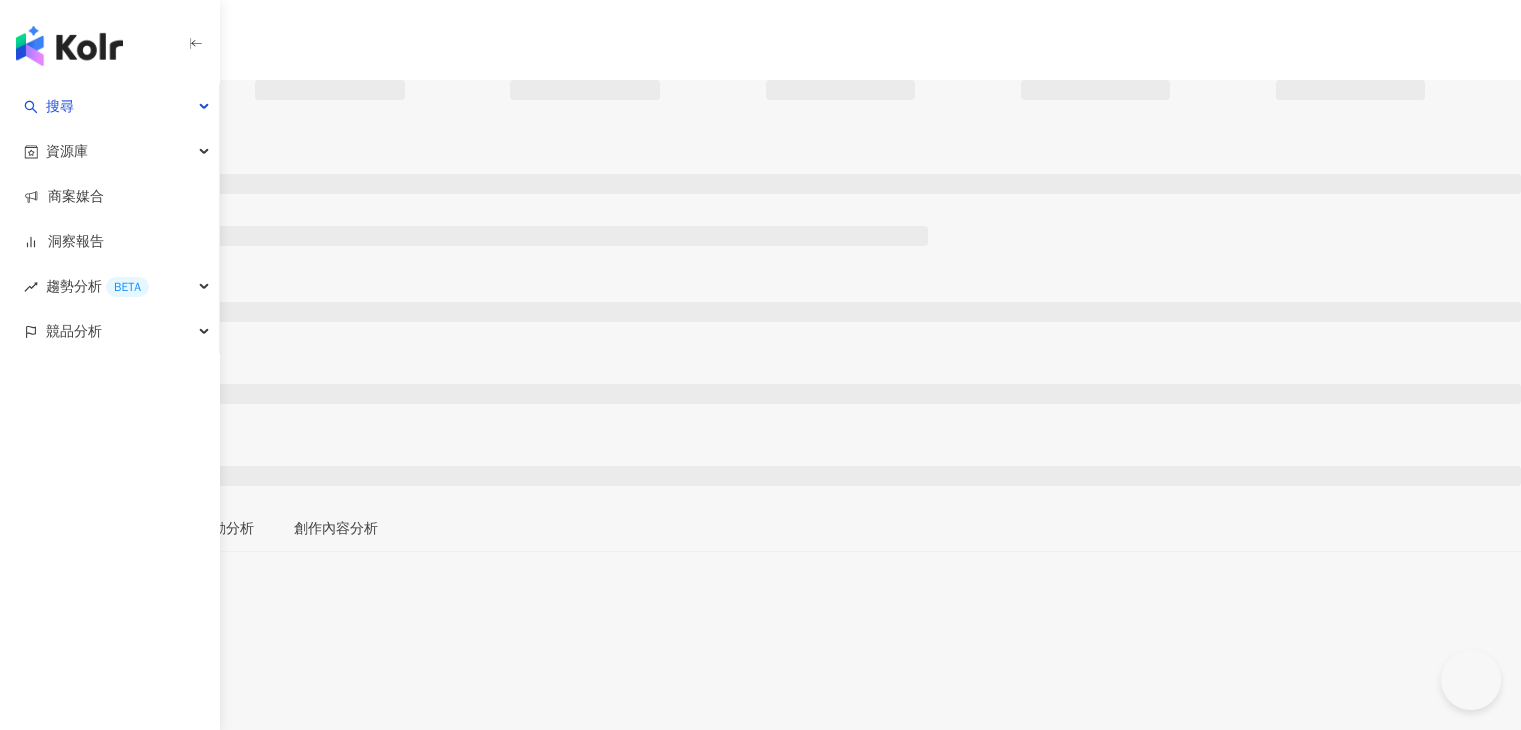 scroll, scrollTop: 0, scrollLeft: 0, axis: both 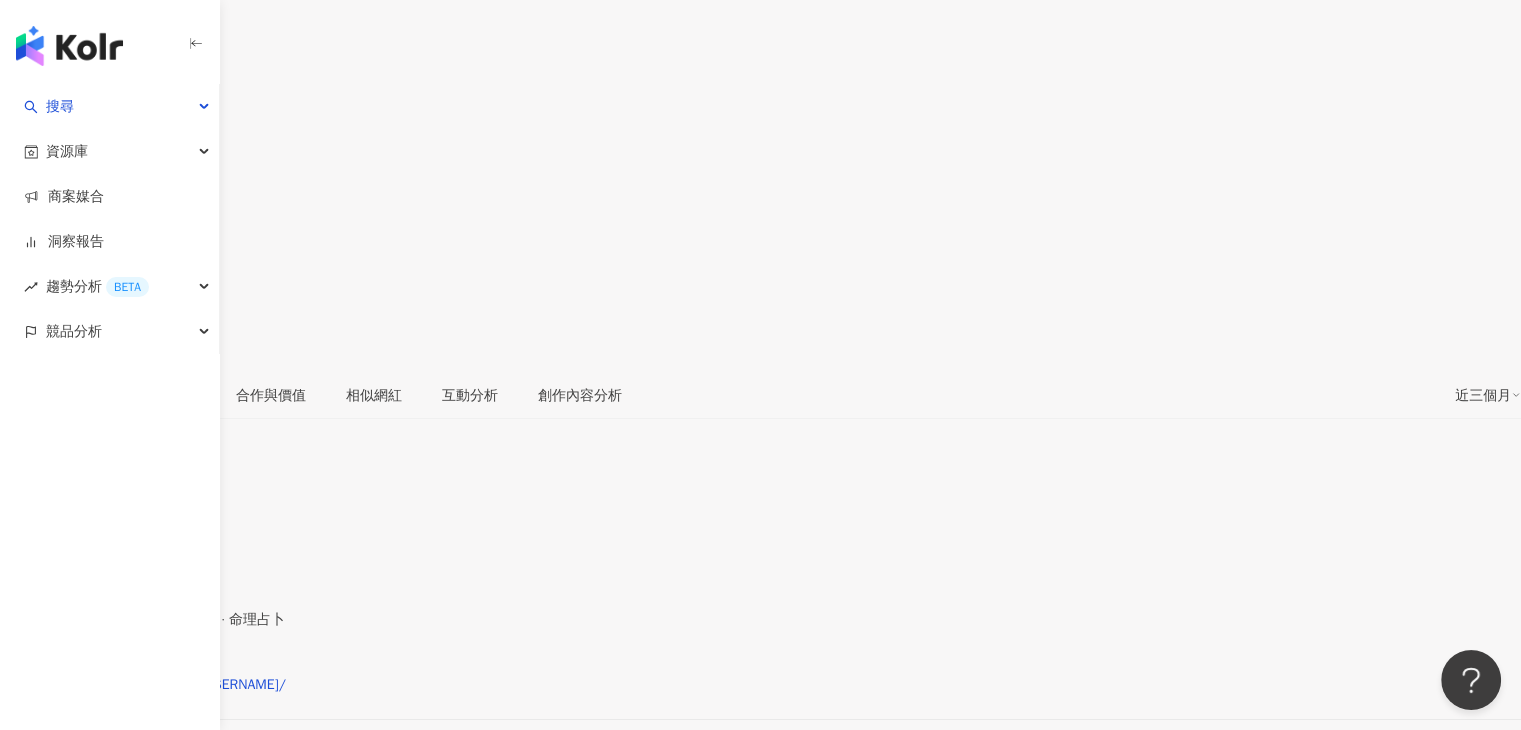 drag, startPoint x: 516, startPoint y: 28, endPoint x: 352, endPoint y: 29, distance: 164.00305 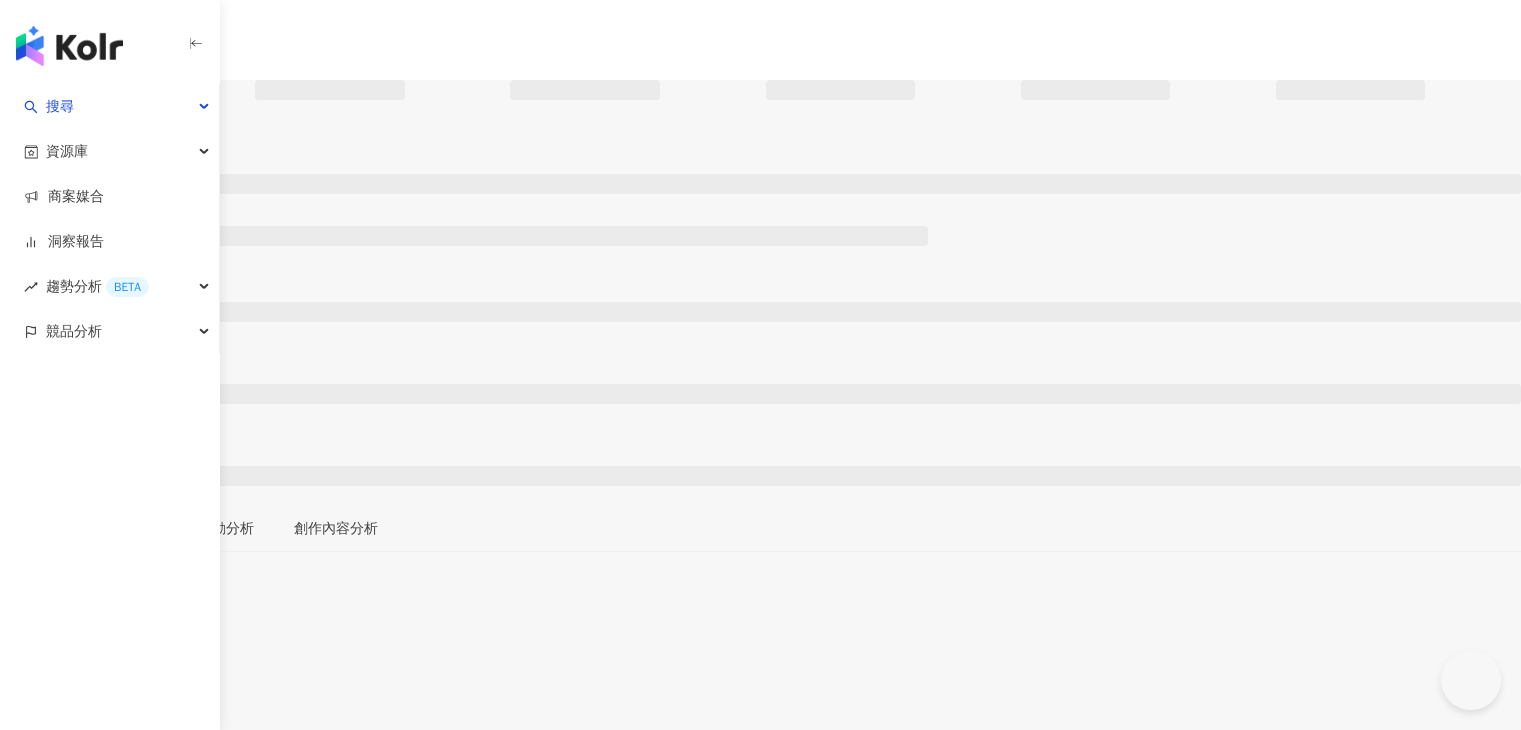 scroll, scrollTop: 0, scrollLeft: 0, axis: both 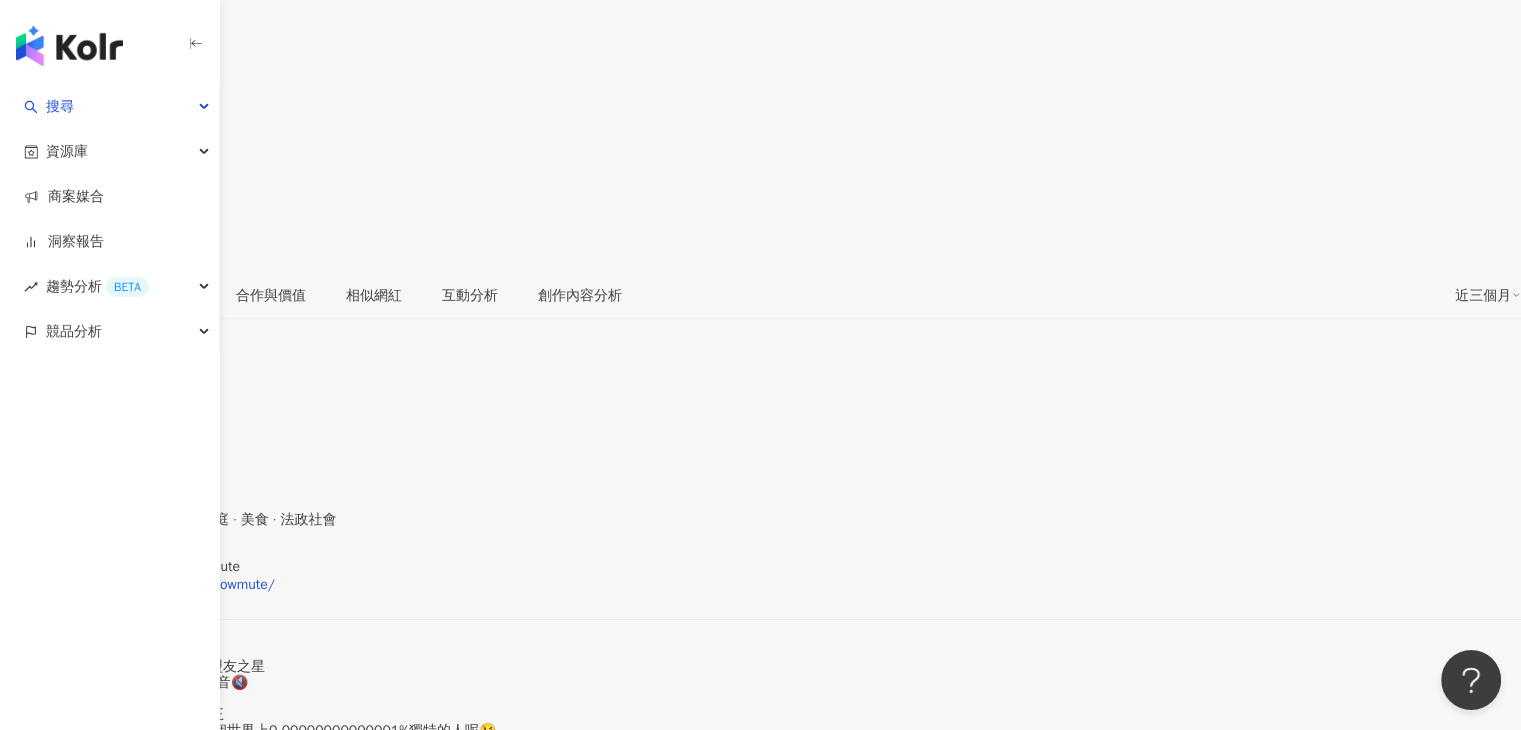 click on "看更多" at bounding box center (21, 762) 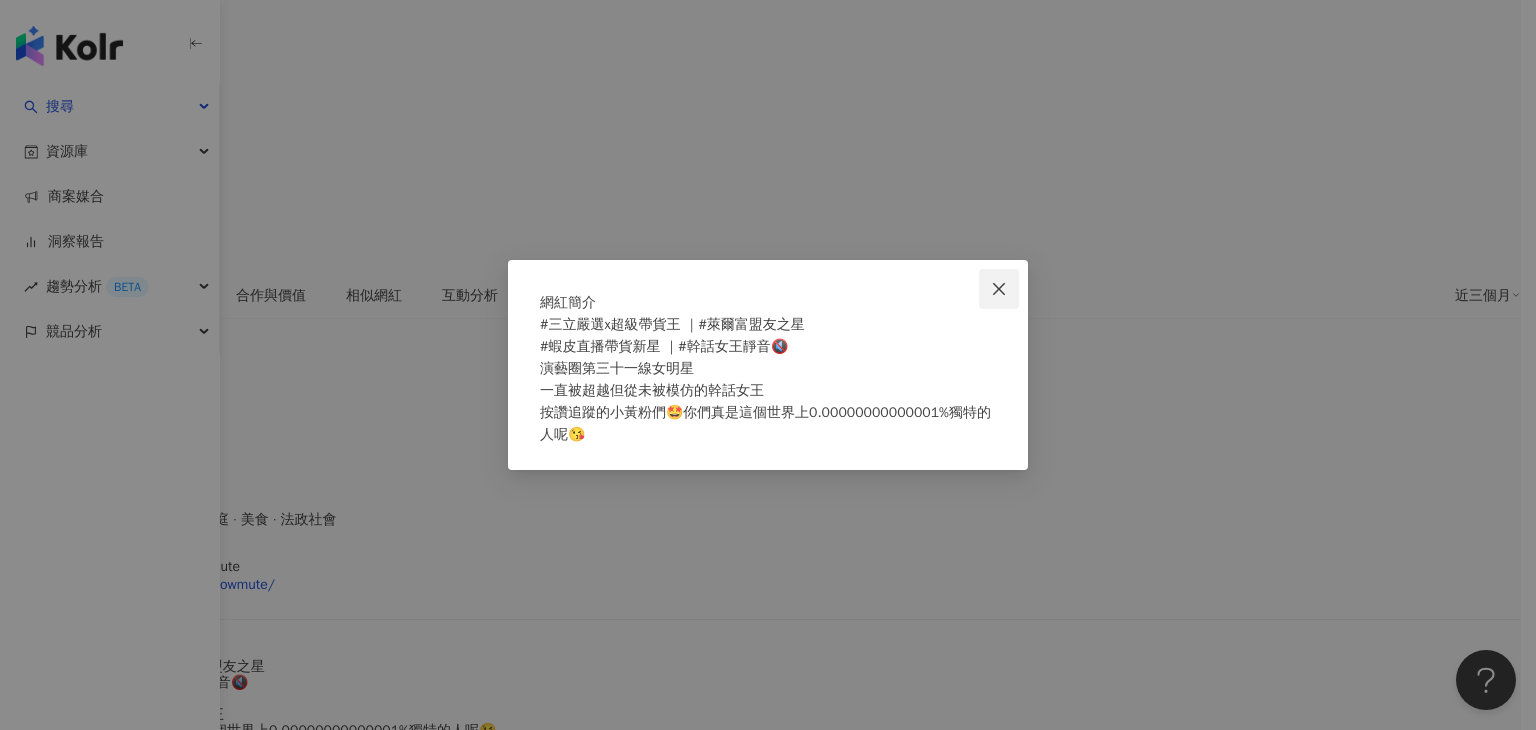 click 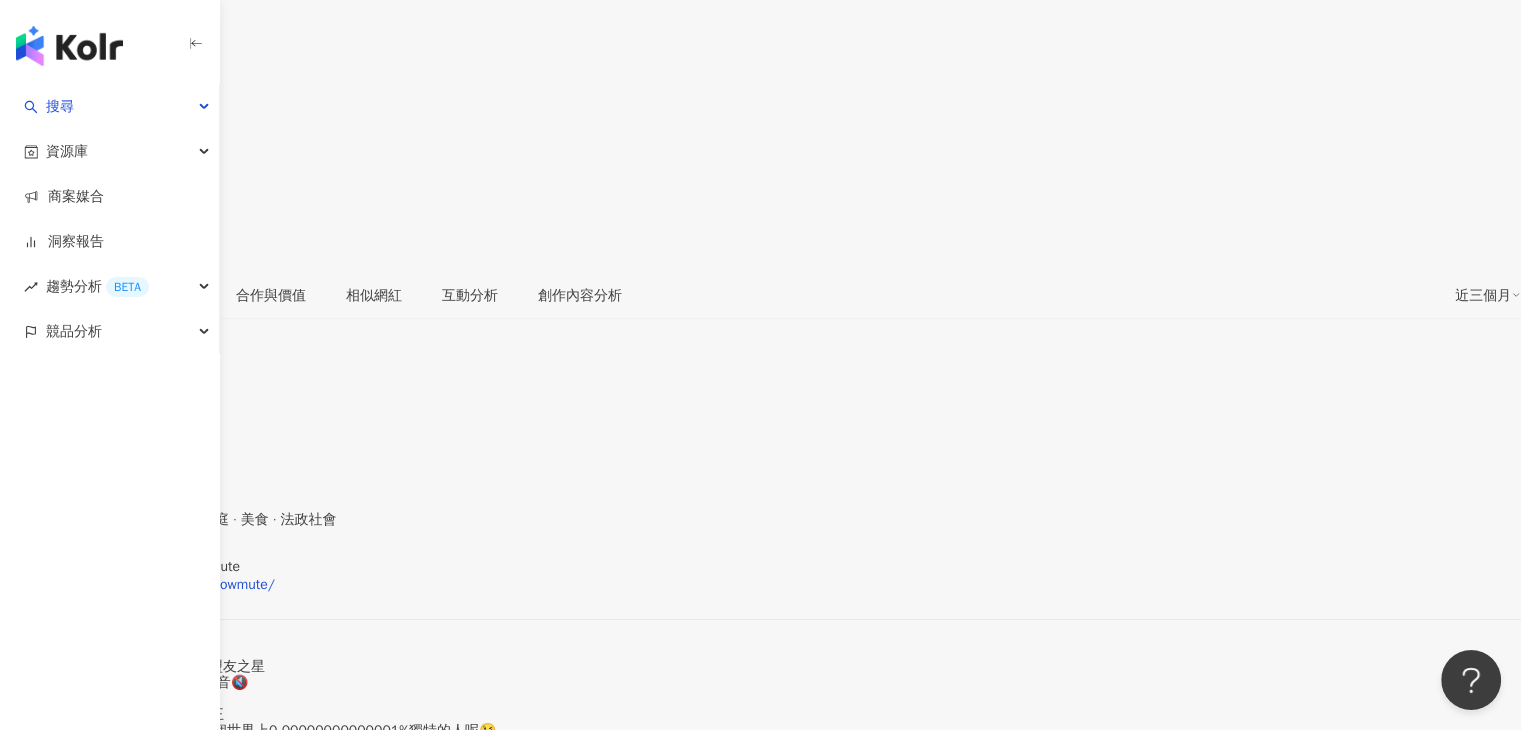 click on "看更多" at bounding box center [21, 762] 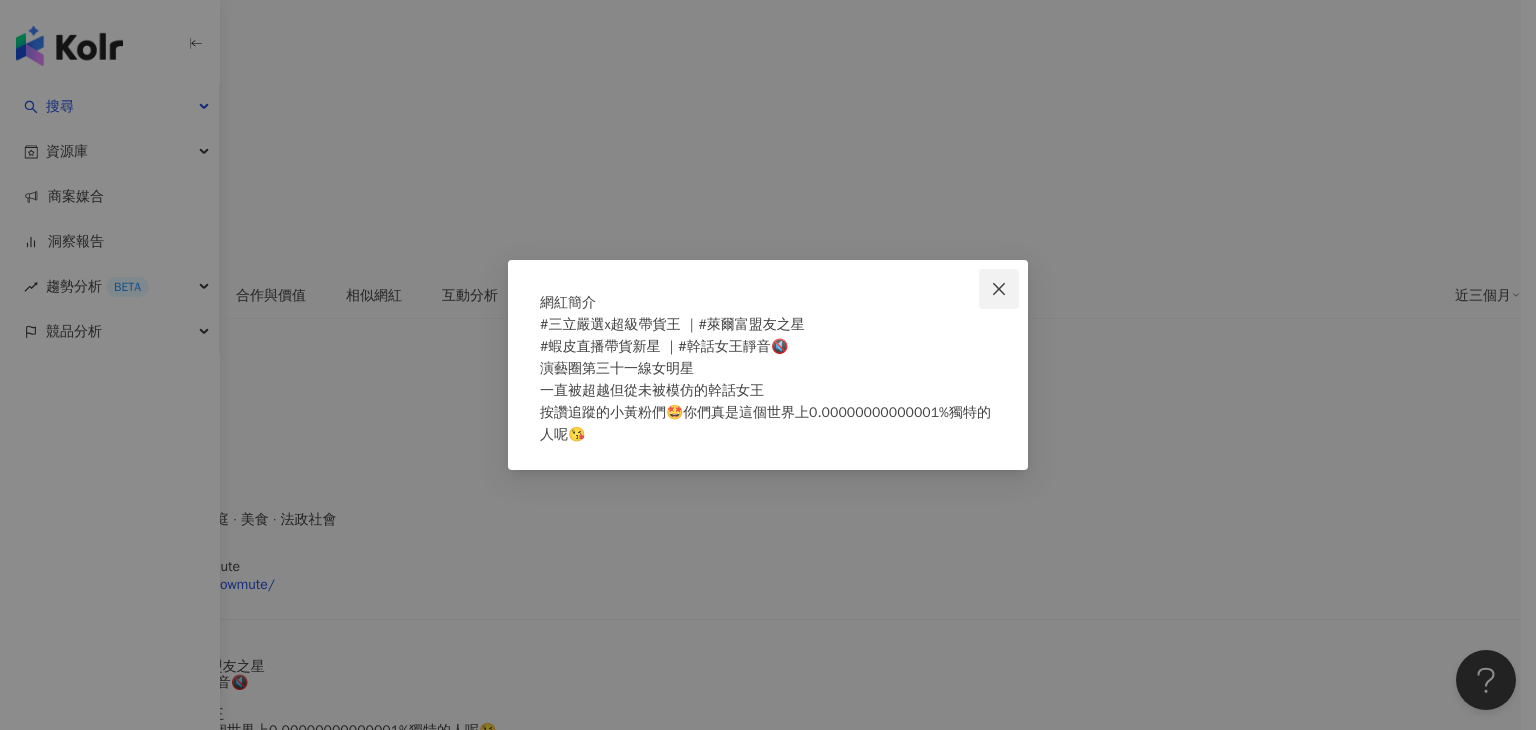click 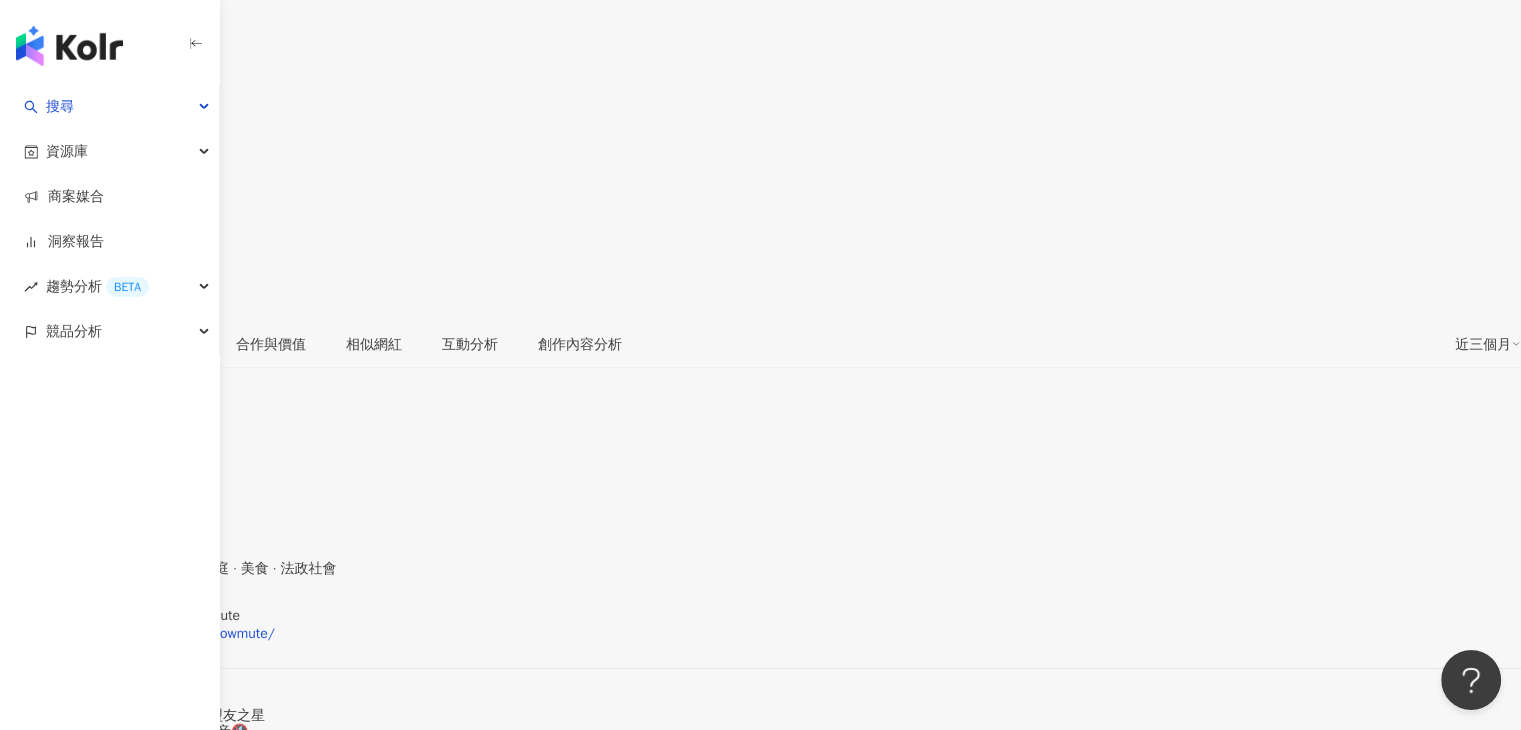 scroll, scrollTop: 300, scrollLeft: 0, axis: vertical 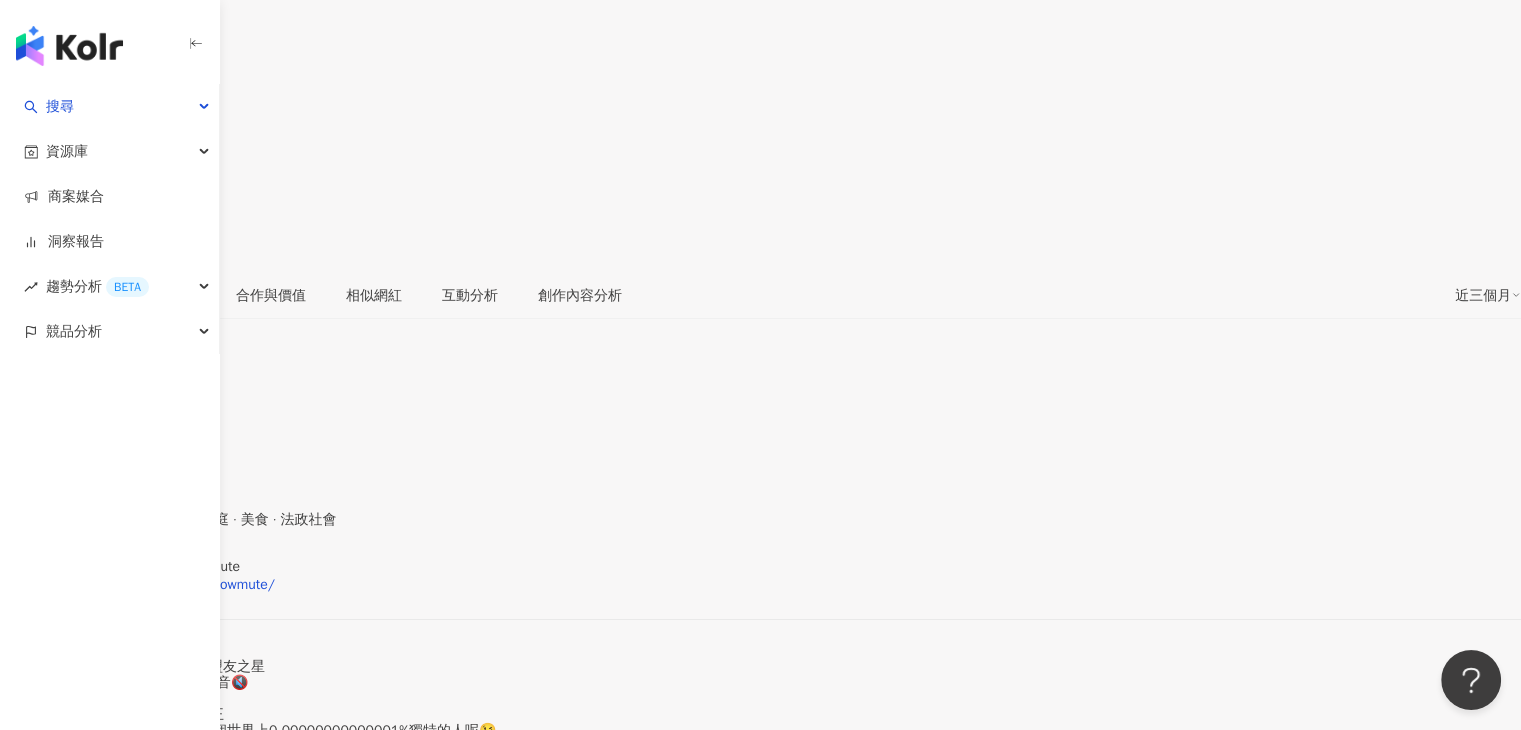 drag, startPoint x: 351, startPoint y: 23, endPoint x: 671, endPoint y: 23, distance: 320 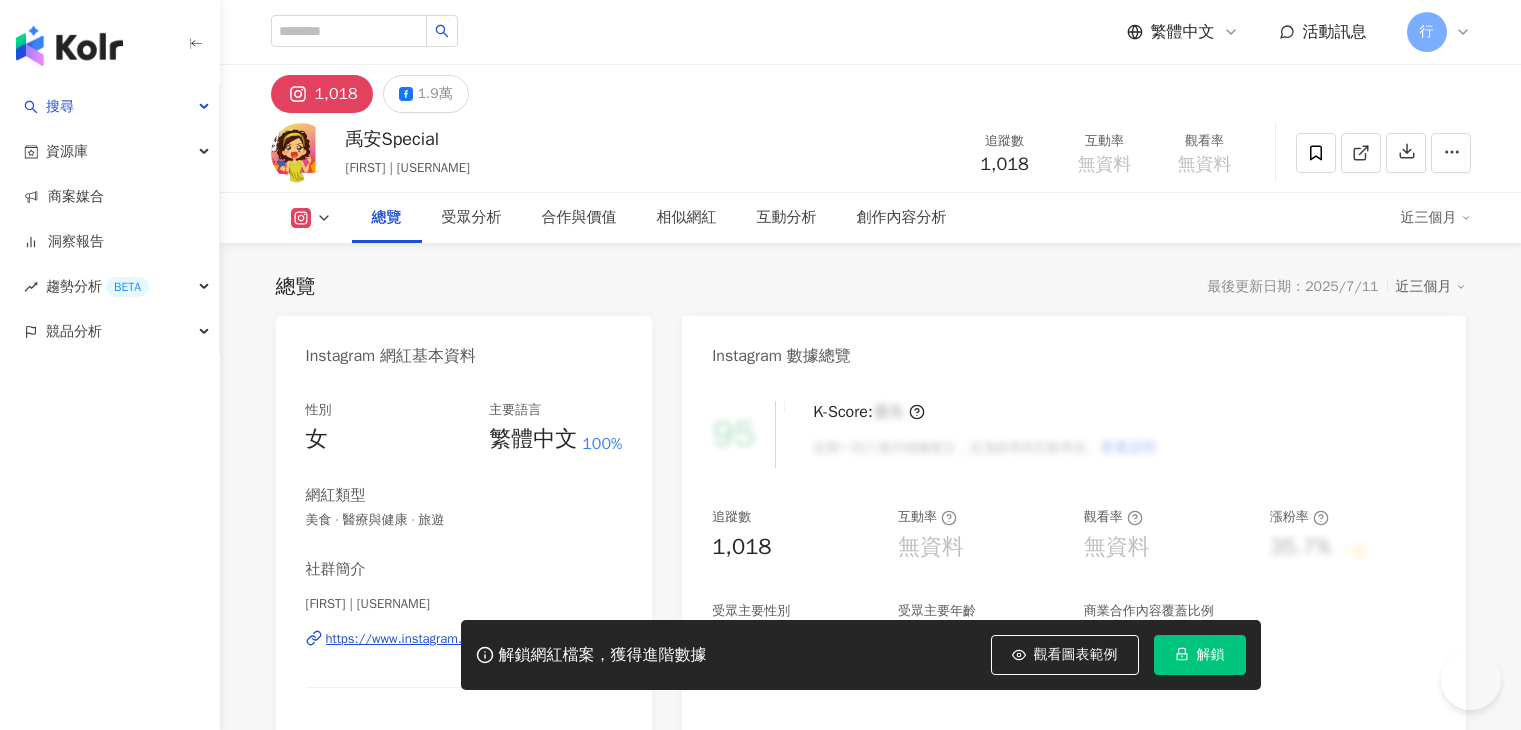 scroll, scrollTop: 200, scrollLeft: 0, axis: vertical 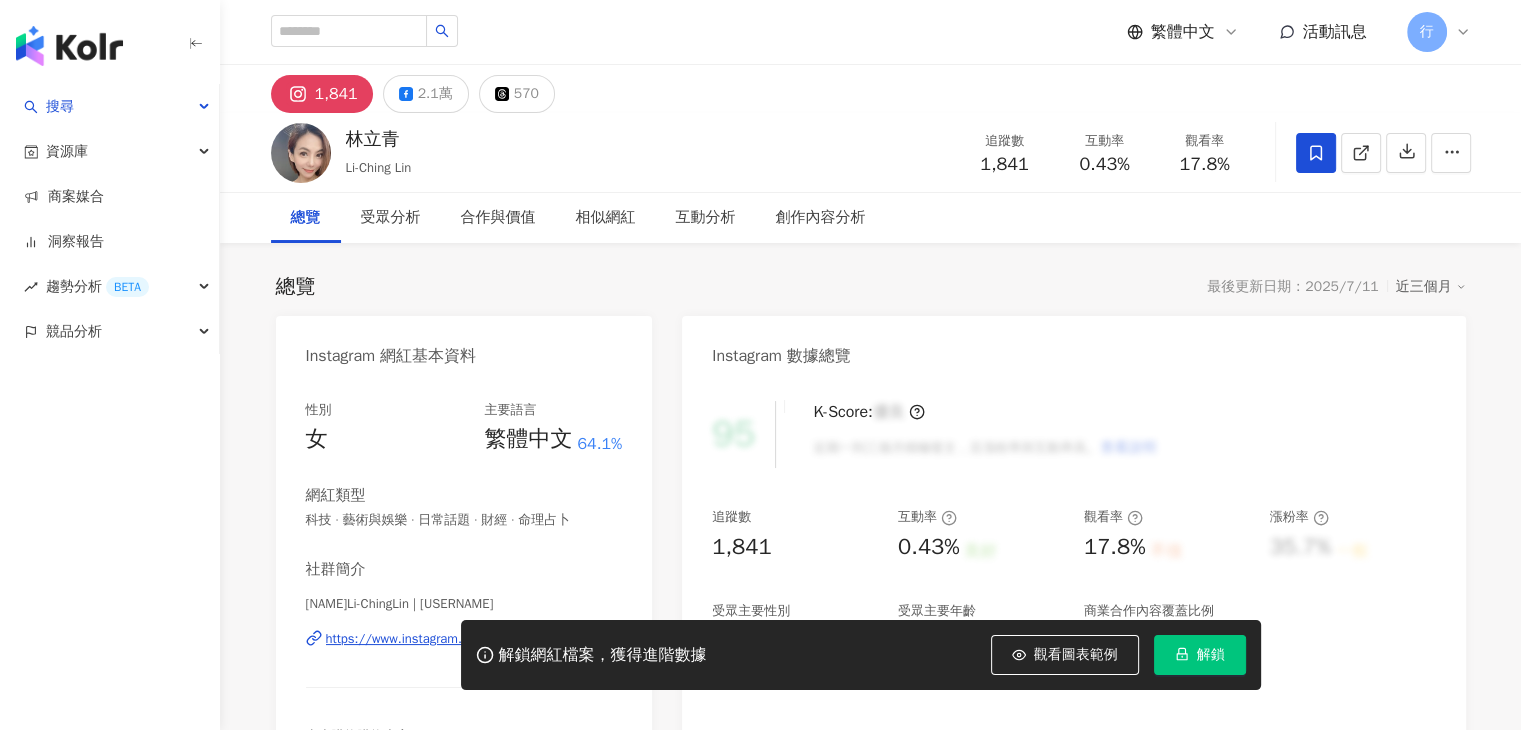 drag, startPoint x: 498, startPoint y: 443, endPoint x: 861, endPoint y: 2, distance: 571.183 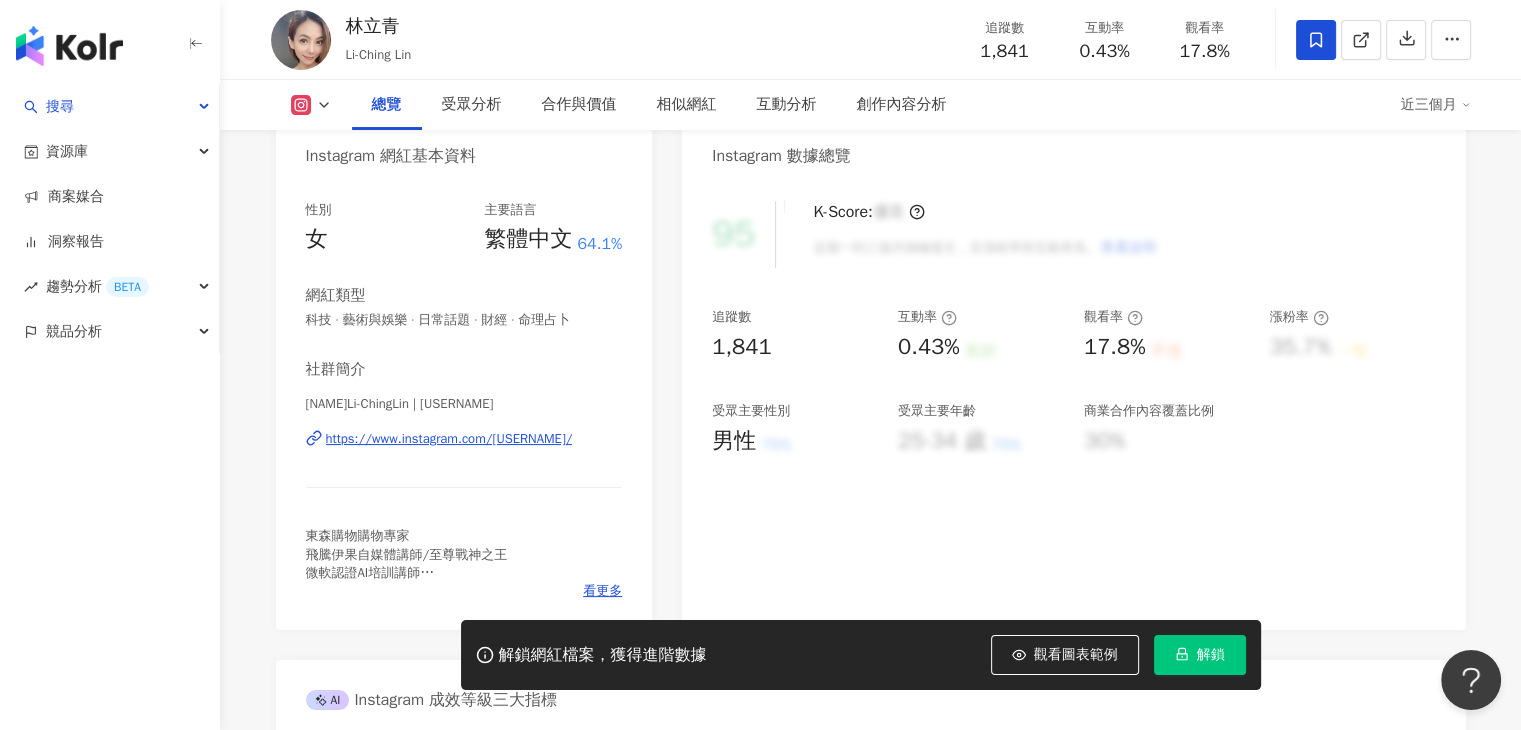 scroll, scrollTop: 0, scrollLeft: 0, axis: both 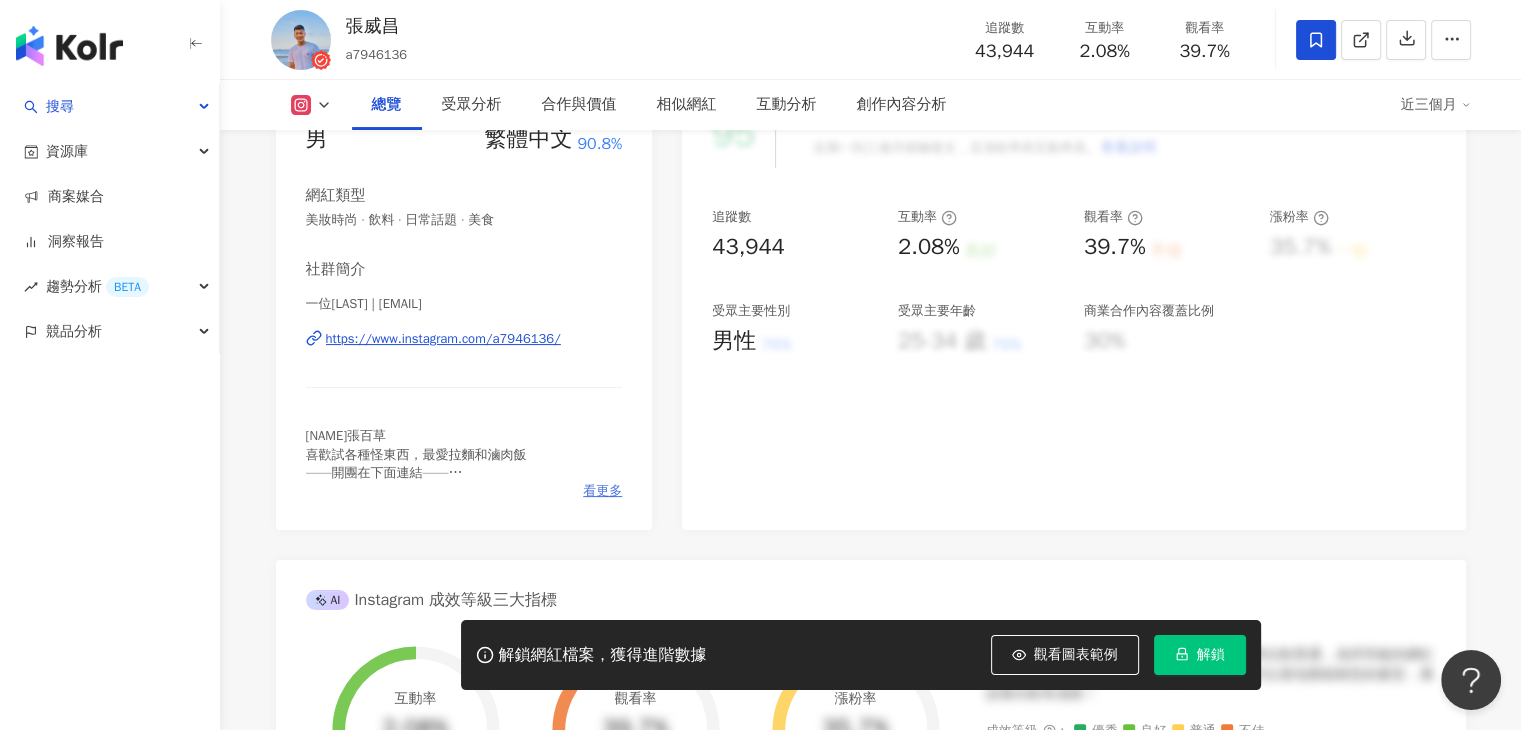 click on "看更多" at bounding box center (602, 491) 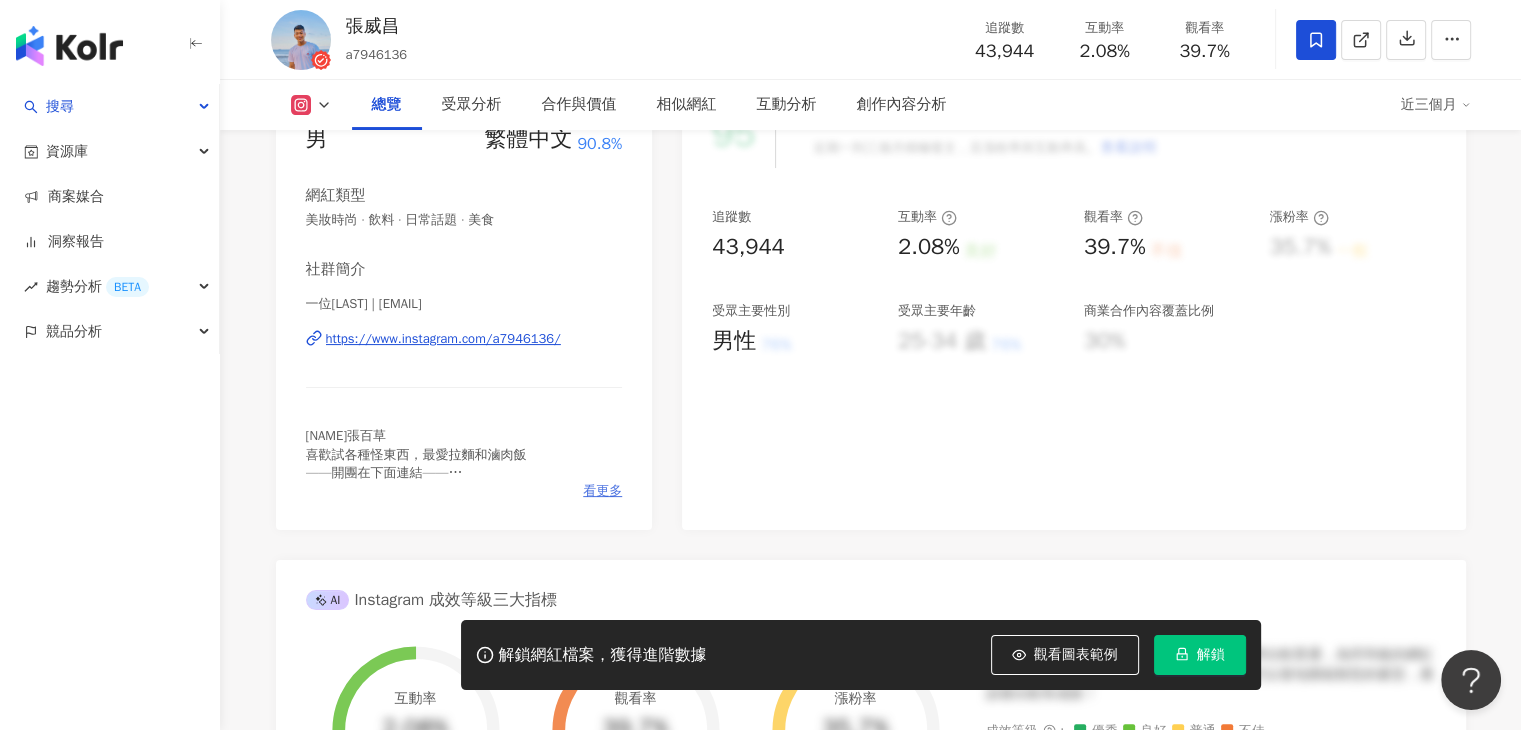 click on "看更多" at bounding box center (602, 491) 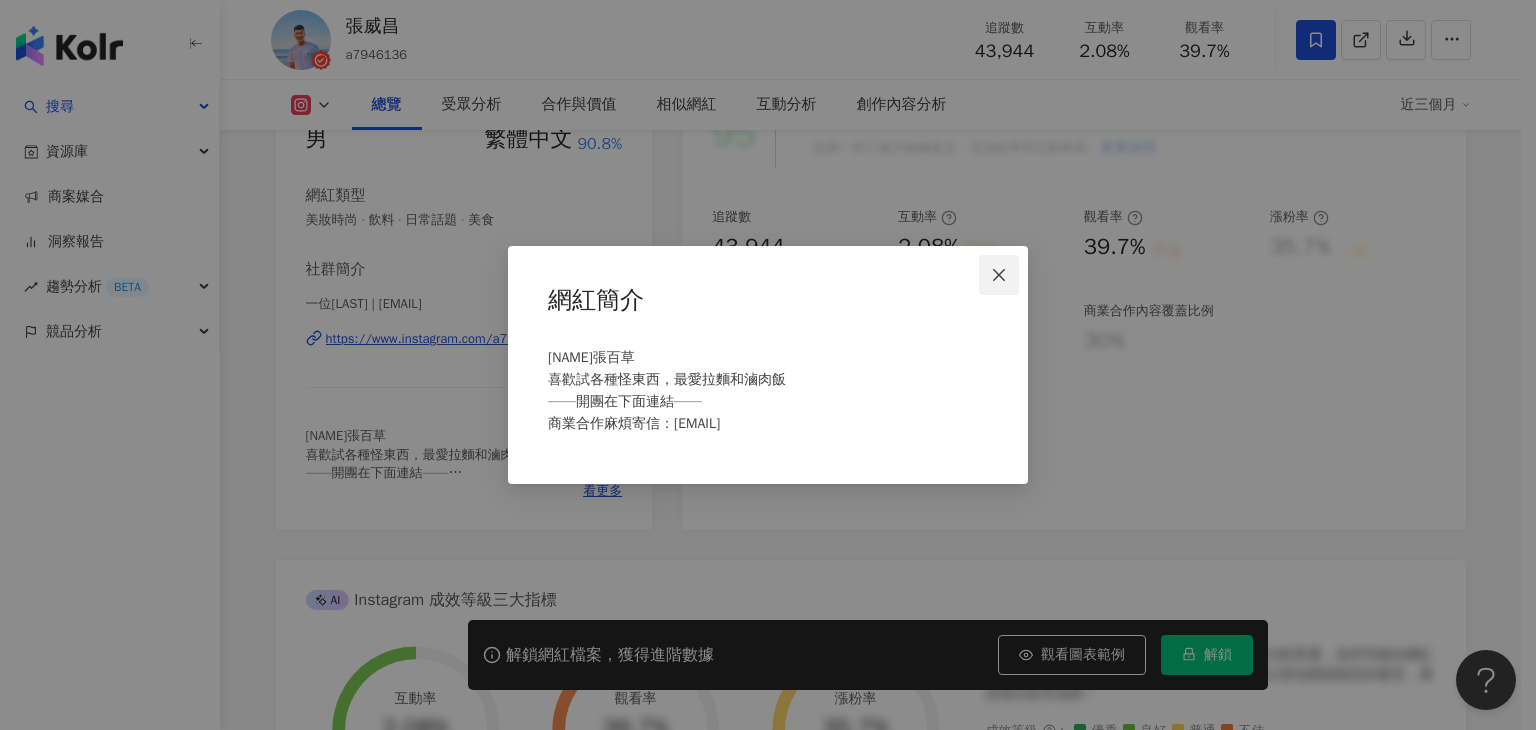 click 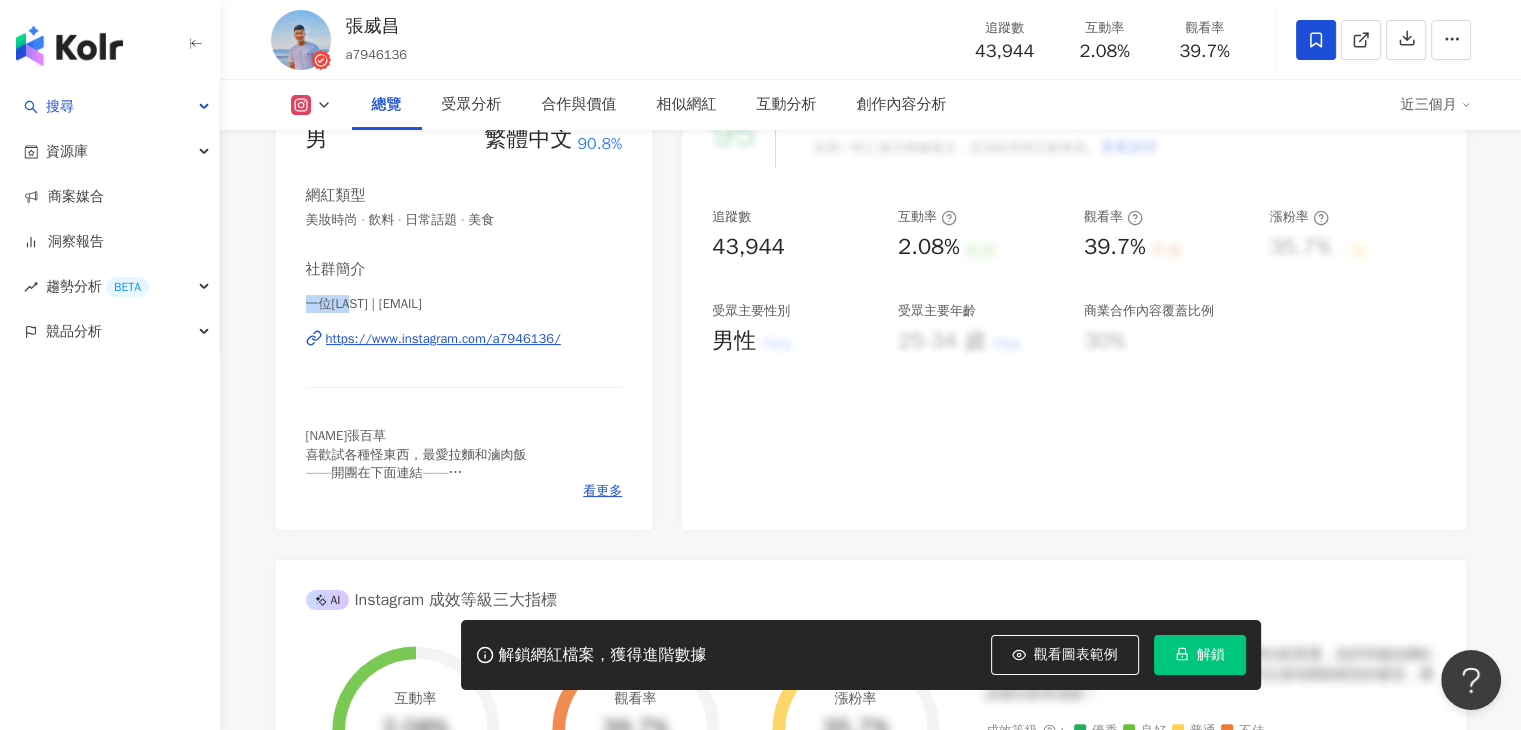 drag, startPoint x: 371, startPoint y: 309, endPoint x: 324, endPoint y: 306, distance: 47.095646 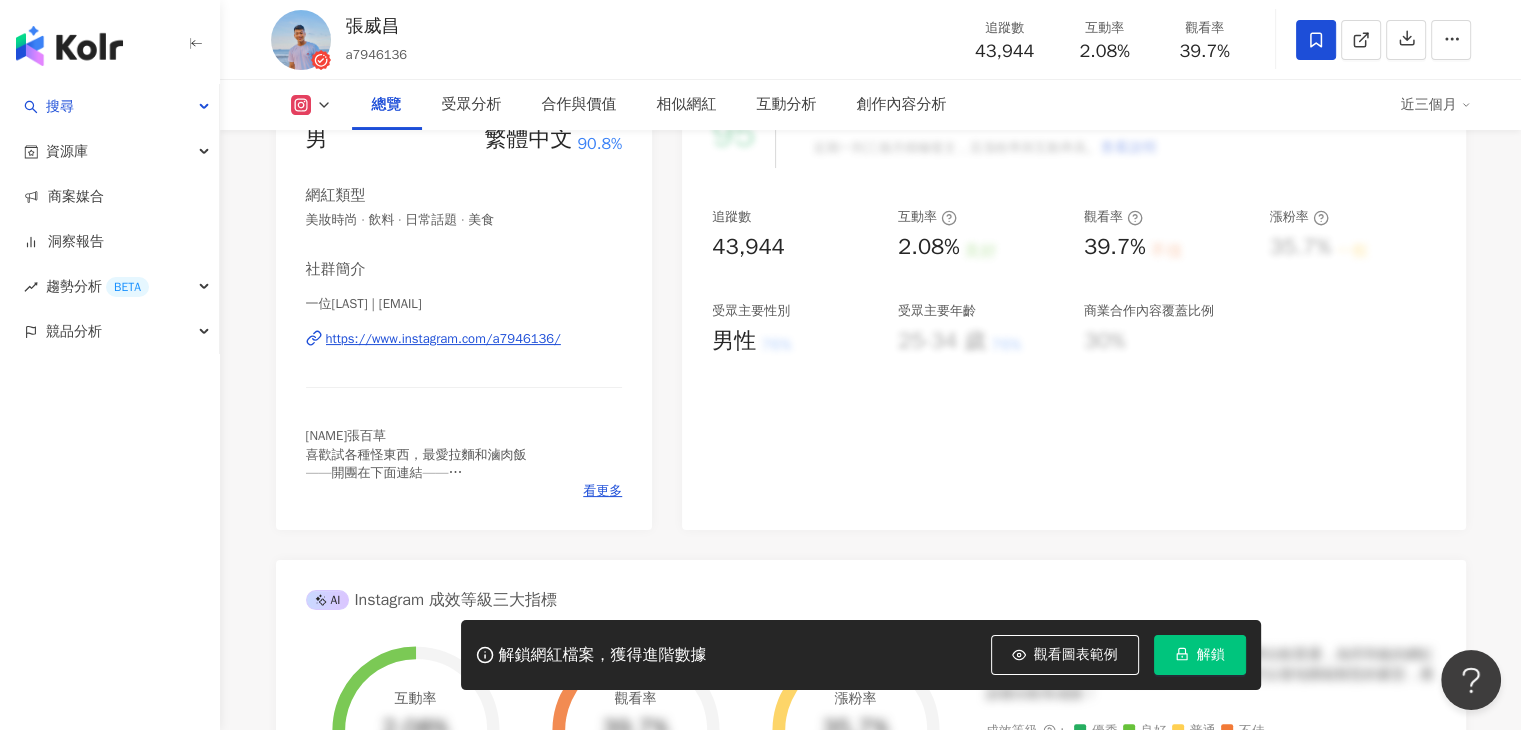 drag, startPoint x: 490, startPoint y: 282, endPoint x: 616, endPoint y: 310, distance: 129.07362 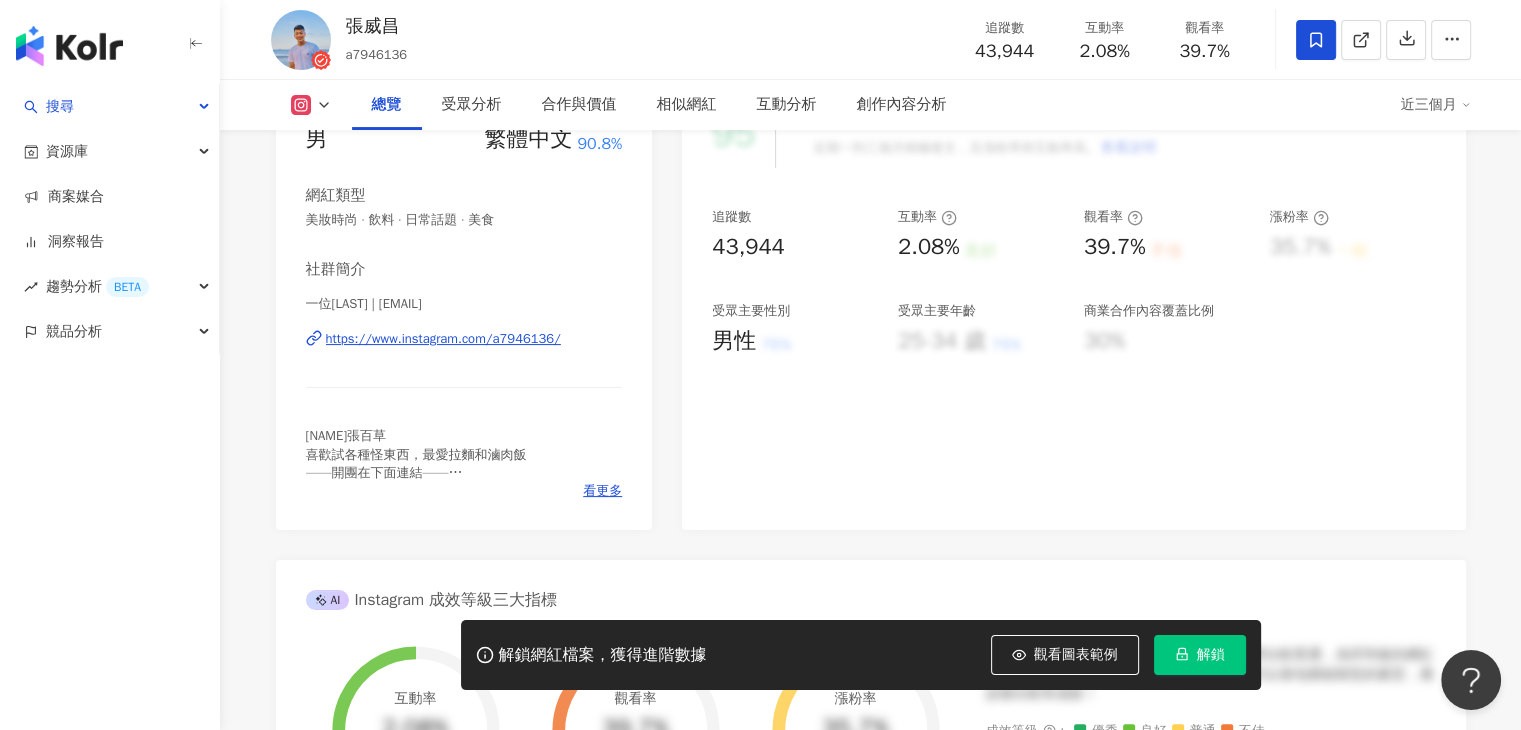 drag, startPoint x: 0, startPoint y: 604, endPoint x: 31, endPoint y: 603, distance: 31.016125 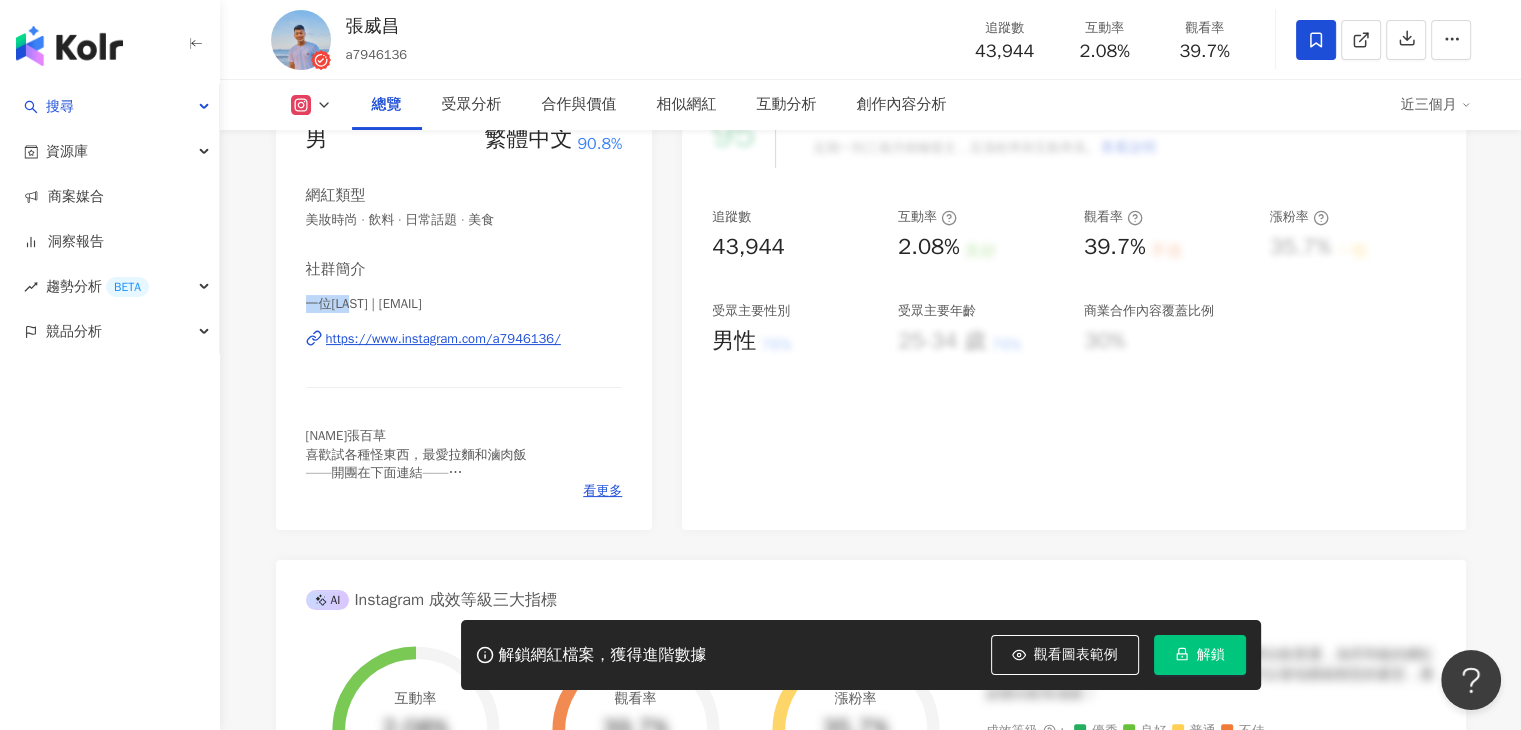 drag, startPoint x: 308, startPoint y: 304, endPoint x: 366, endPoint y: 305, distance: 58.00862 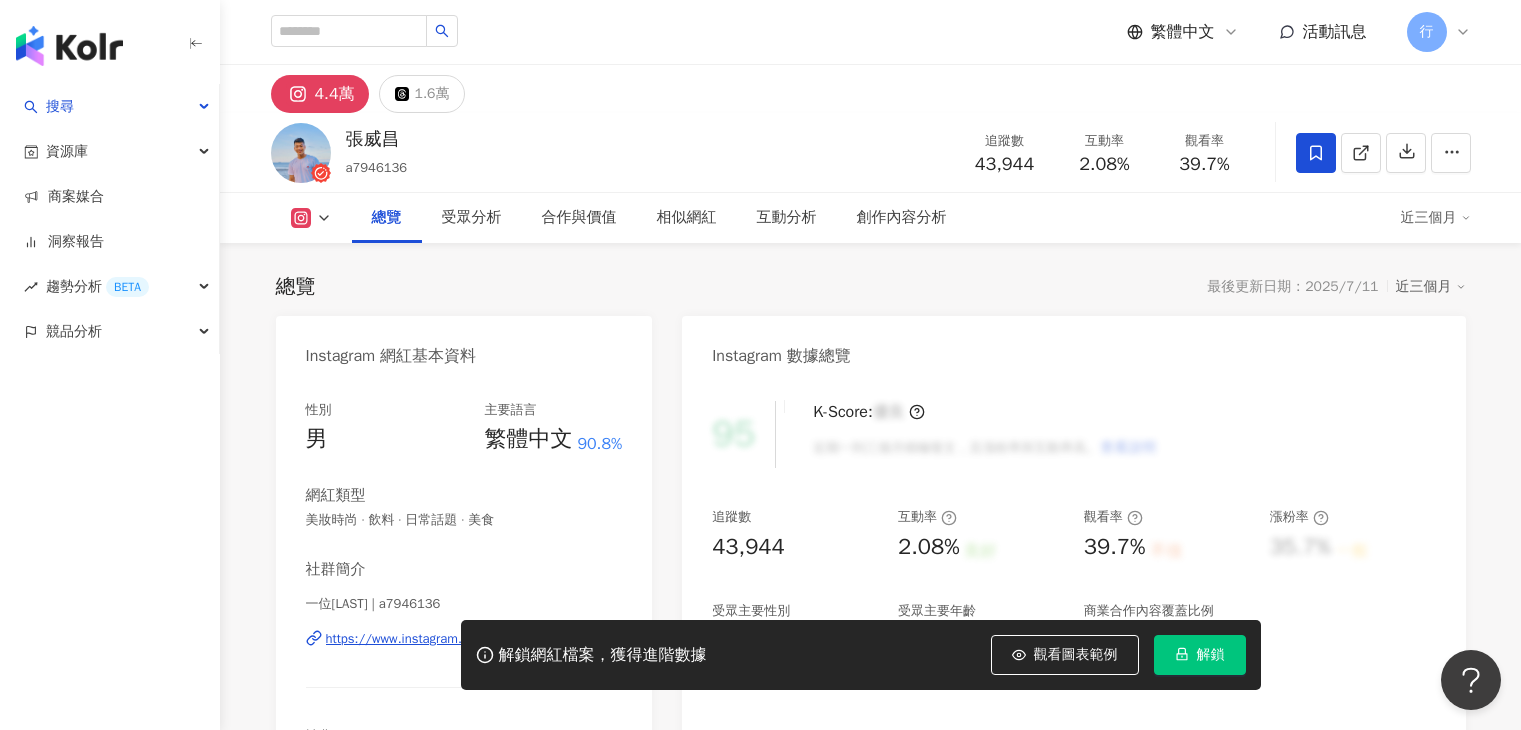 scroll, scrollTop: 300, scrollLeft: 0, axis: vertical 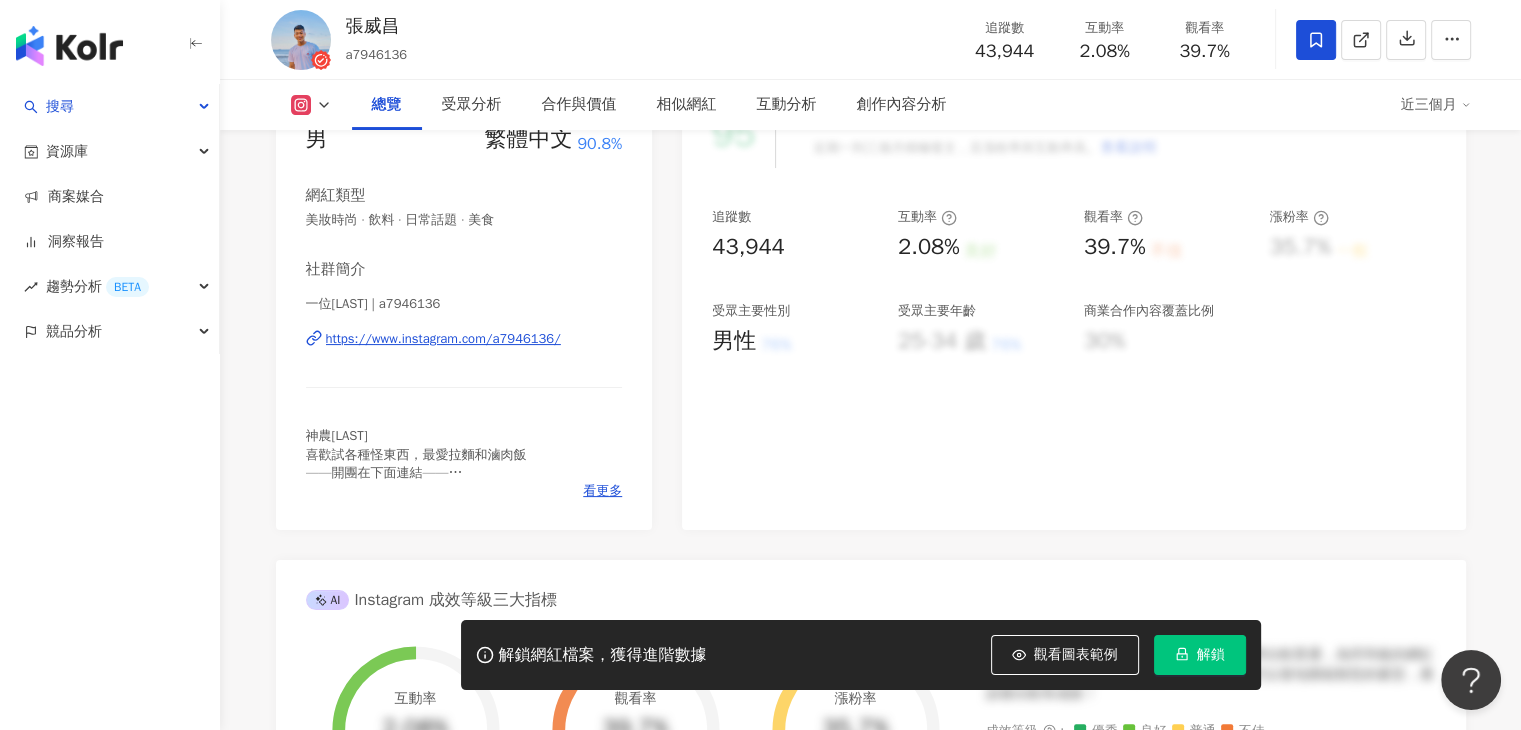 click on "一位[LAST] | a7946136" at bounding box center [464, 304] 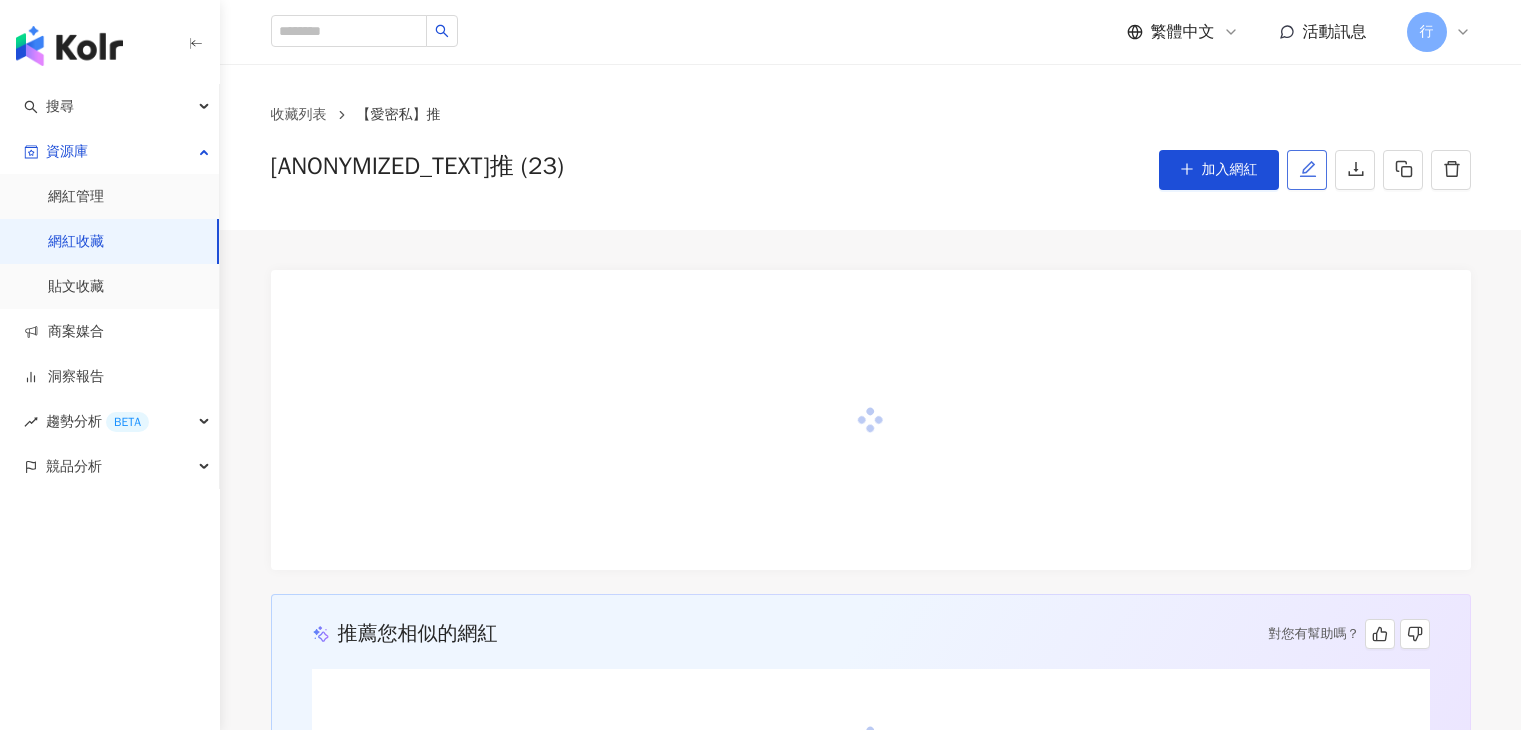 scroll, scrollTop: 0, scrollLeft: 0, axis: both 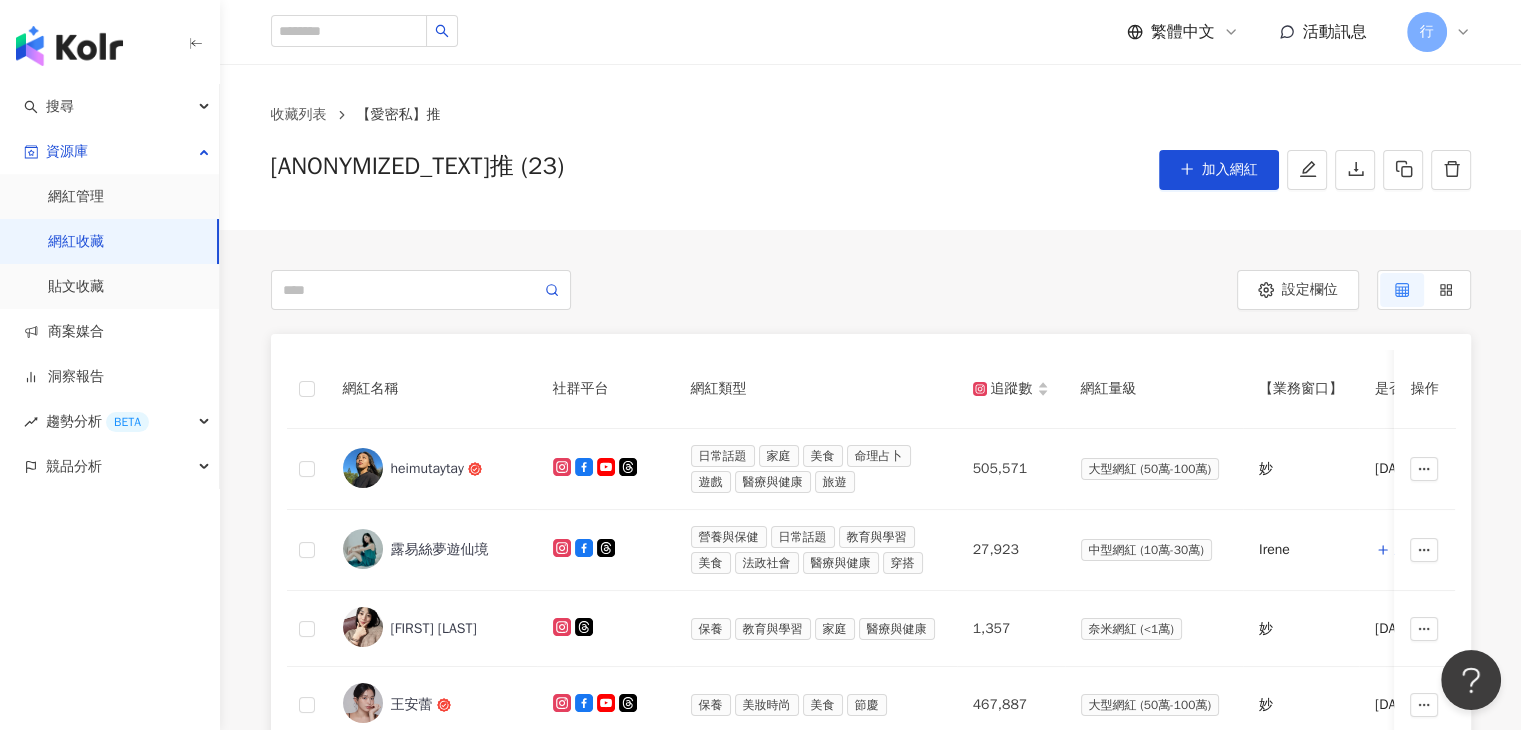 click on "收藏列表 【愛密私】推 【愛密私】推 (23) 加入網紅" at bounding box center [870, 147] 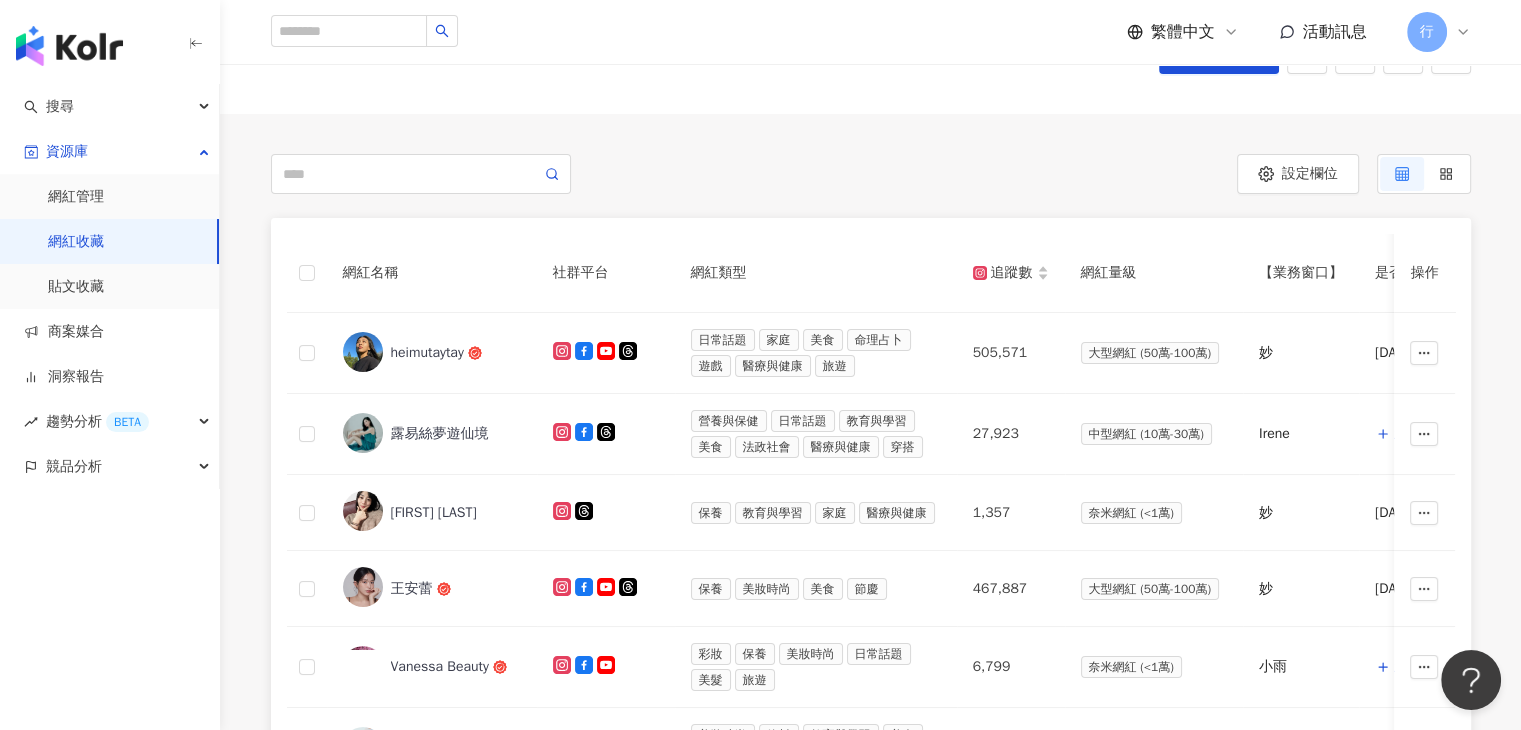 scroll, scrollTop: 0, scrollLeft: 0, axis: both 